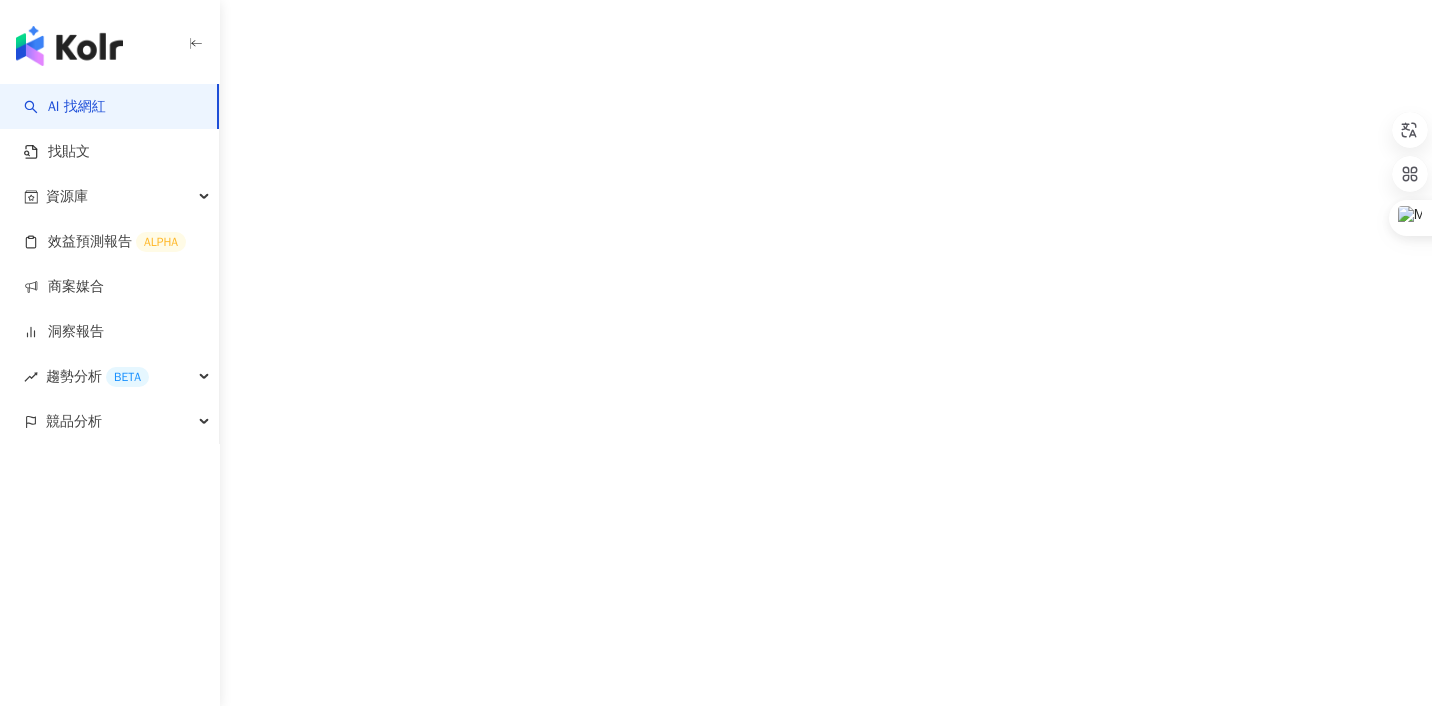 scroll, scrollTop: 0, scrollLeft: 0, axis: both 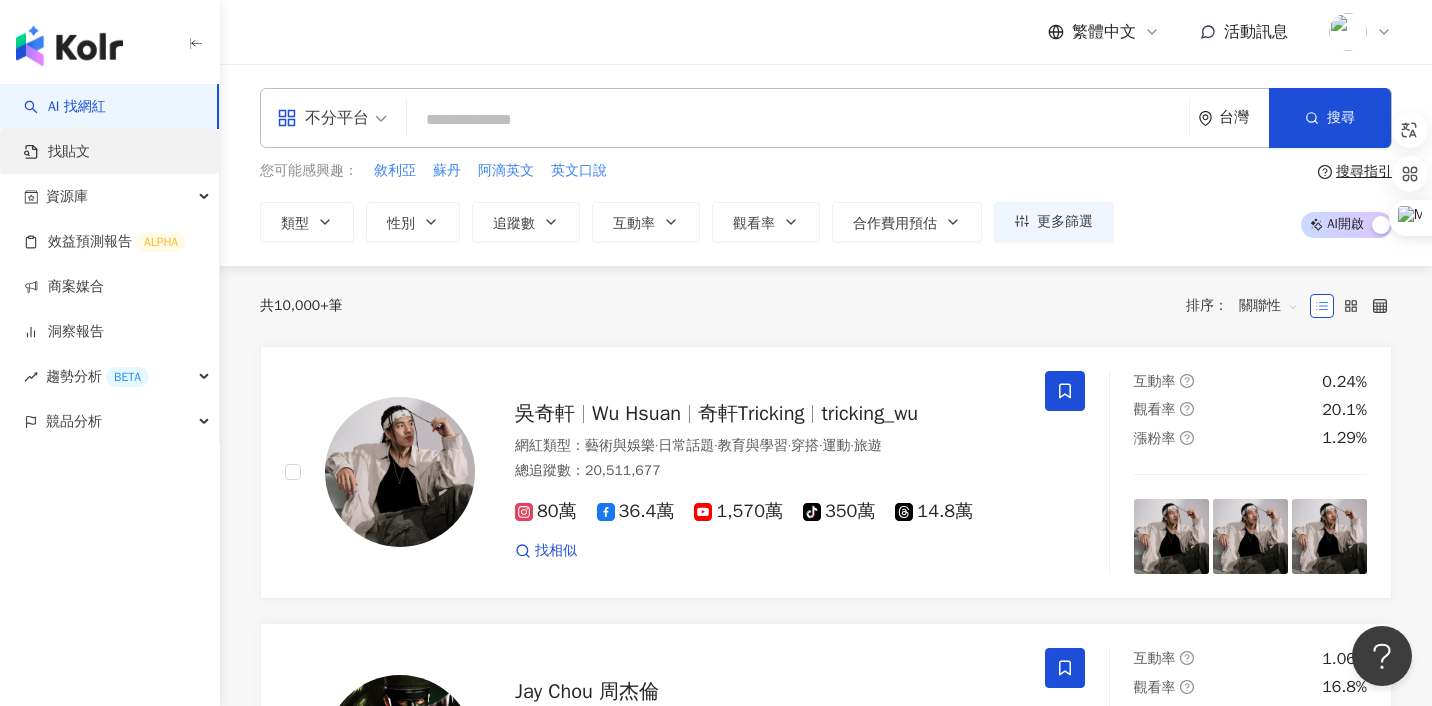 click on "找貼文" at bounding box center [57, 152] 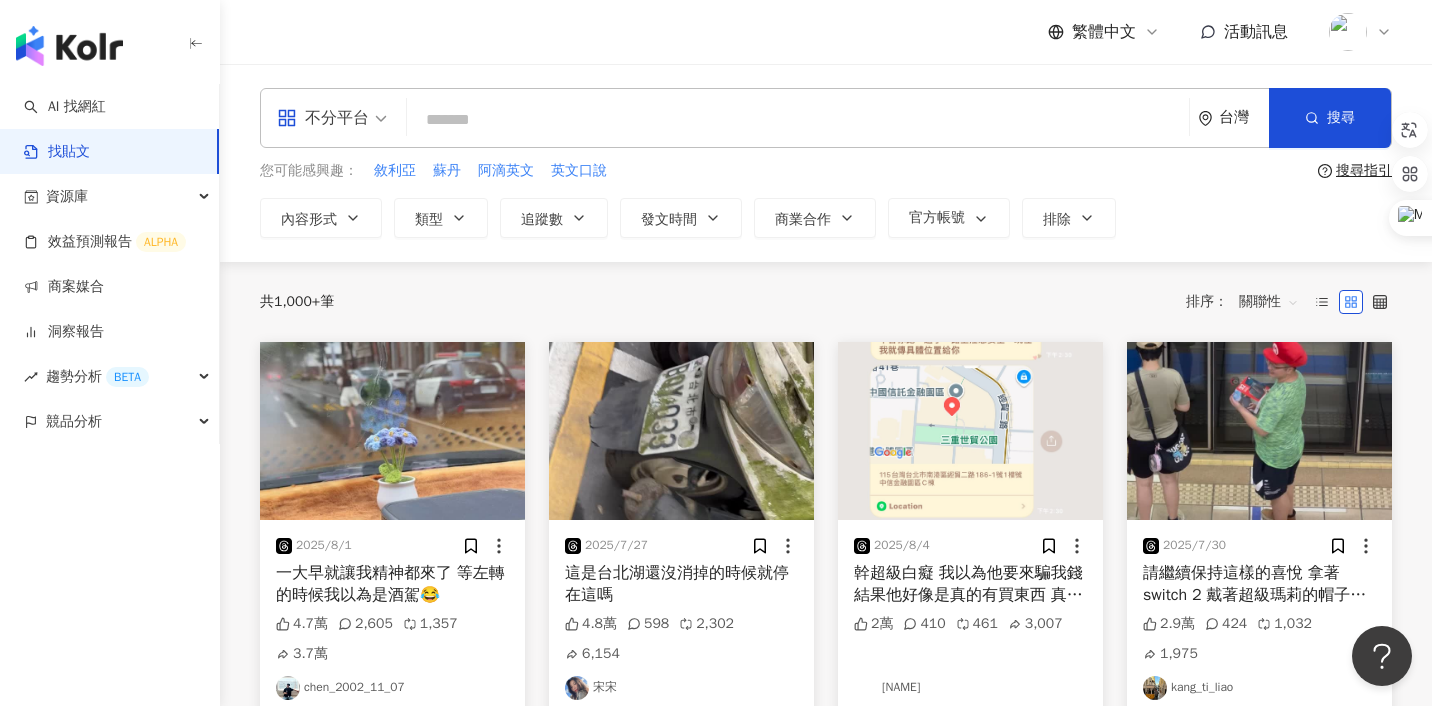 click at bounding box center (798, 119) 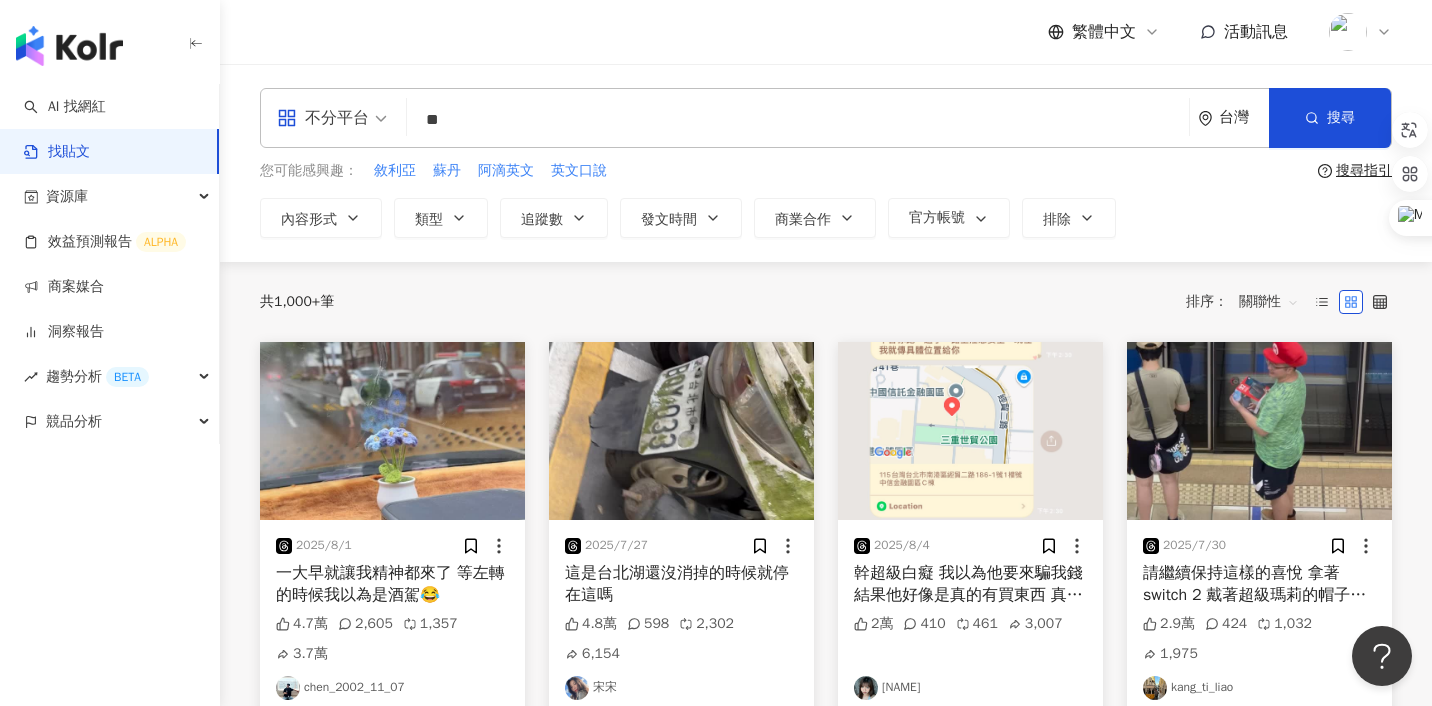 type on "*" 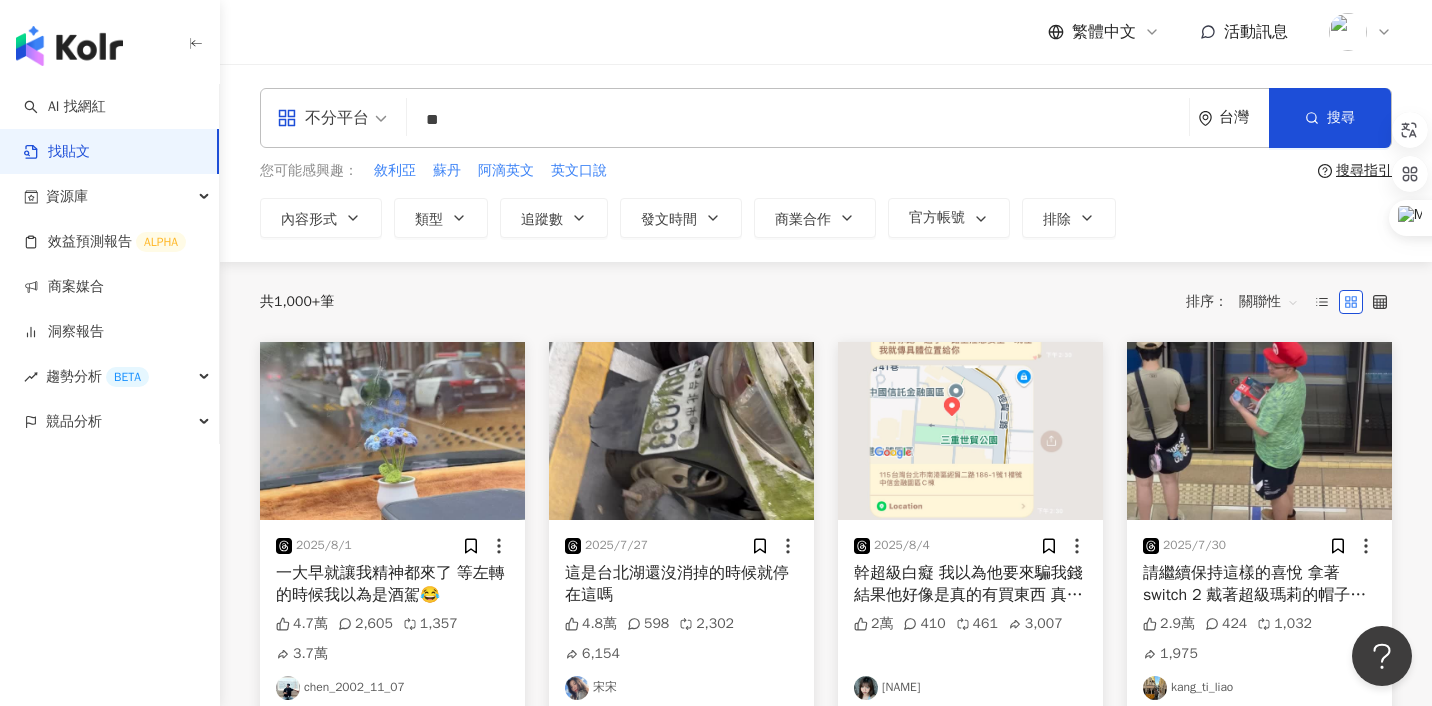click on "不分平台" at bounding box center [323, 118] 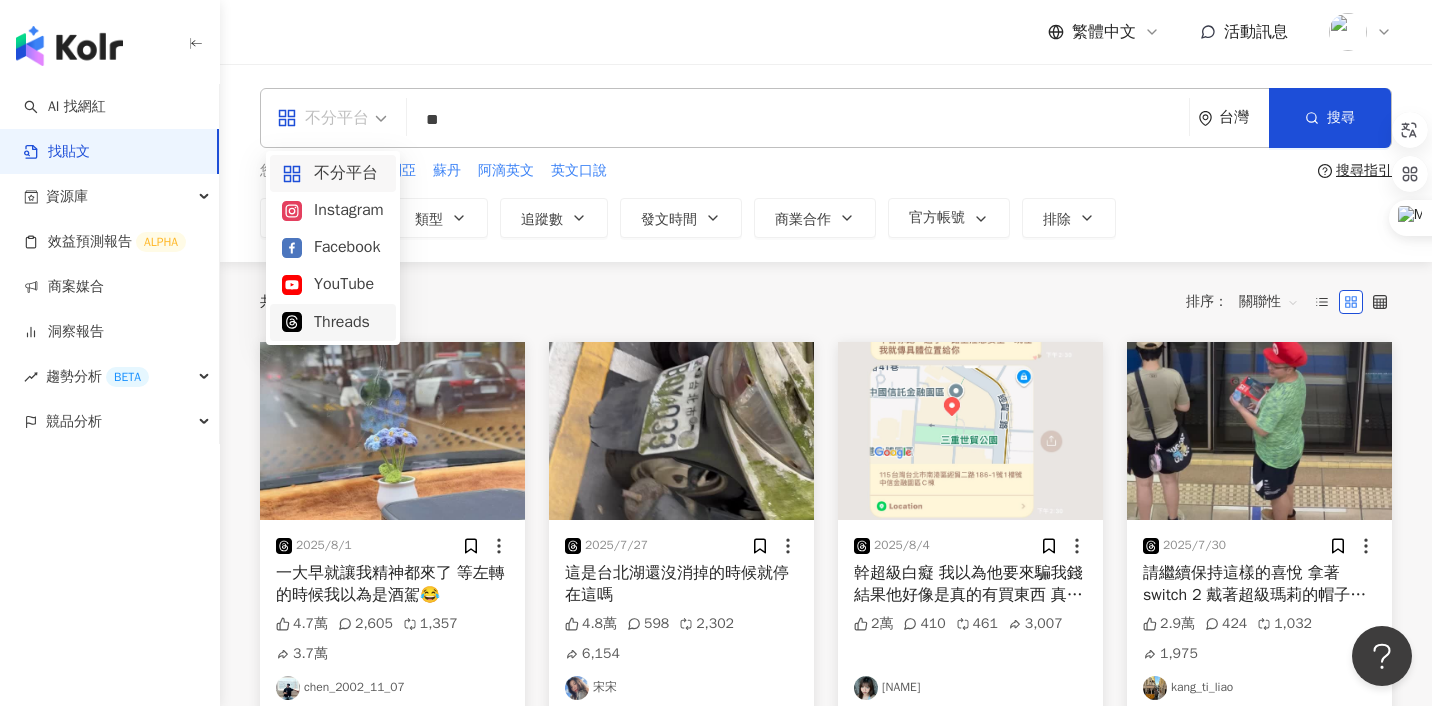 click on "Threads" at bounding box center (333, 322) 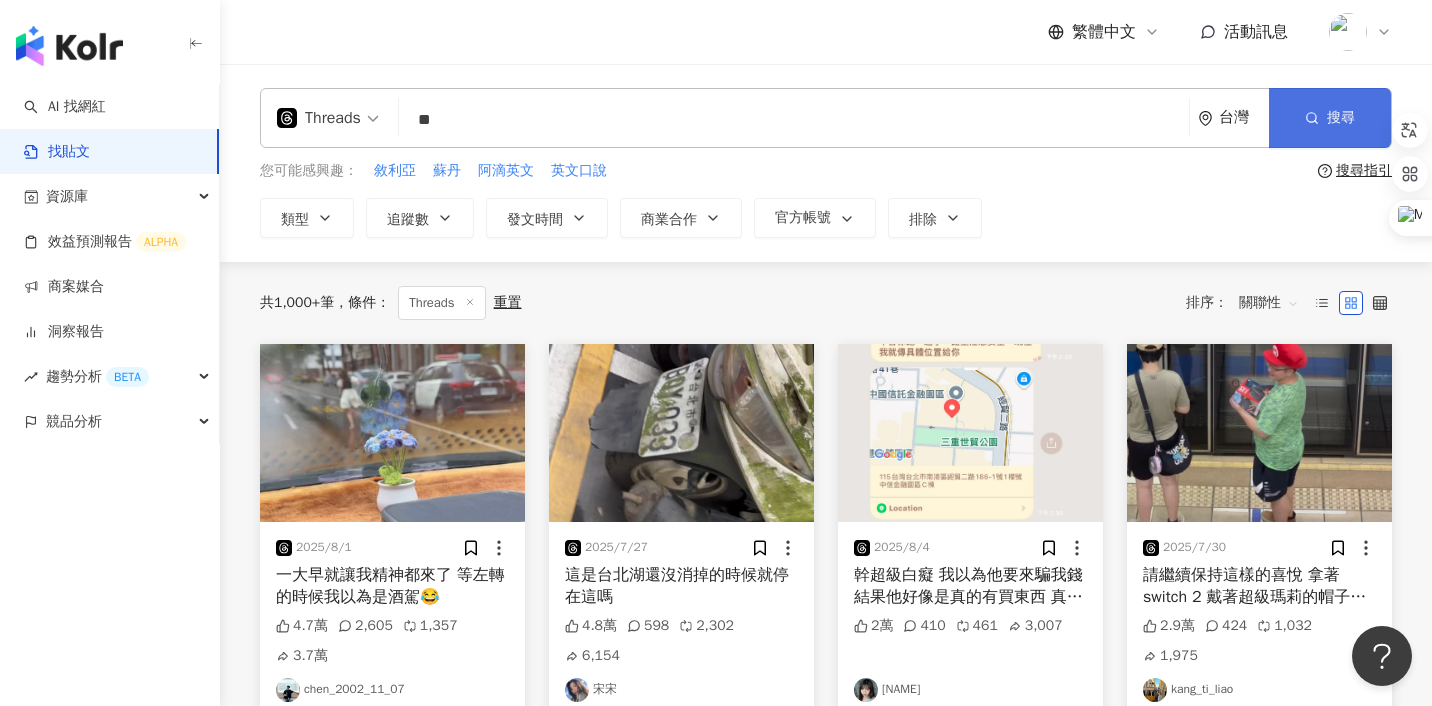 click on "搜尋" at bounding box center (1330, 118) 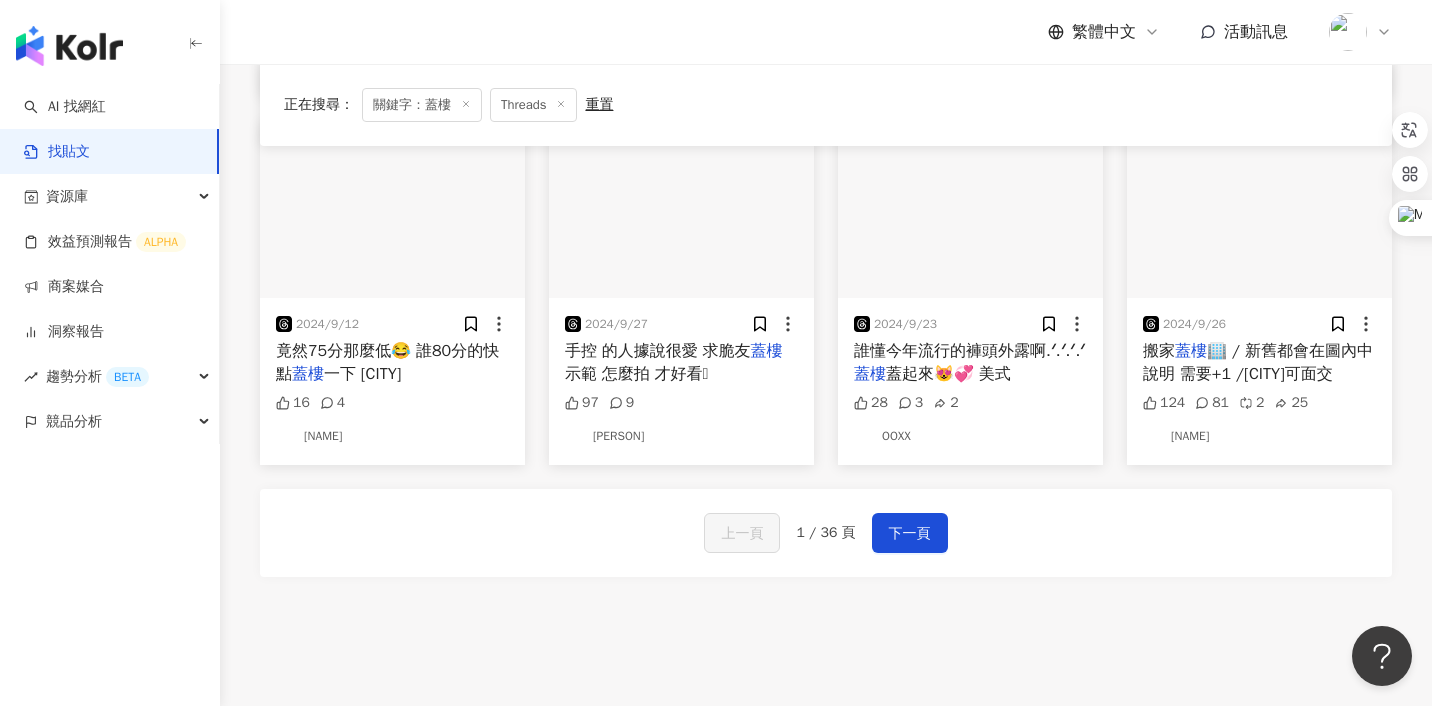 scroll, scrollTop: 966, scrollLeft: 0, axis: vertical 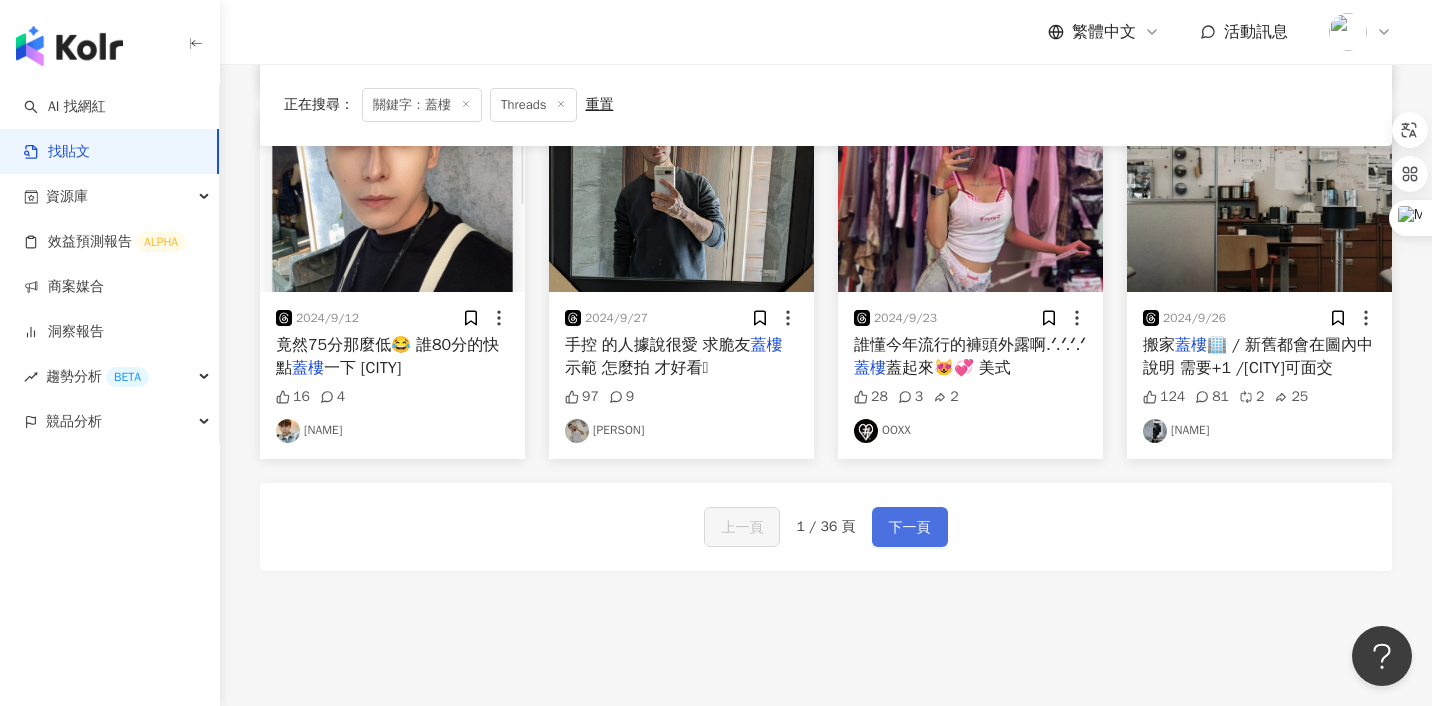click on "下一頁" at bounding box center (910, 528) 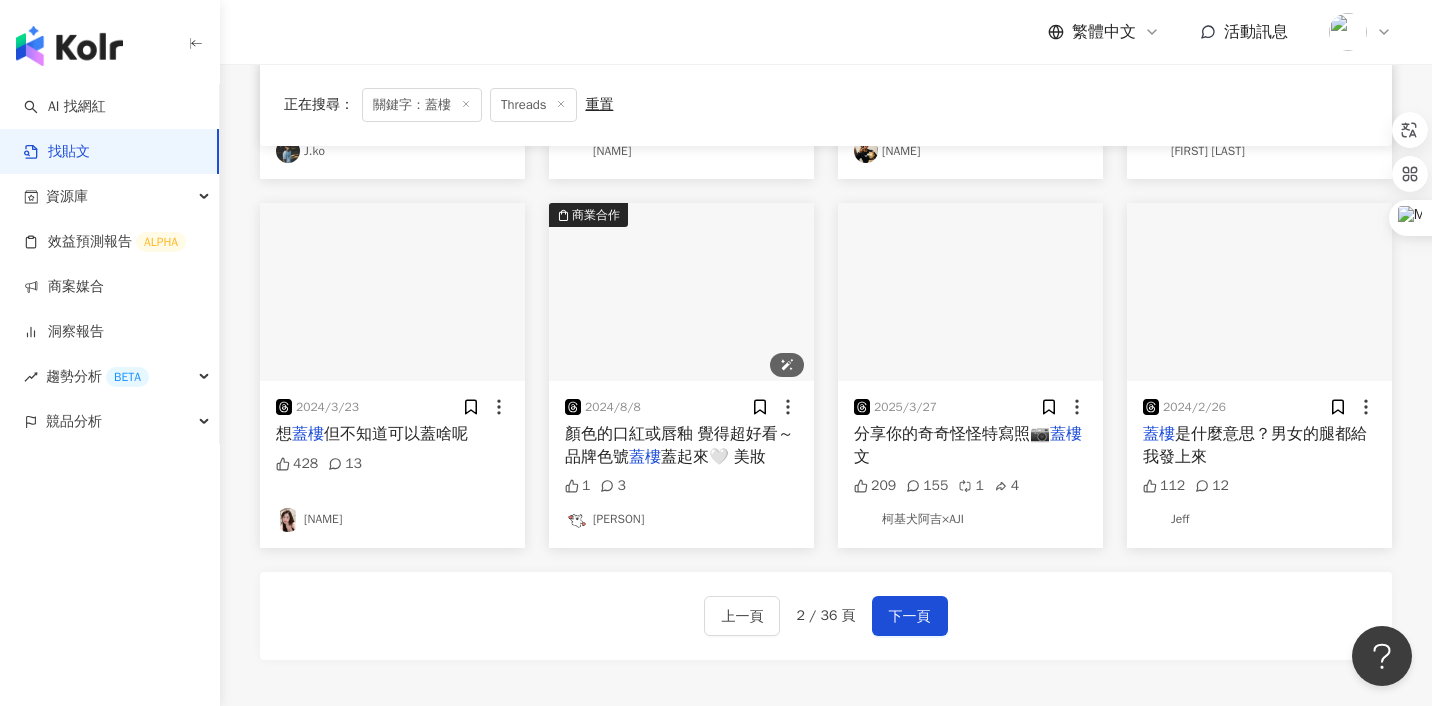 scroll, scrollTop: 895, scrollLeft: 0, axis: vertical 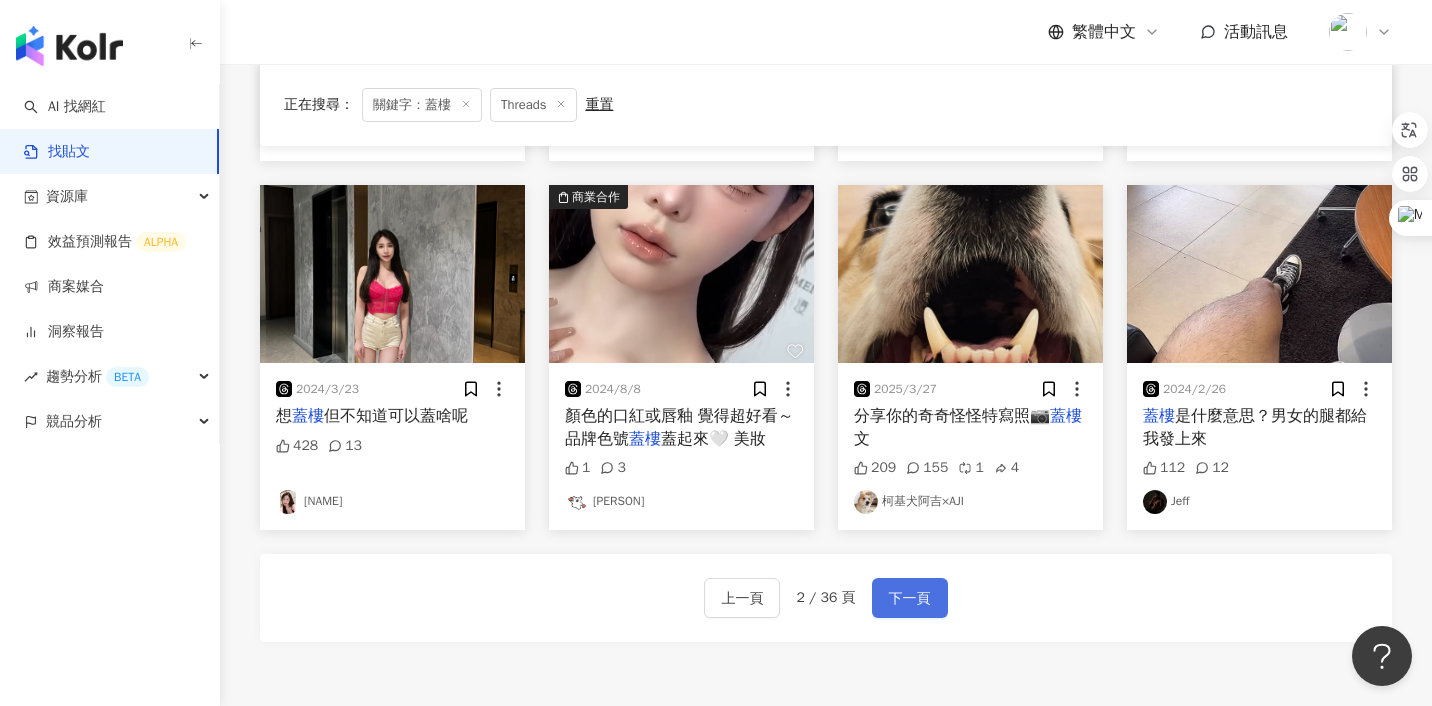 click on "下一頁" at bounding box center (910, 599) 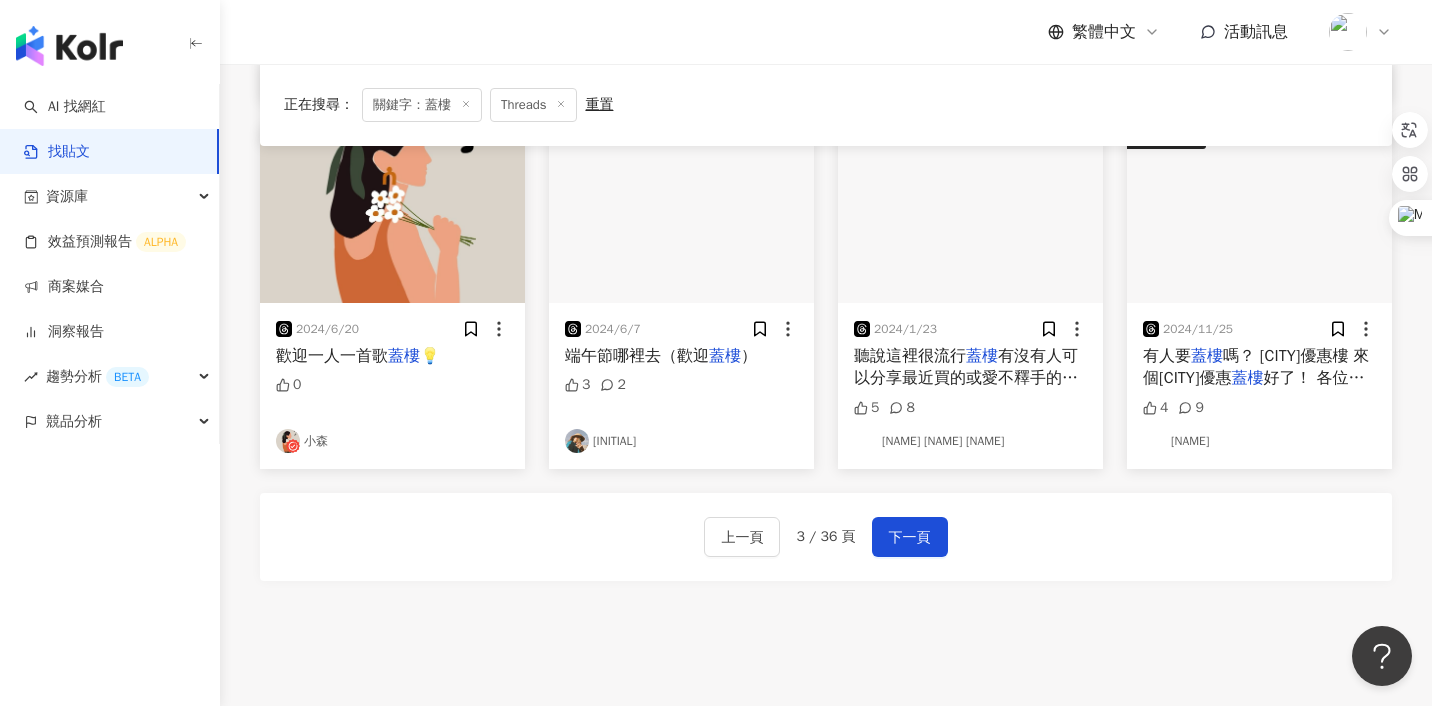 scroll, scrollTop: 948, scrollLeft: 0, axis: vertical 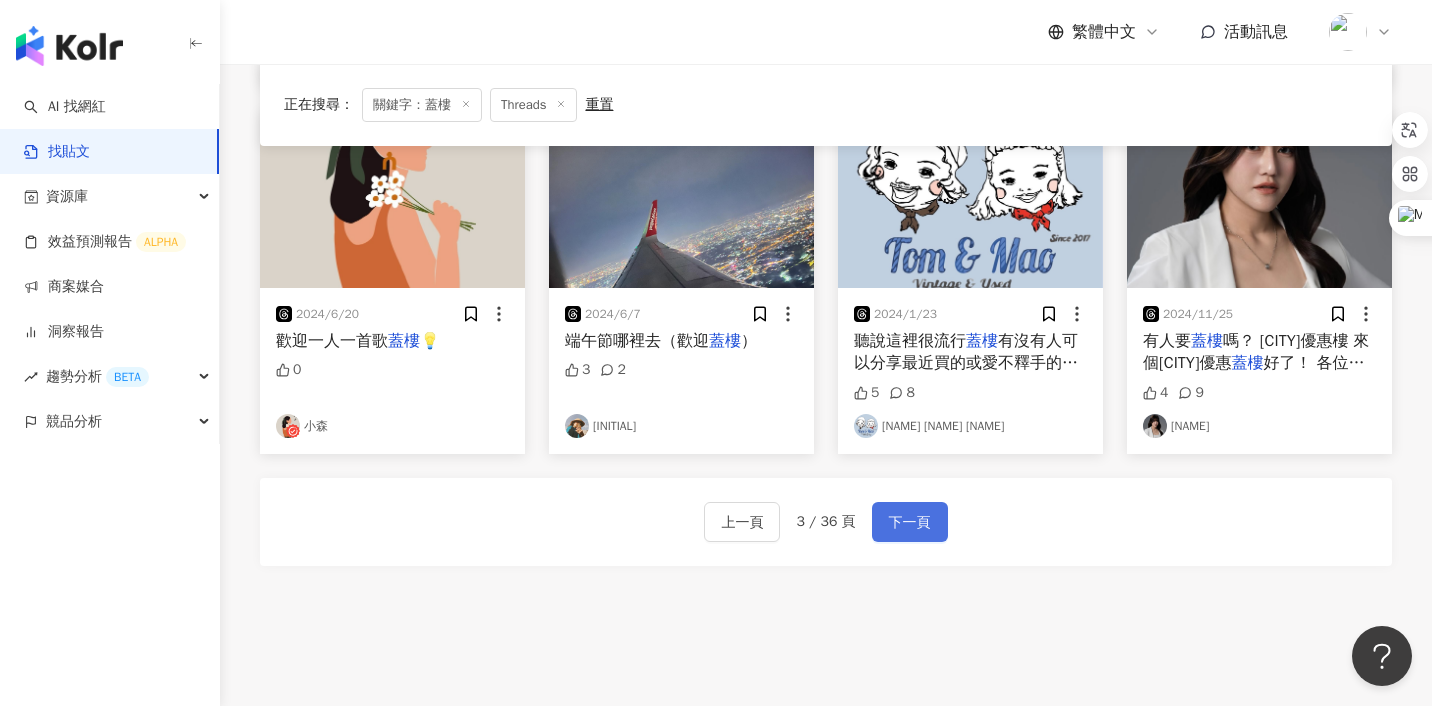 click on "下一頁" at bounding box center [910, 523] 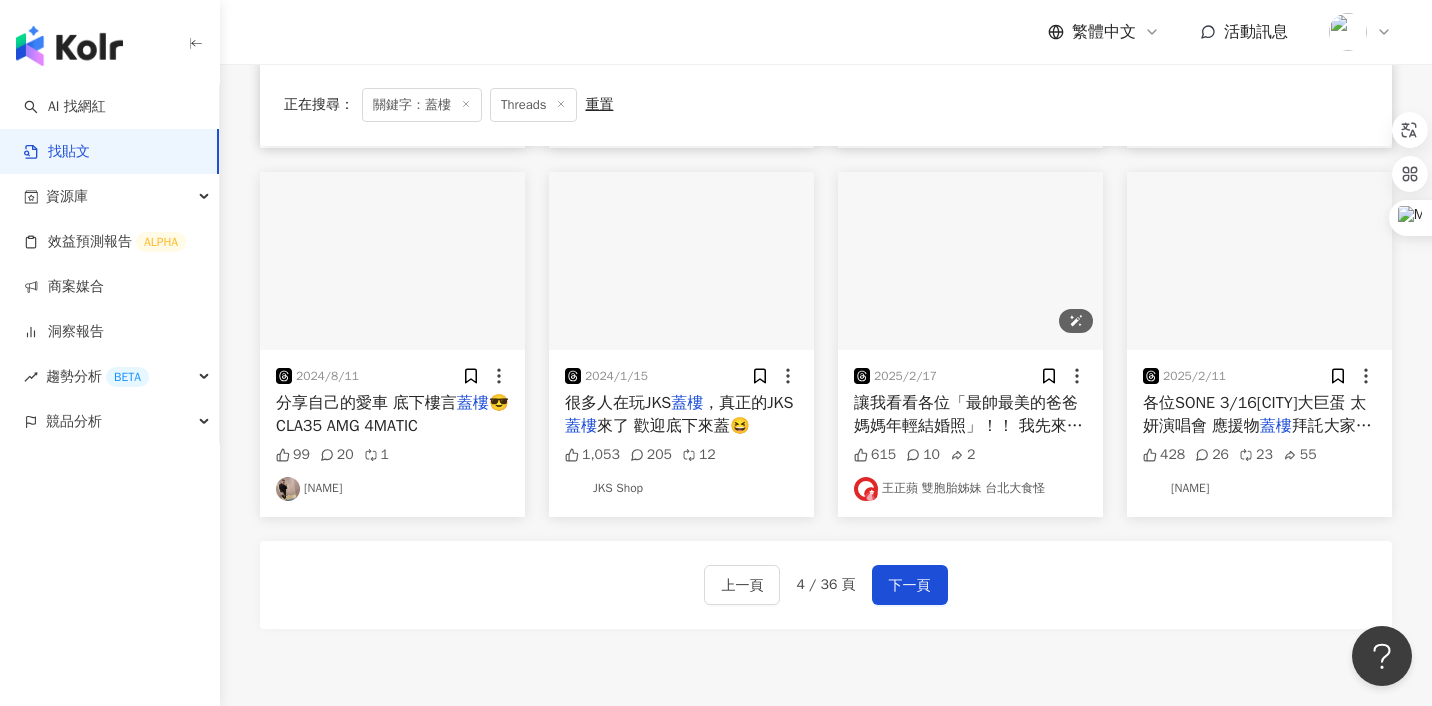 scroll, scrollTop: 913, scrollLeft: 0, axis: vertical 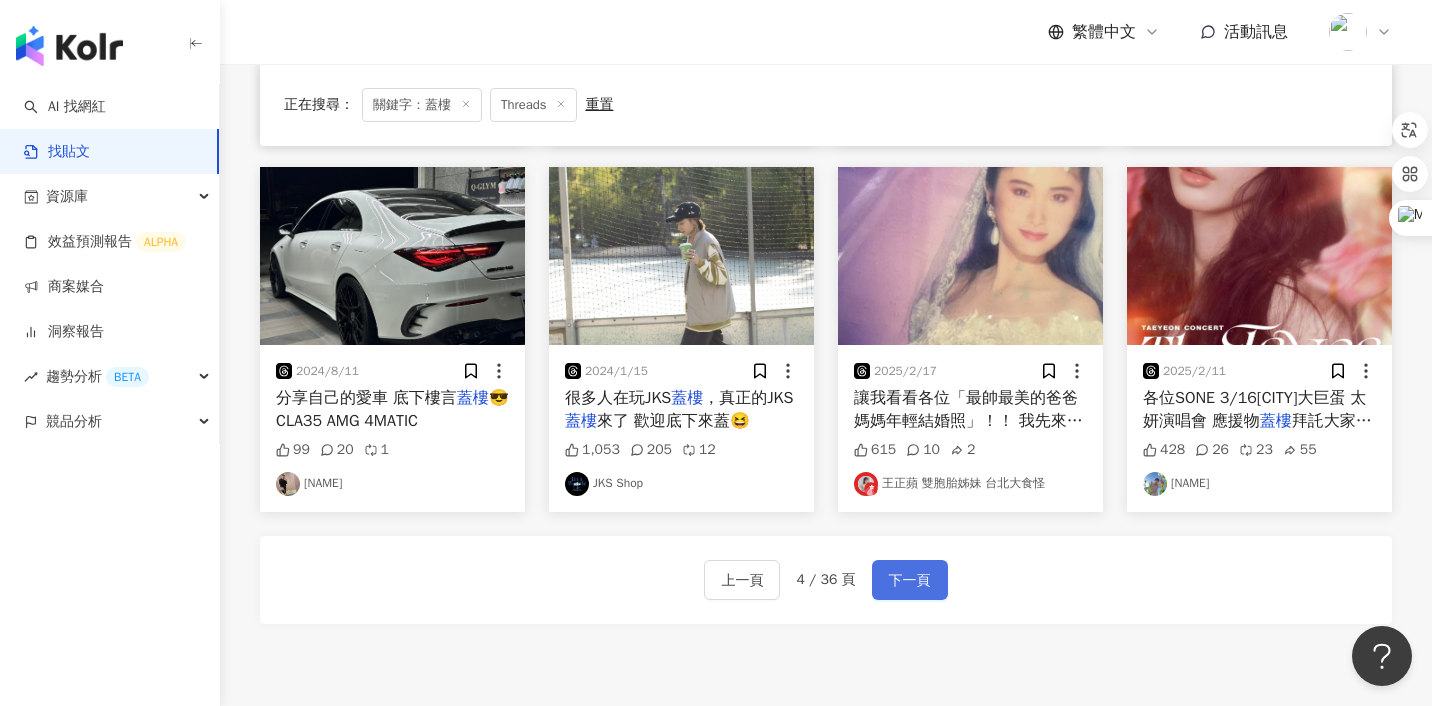 click on "下一頁" at bounding box center [910, 581] 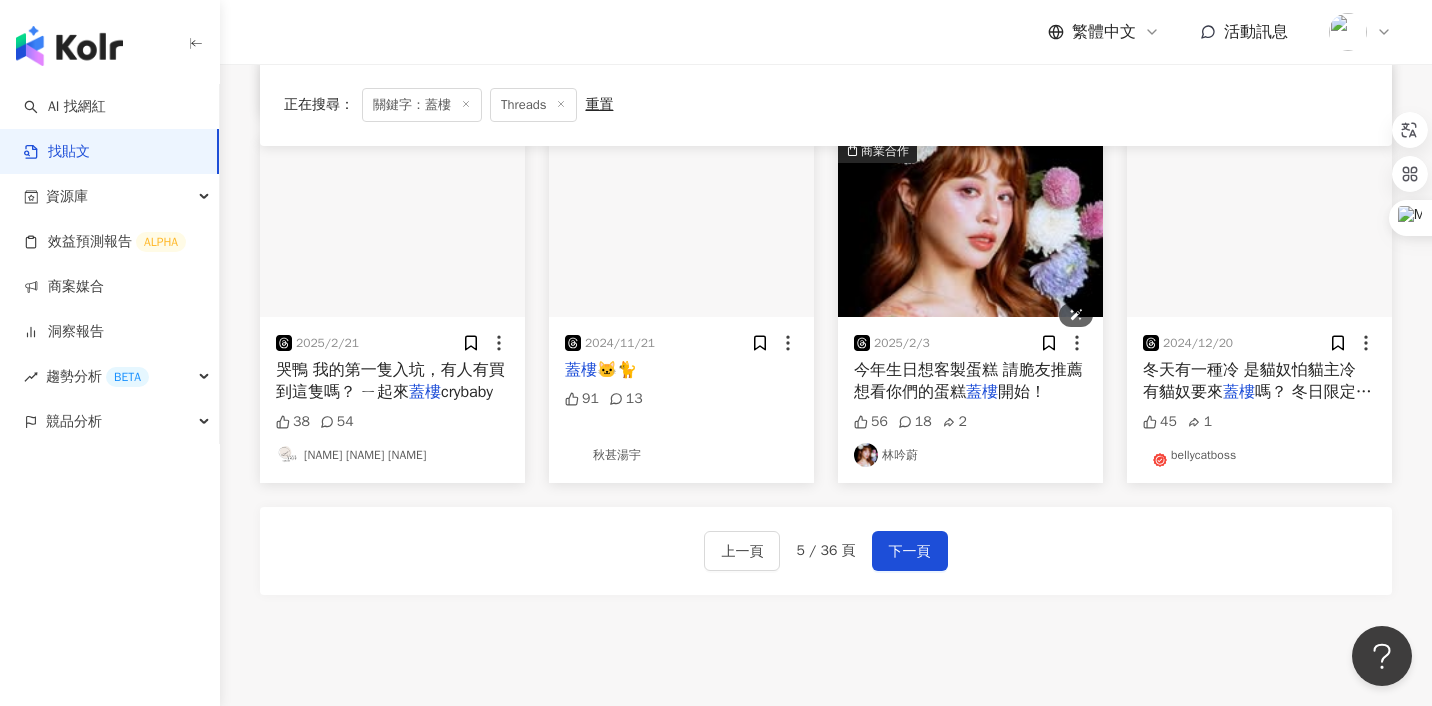 scroll, scrollTop: 957, scrollLeft: 0, axis: vertical 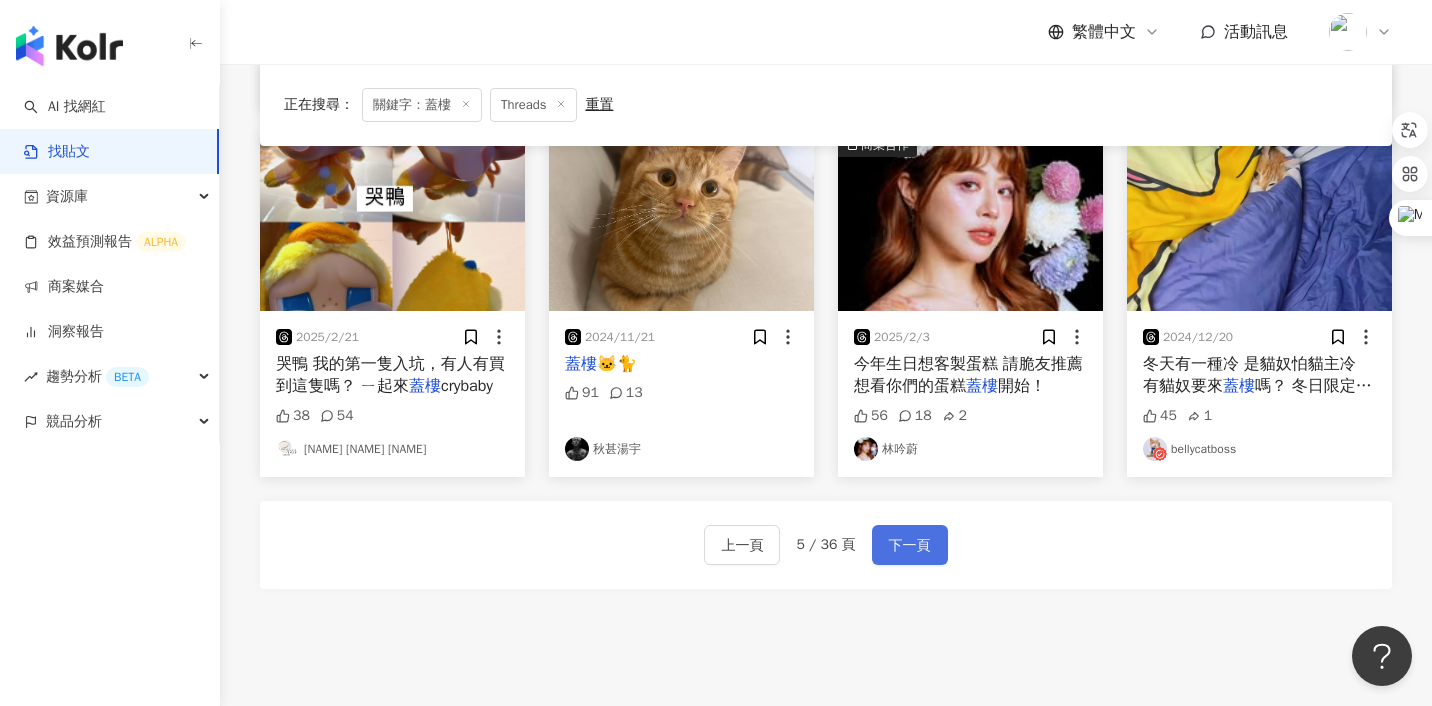 click on "下一頁" at bounding box center (910, 546) 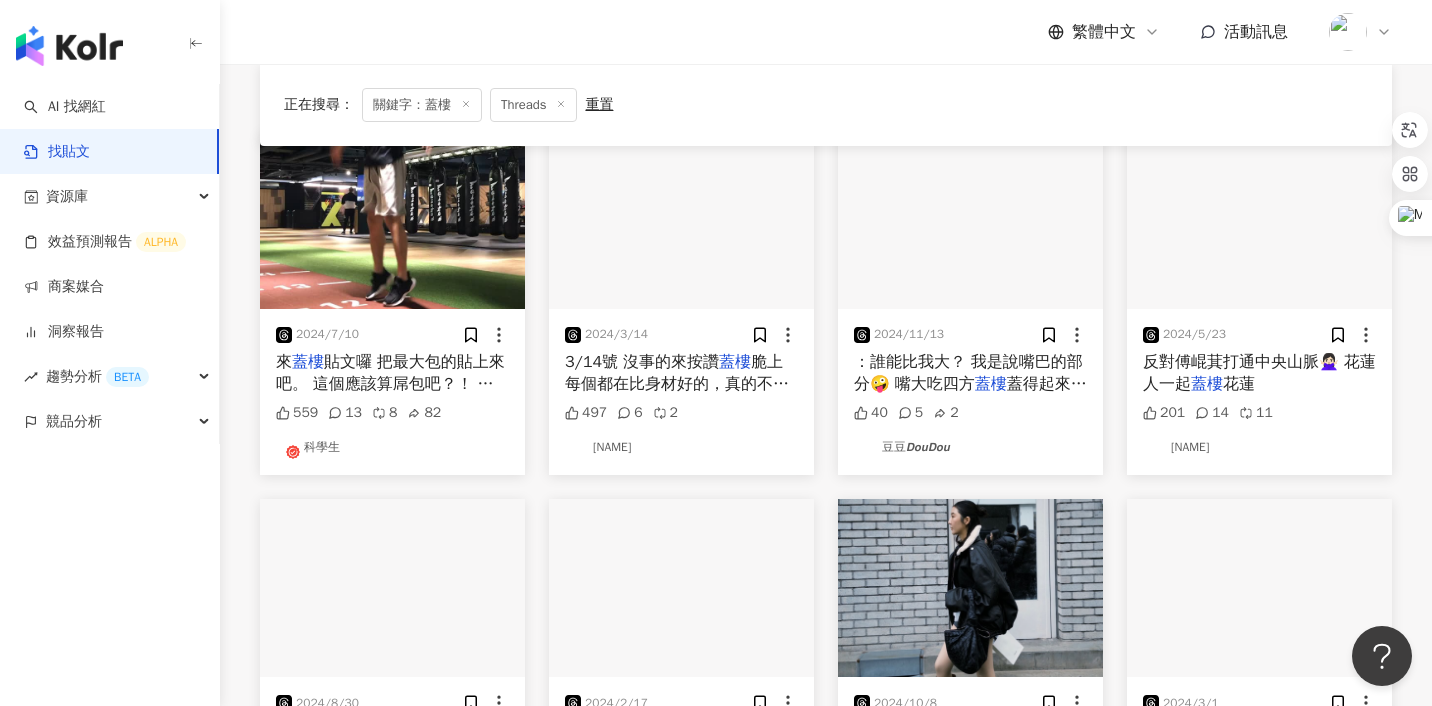 scroll, scrollTop: 0, scrollLeft: 0, axis: both 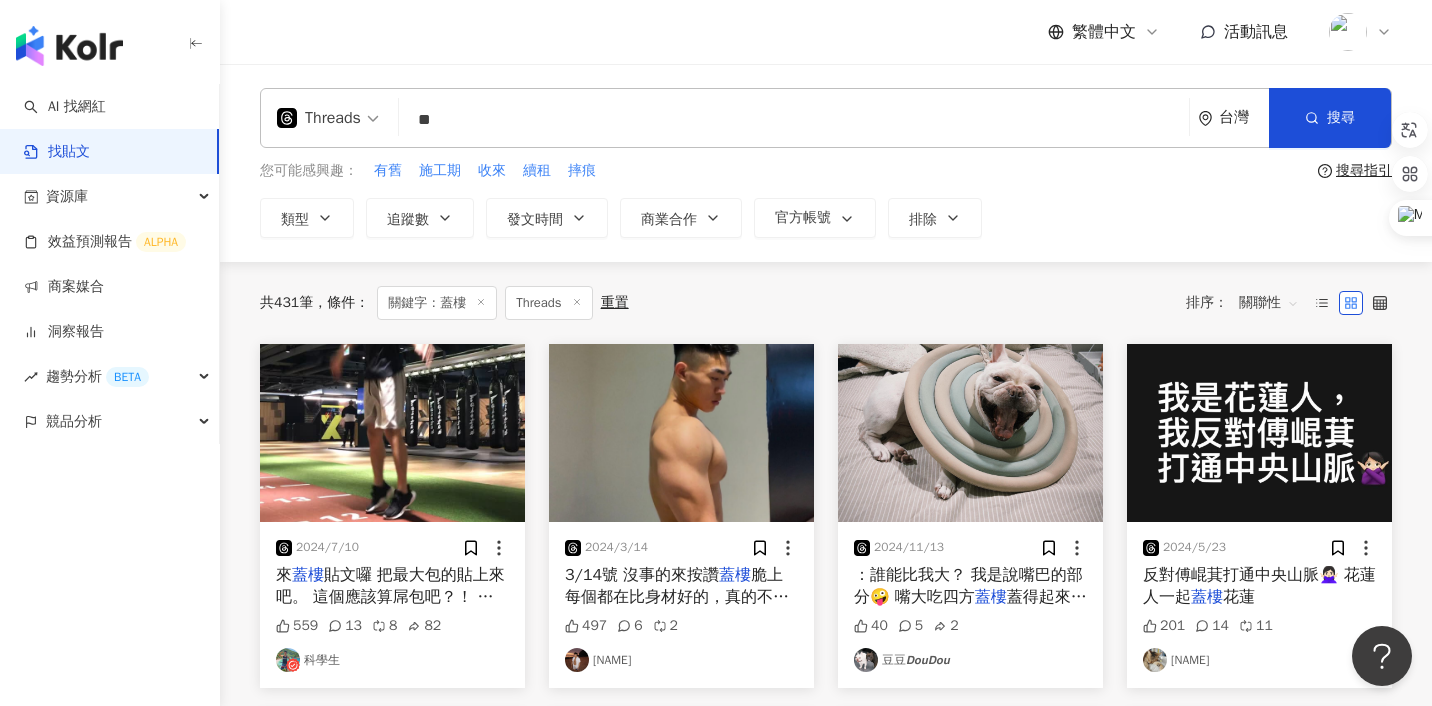 click on "**" at bounding box center [794, 119] 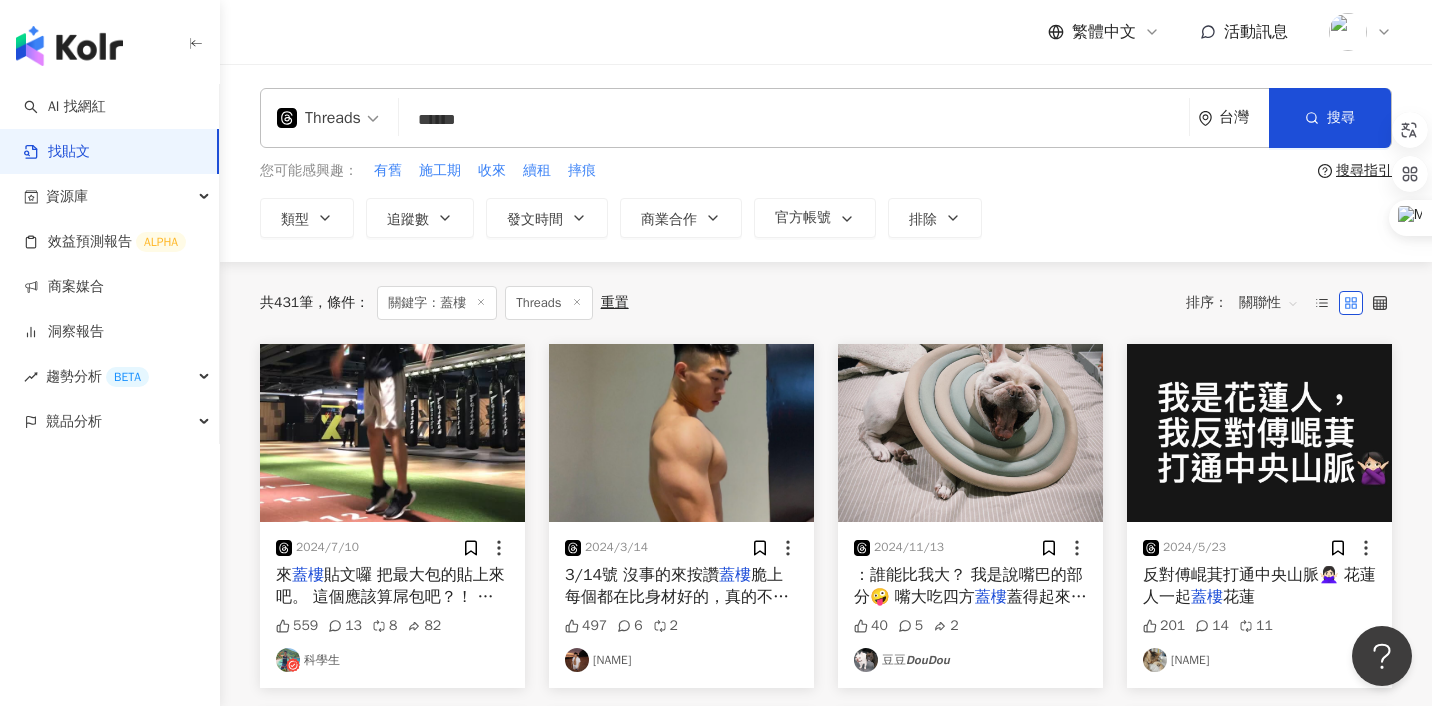 type on "******" 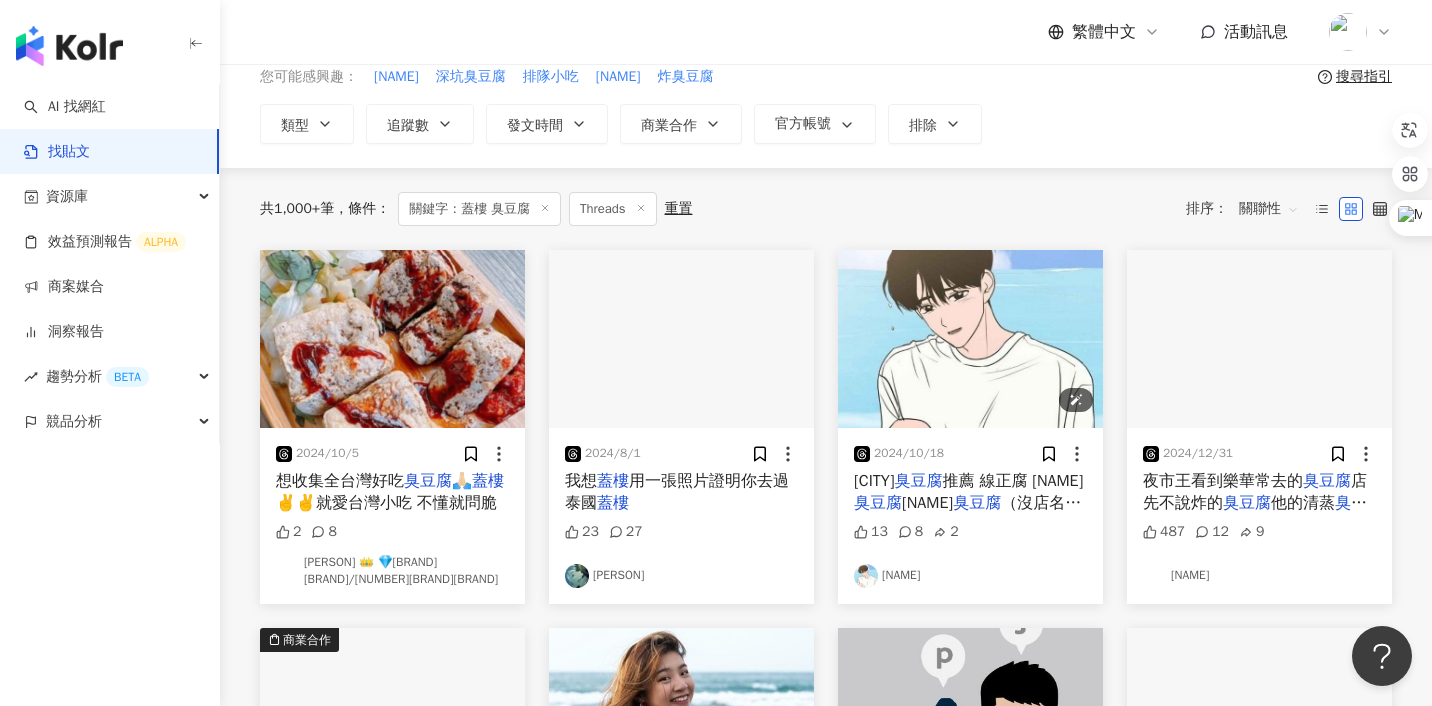 scroll, scrollTop: 88, scrollLeft: 0, axis: vertical 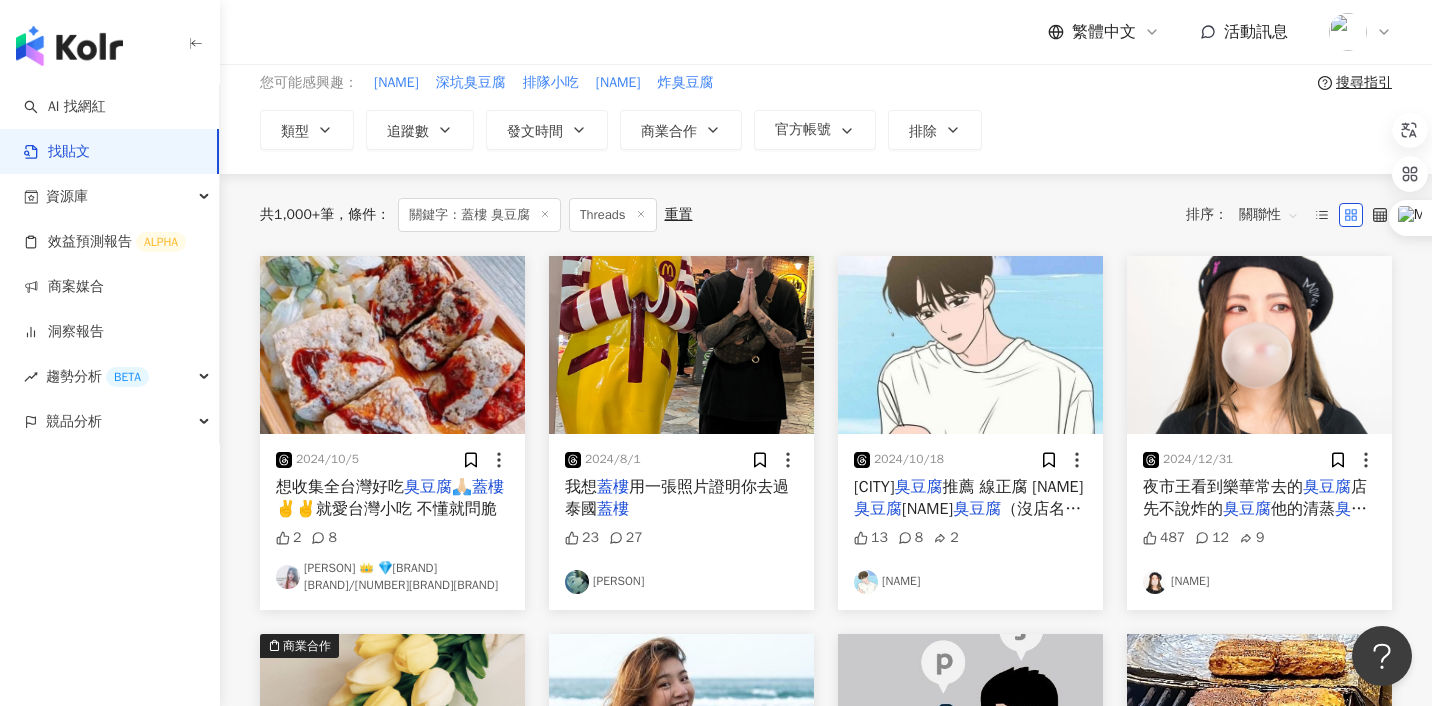 click on "夜市王看到樂華常去的" at bounding box center [1223, 487] 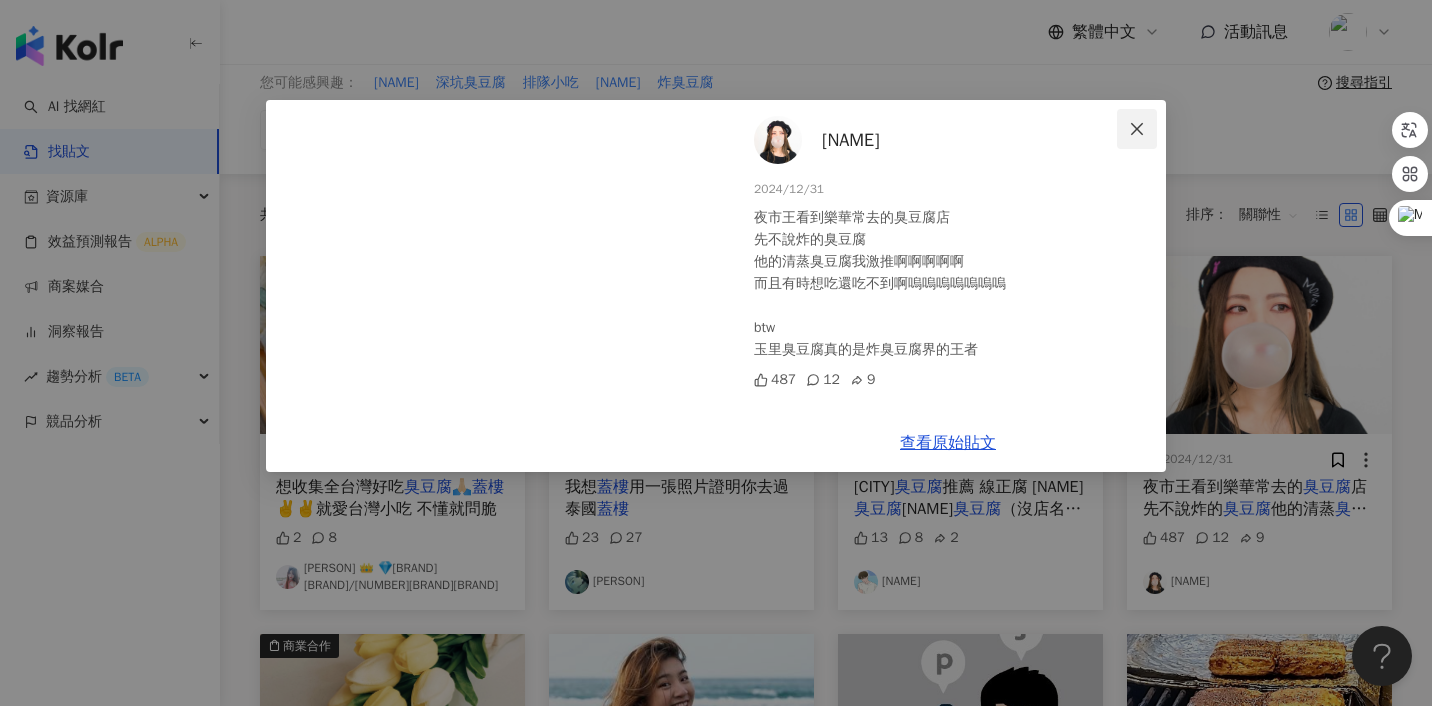 click 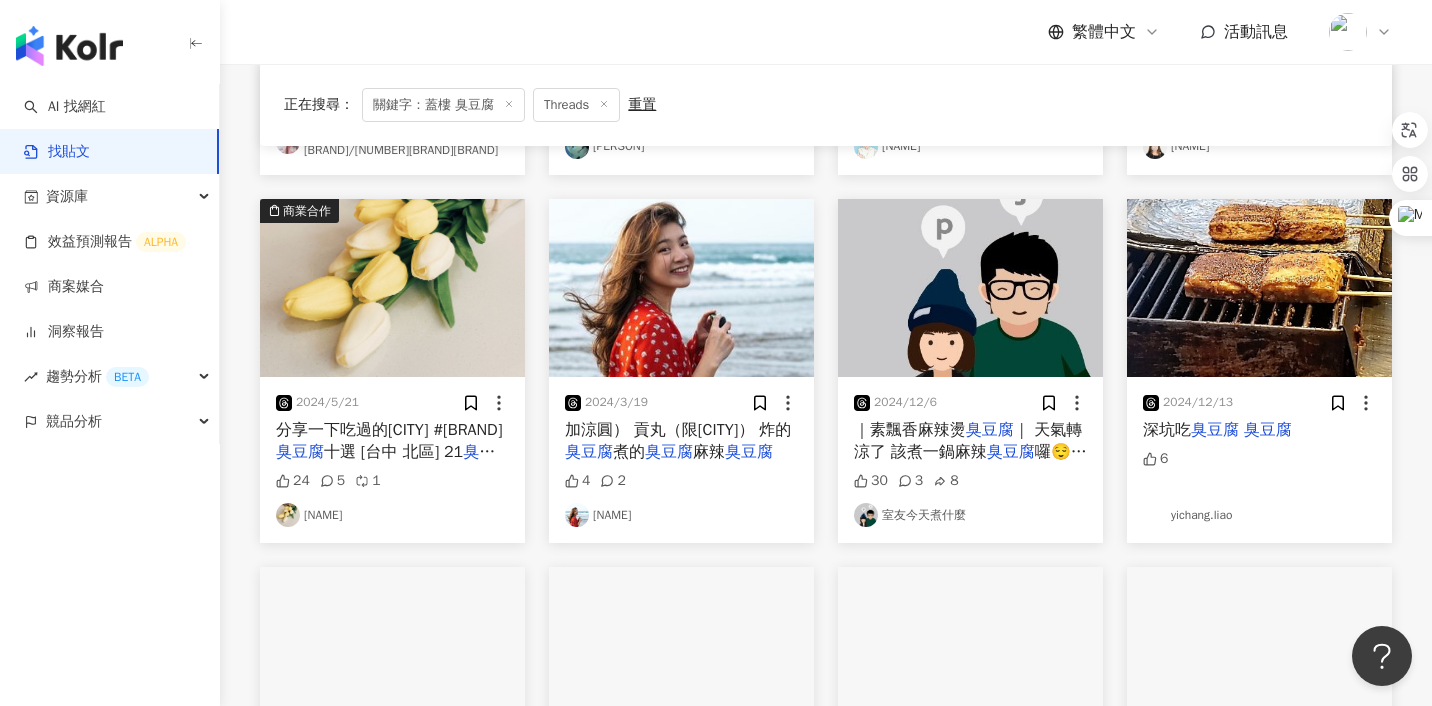 scroll, scrollTop: 525, scrollLeft: 0, axis: vertical 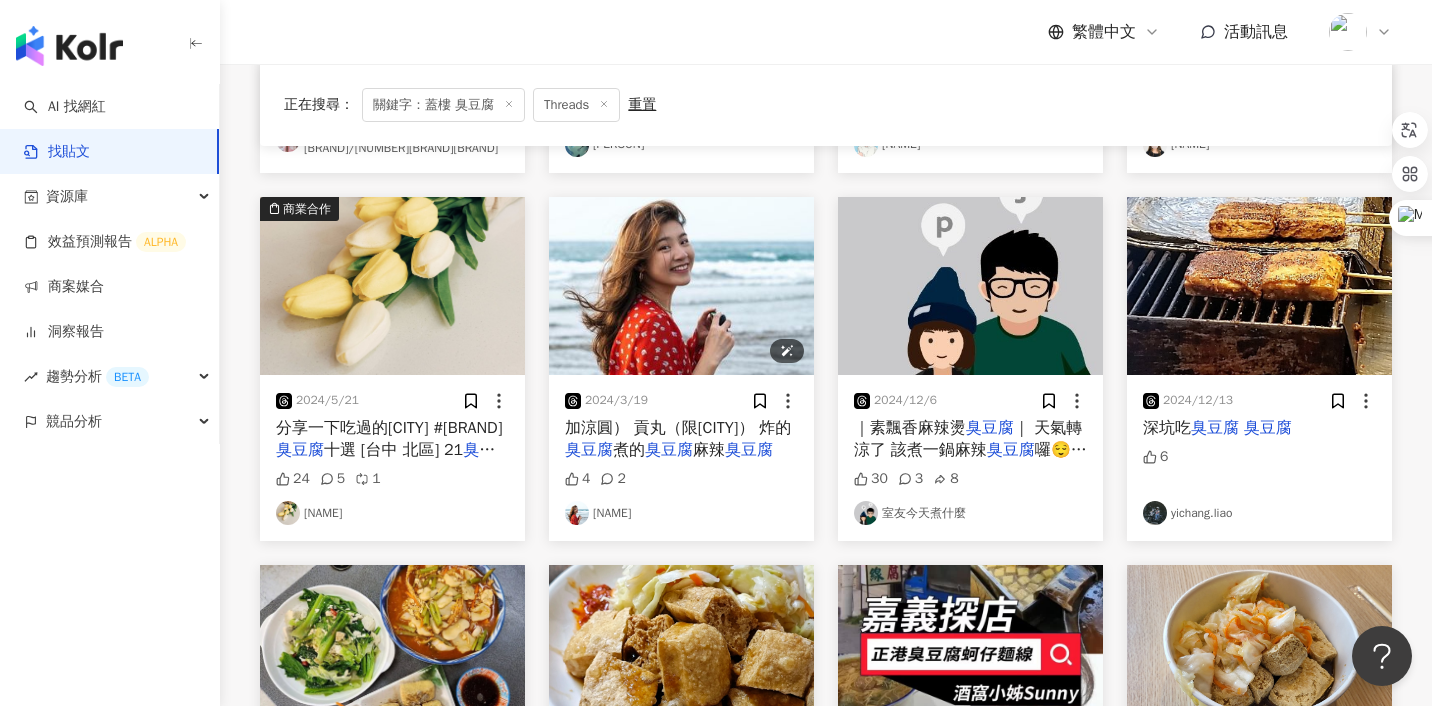 click at bounding box center [681, 286] 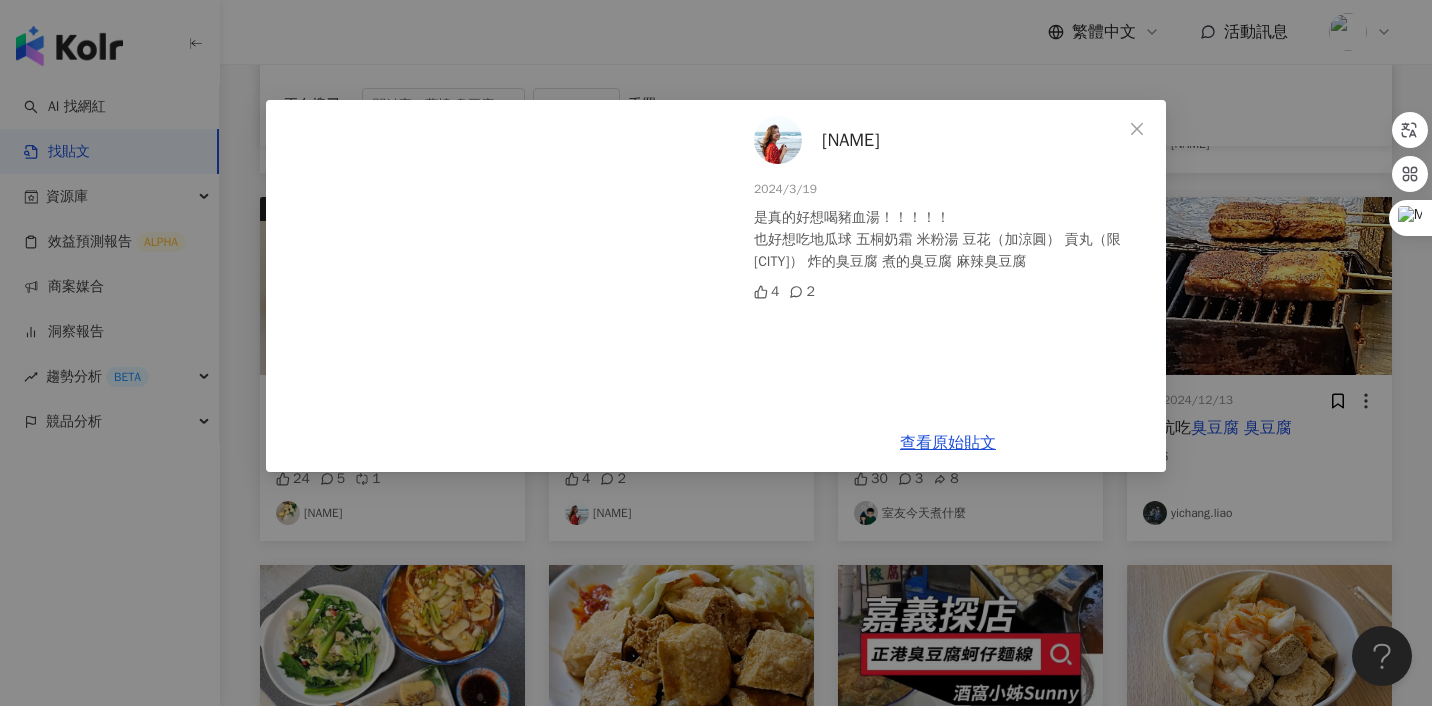 click on "[NAME] [DATE] 是真的好想喝豬血湯！！！！！
也好想吃地瓜球 五桐奶霜 米粉湯 豆花（加涼圓） 貢丸（限[CITY]） 炸的臭豆腐 煮的臭豆腐 麻辣臭豆腐 4 2 查看原始貼文" at bounding box center (716, 353) 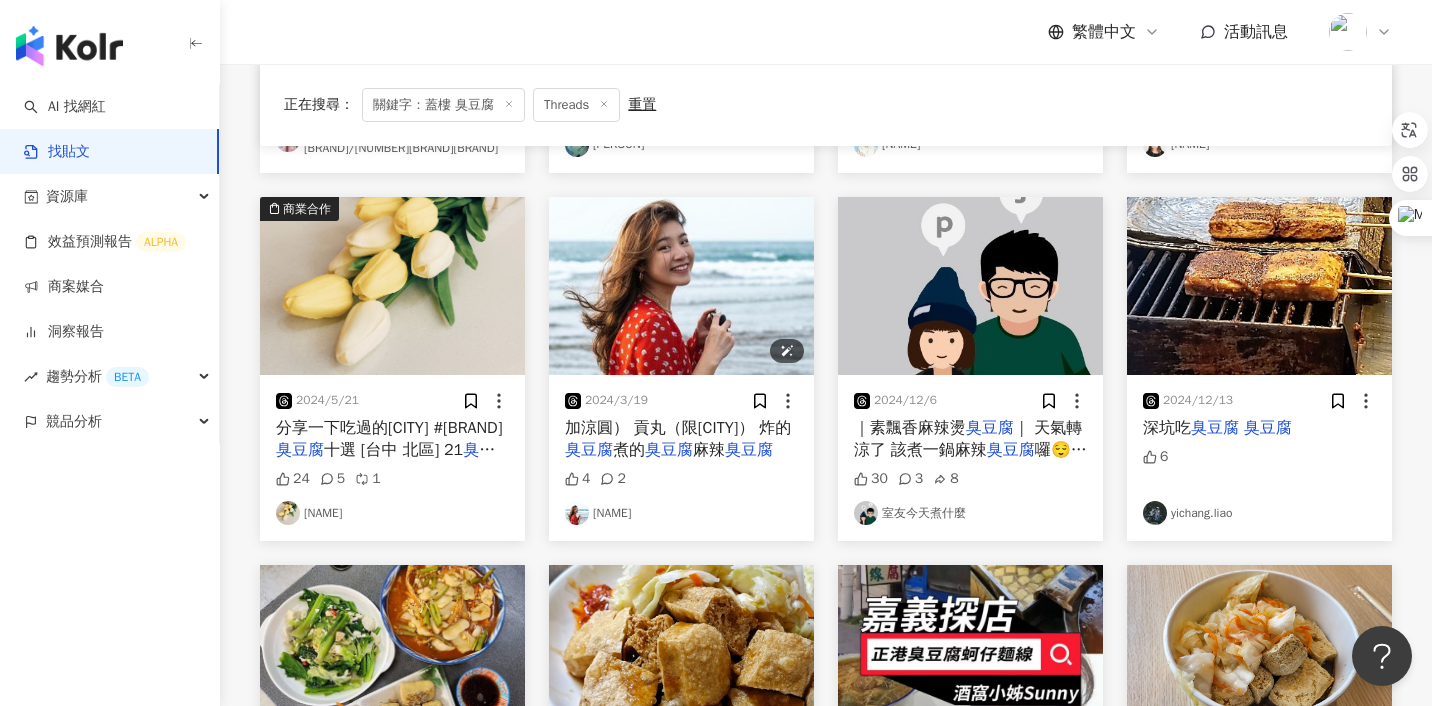 click at bounding box center [681, 286] 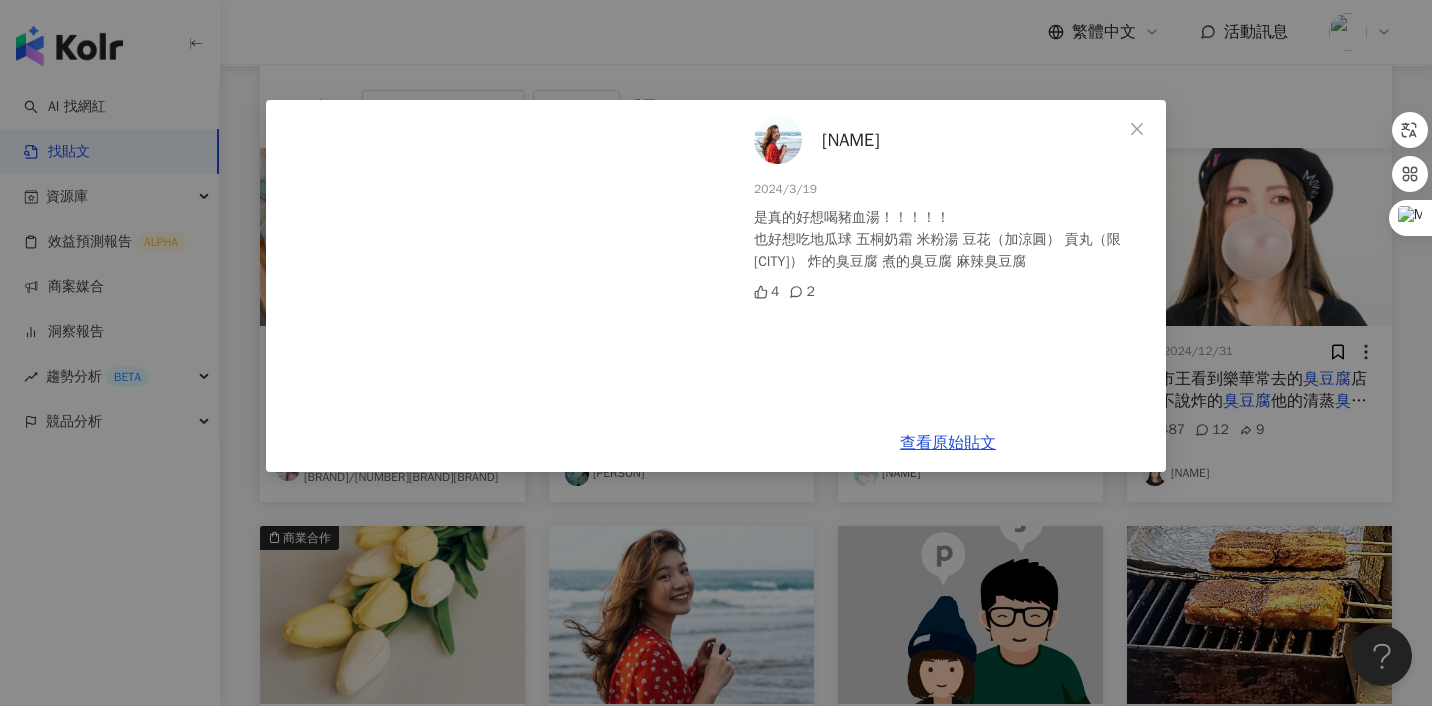 scroll, scrollTop: 193, scrollLeft: 0, axis: vertical 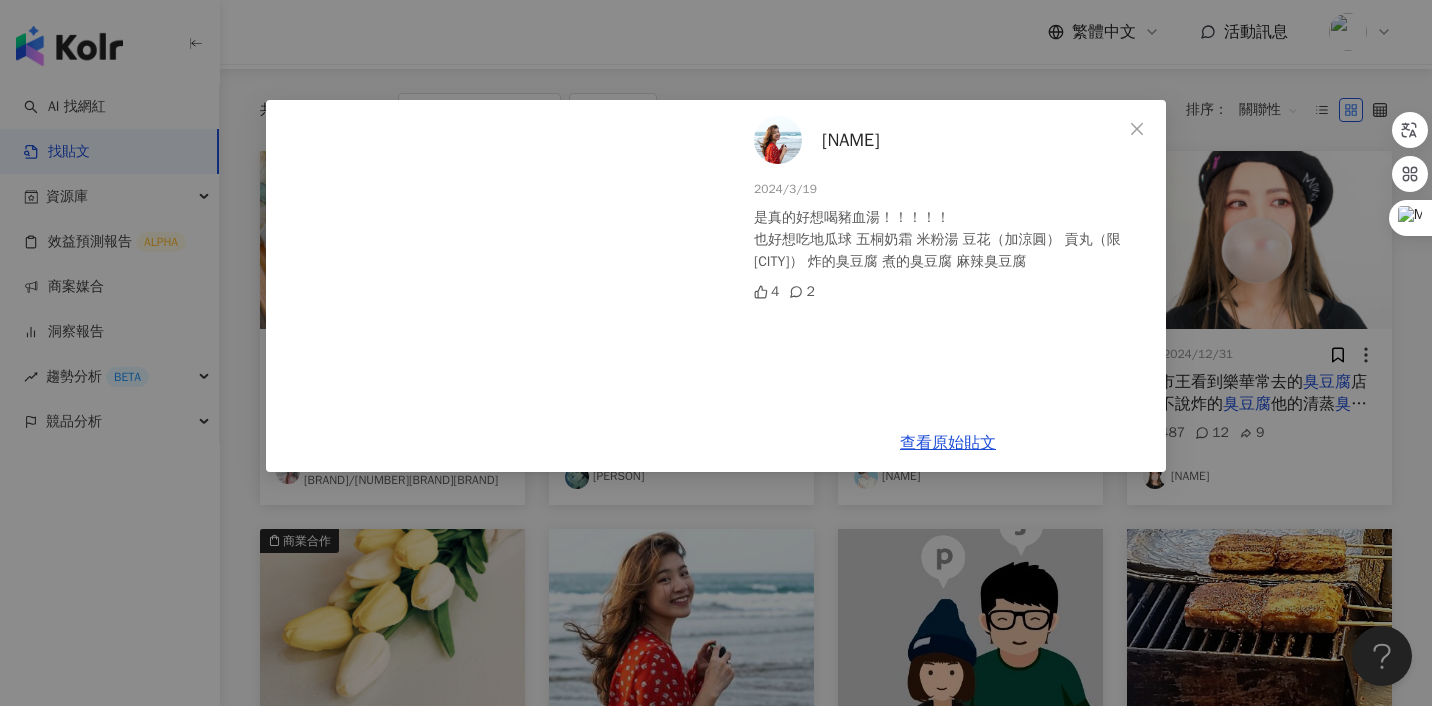 click on "[NAME] [DATE] 是真的好想喝豬血湯！！！！！
也好想吃地瓜球 五桐奶霜 米粉湯 豆花（加涼圓） 貢丸（限[CITY]） 炸的臭豆腐 煮的臭豆腐 麻辣臭豆腐 4 2 查看原始貼文" at bounding box center (716, 353) 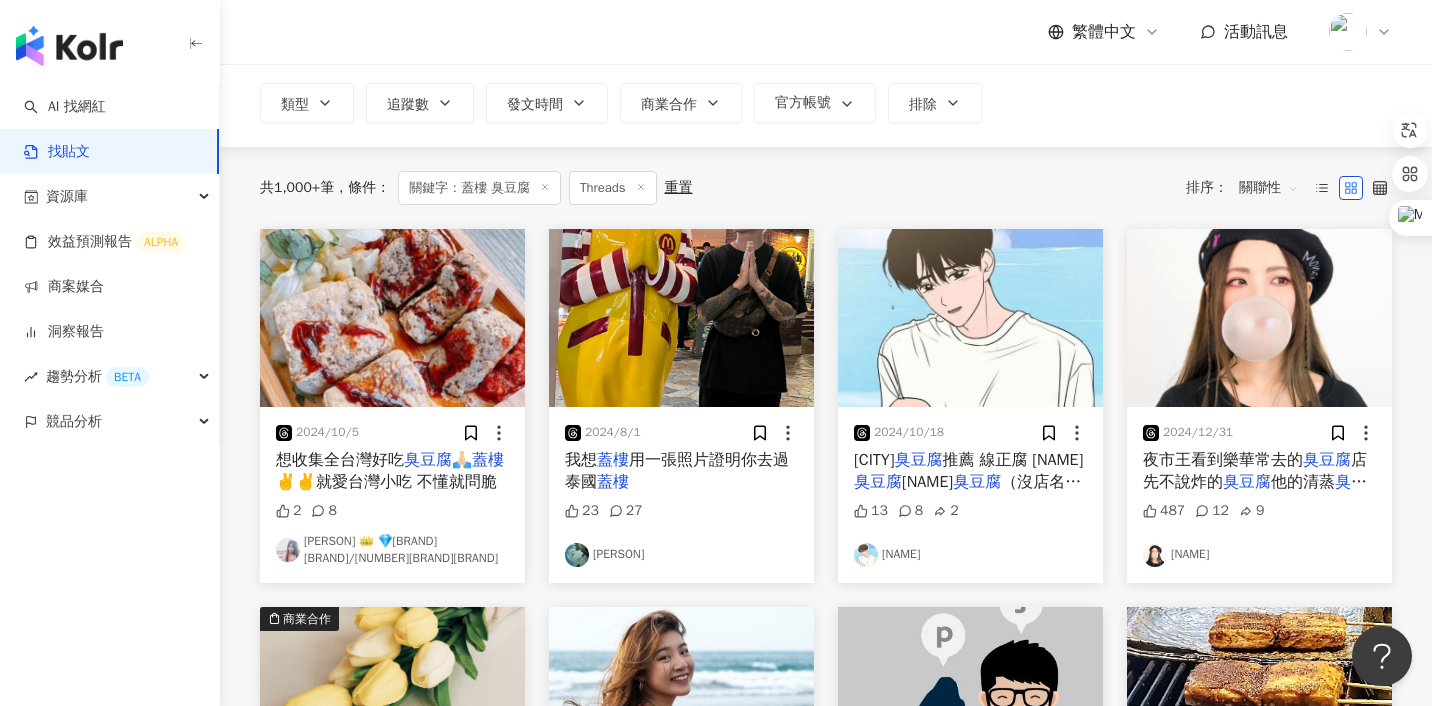 scroll, scrollTop: 111, scrollLeft: 0, axis: vertical 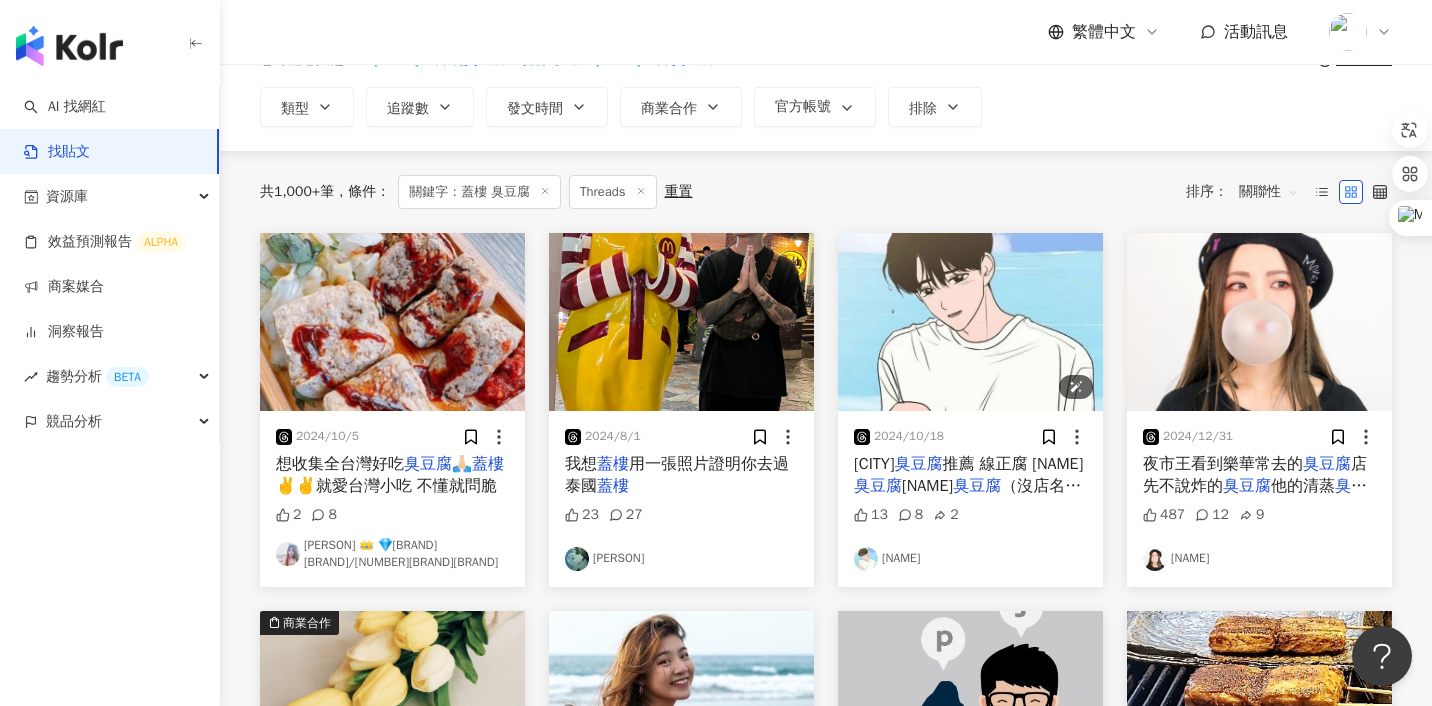 click at bounding box center (970, 322) 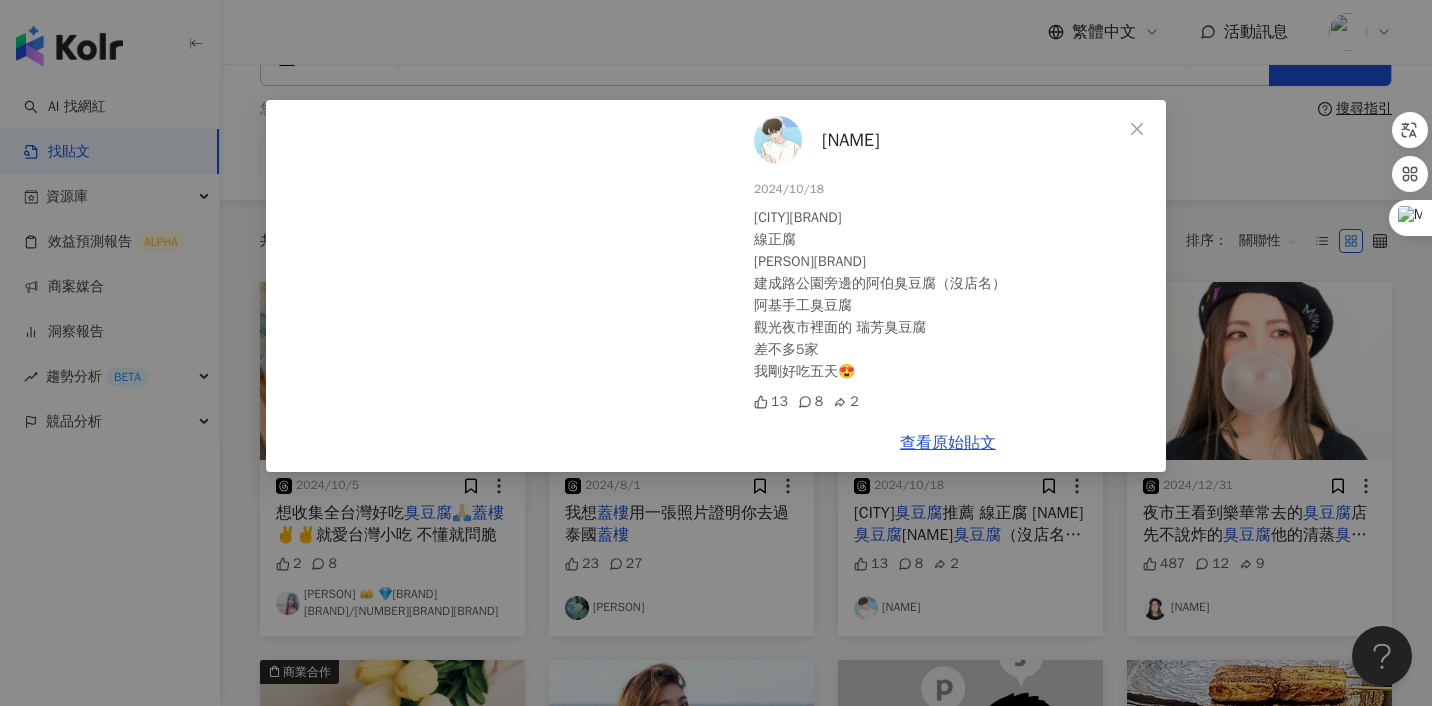 scroll, scrollTop: 47, scrollLeft: 0, axis: vertical 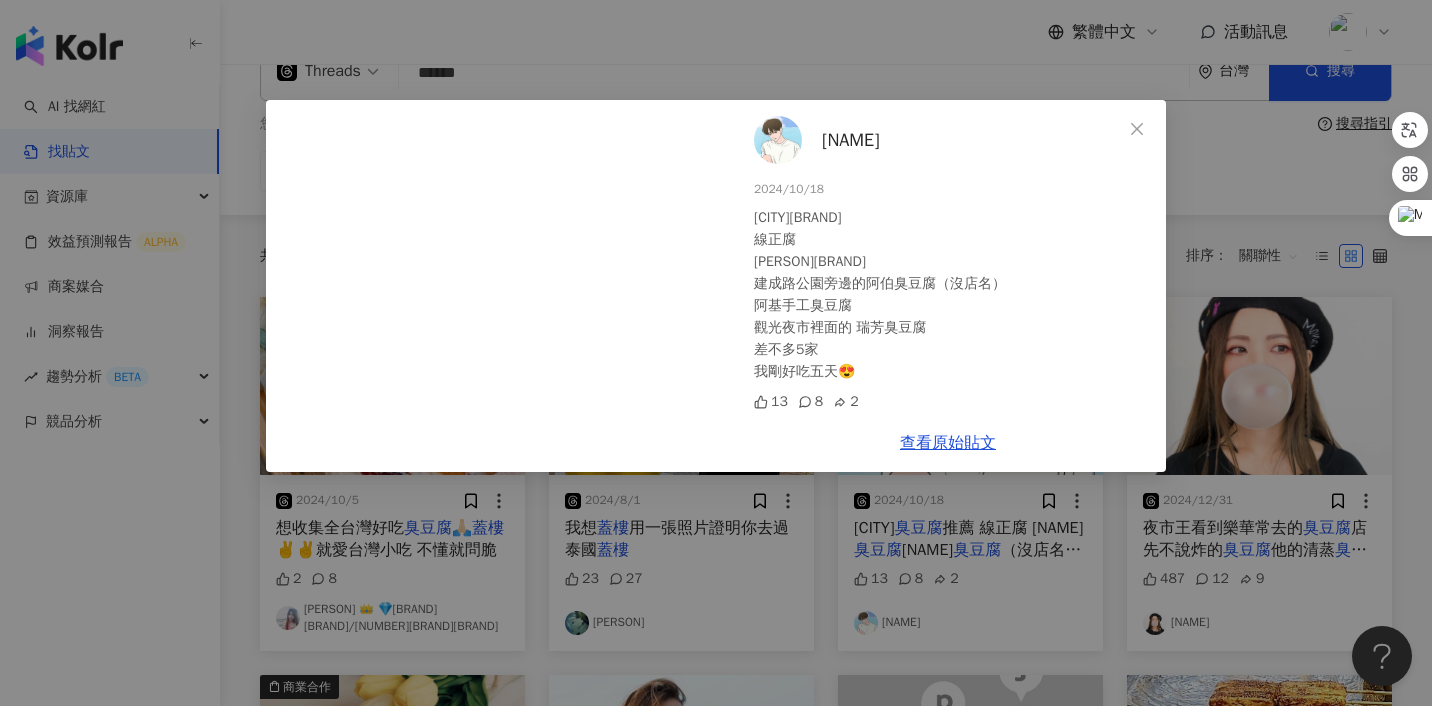 click on "[NAME] [DATE] 汐止臭豆腐推薦
線正腐
志雲臭豆腐
建成路公園旁邊的阿伯臭豆腐（沒店名）
阿基手工臭豆腐
觀光夜市裡面的 瑞芳臭豆腐
差不多5家
我剛好吃五天😍 13 8 2 查看原始貼文" at bounding box center [716, 353] 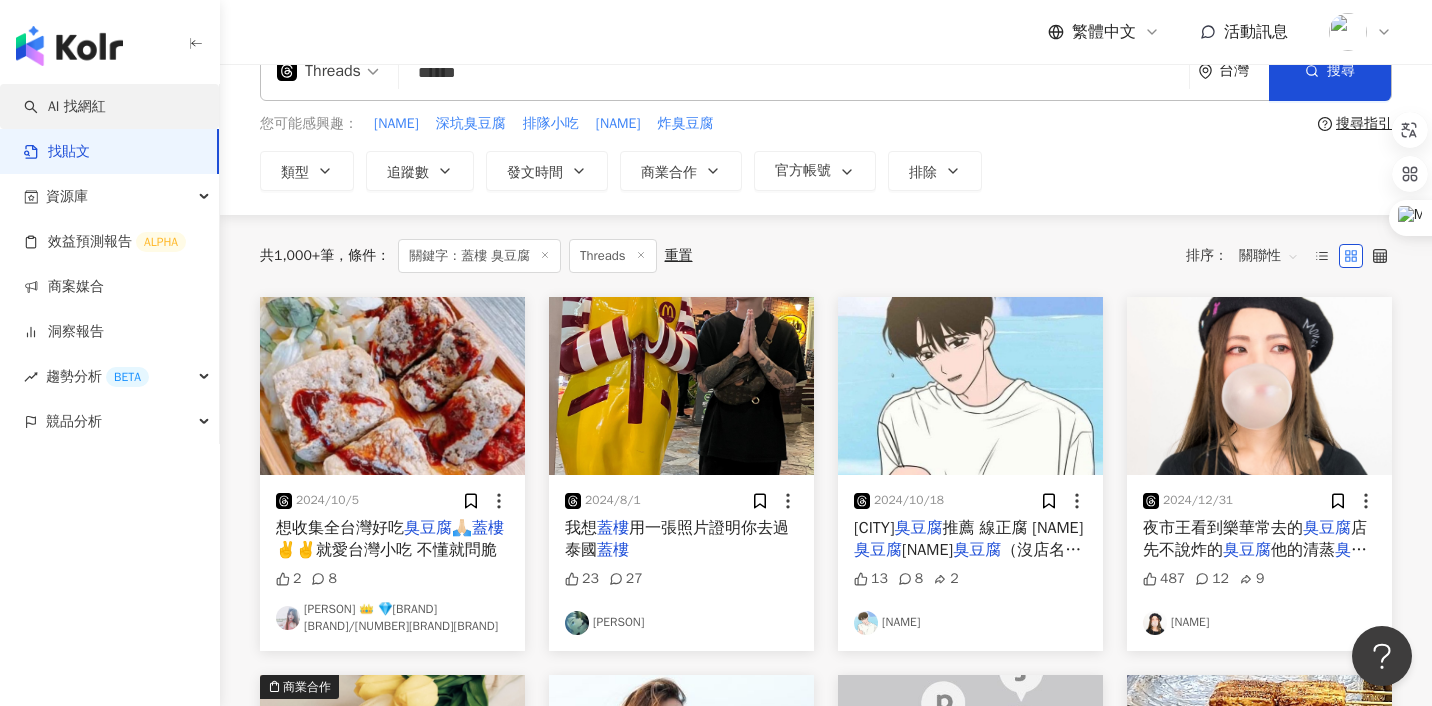 click on "AI 找網紅" at bounding box center [65, 107] 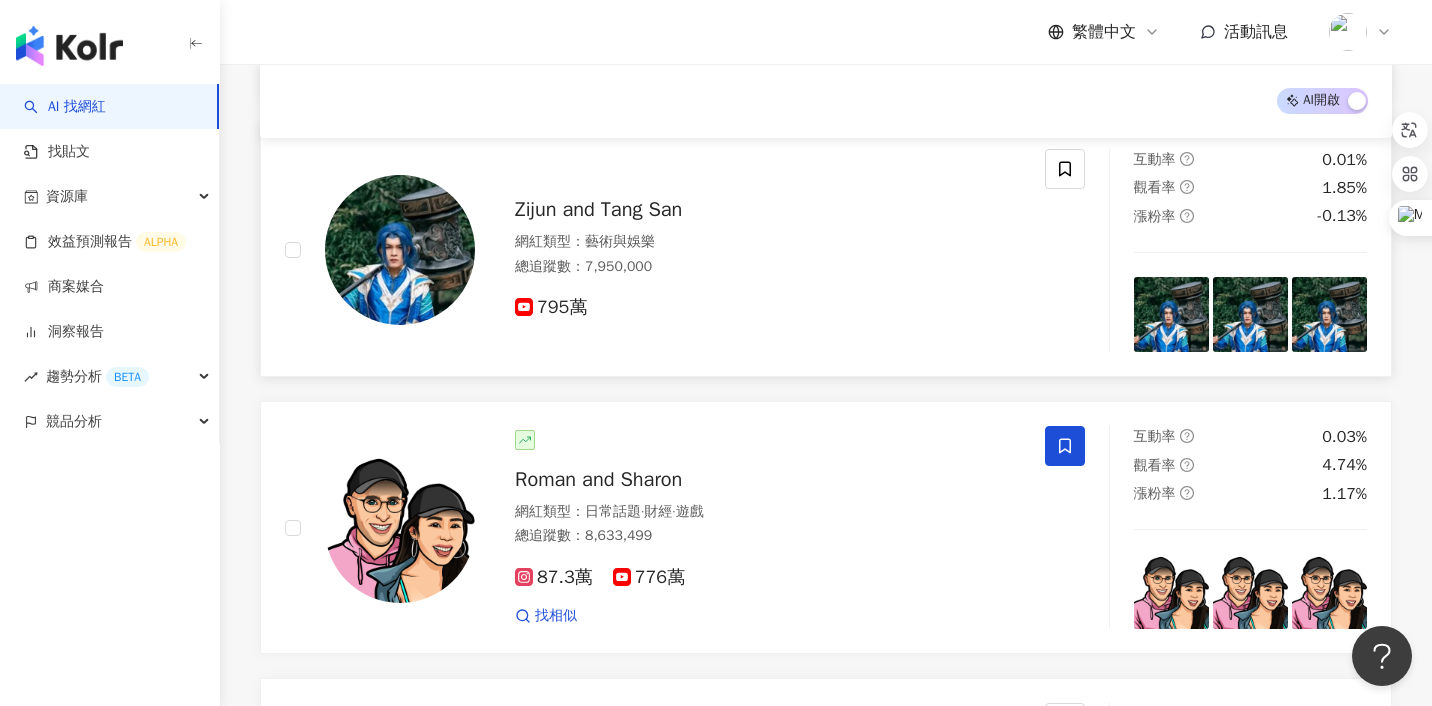 scroll, scrollTop: 1587, scrollLeft: 0, axis: vertical 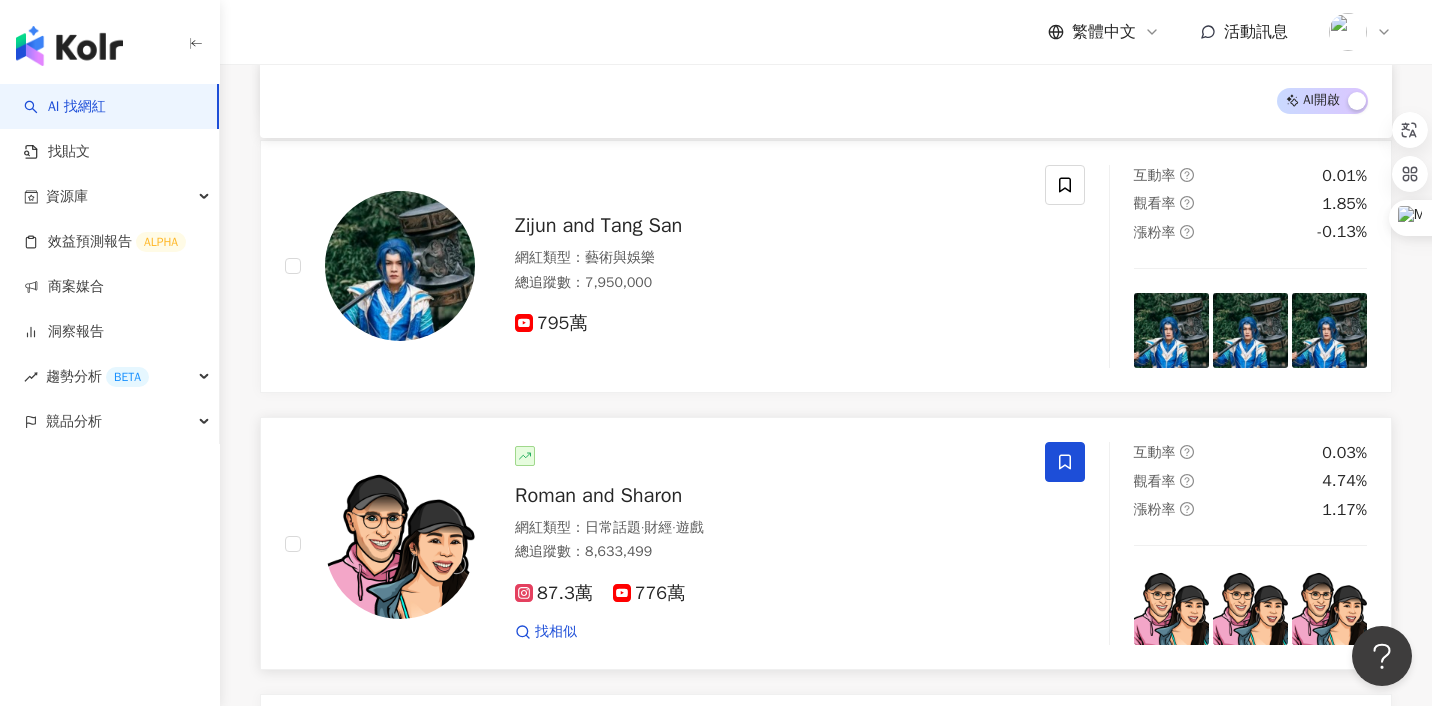 click at bounding box center [1171, 607] 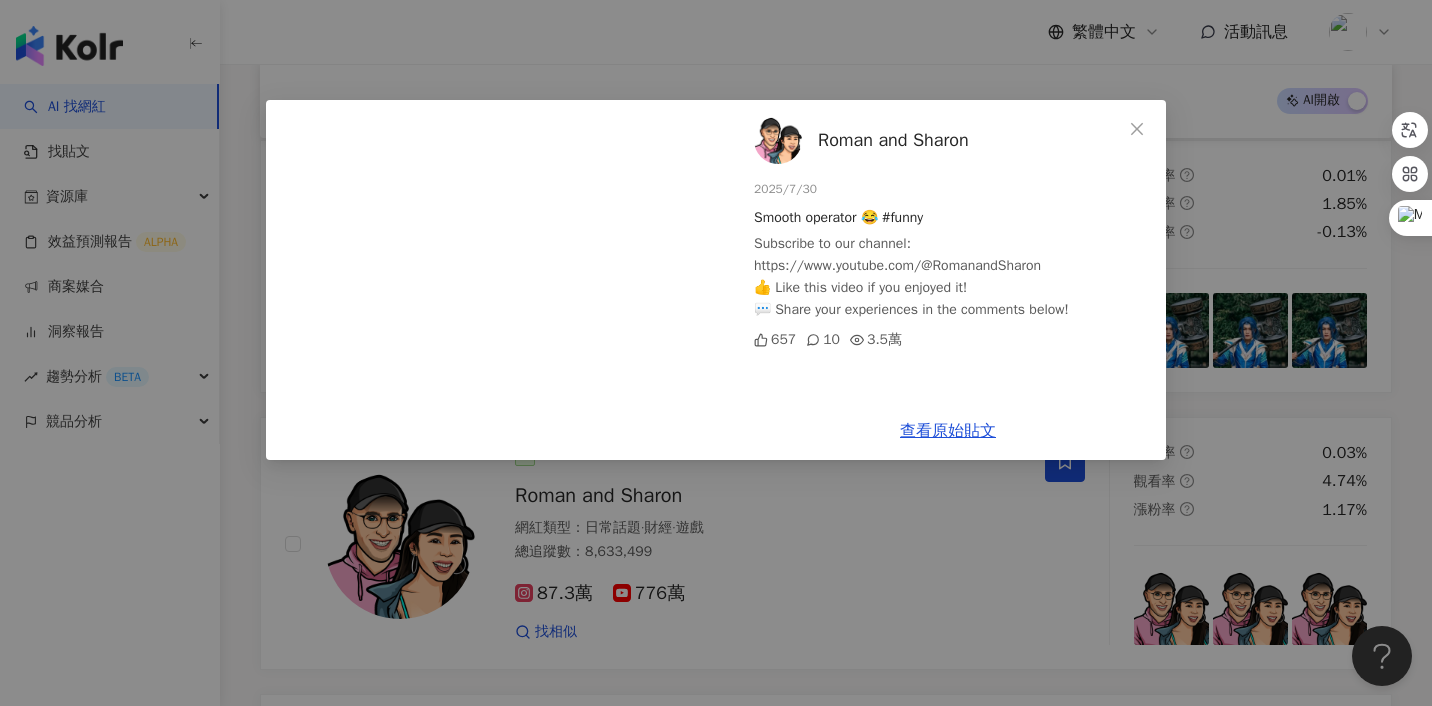 click on "Roman and Sharon" at bounding box center [893, 140] 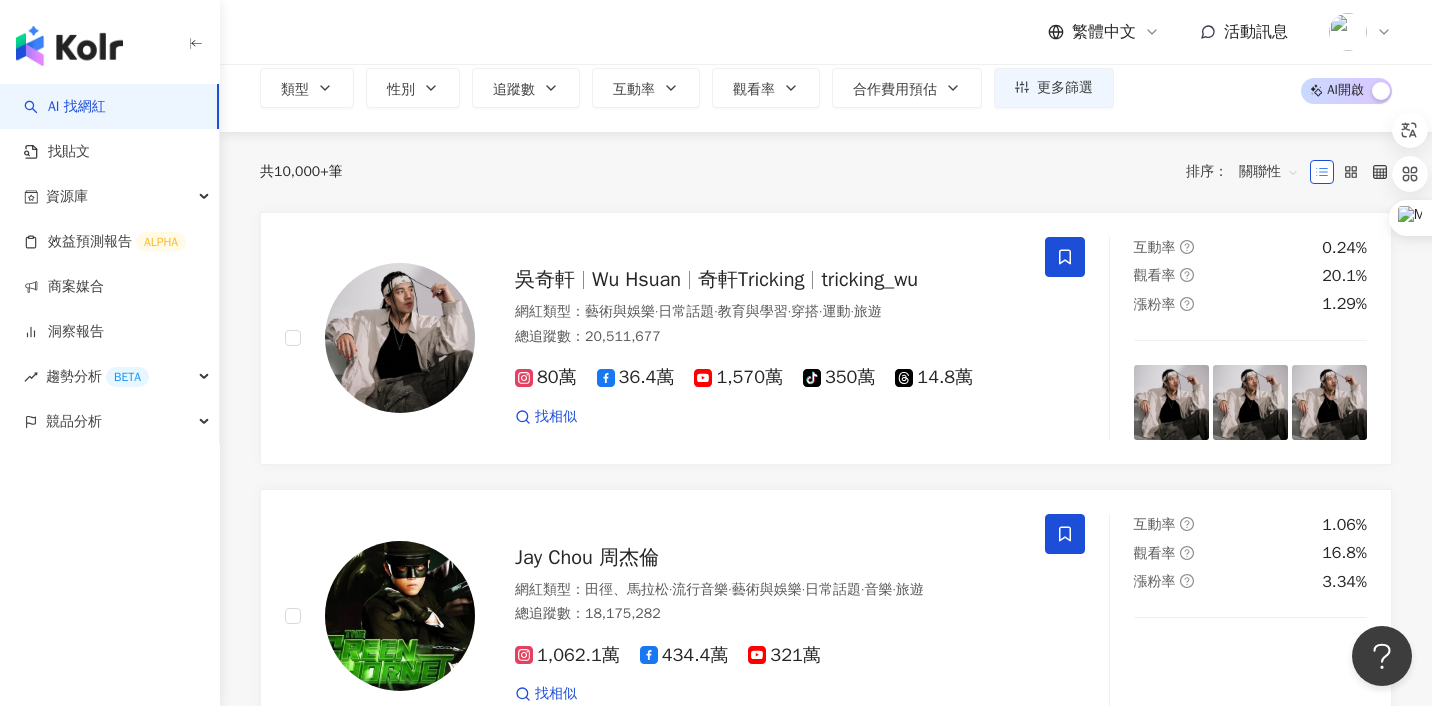 scroll, scrollTop: 109, scrollLeft: 0, axis: vertical 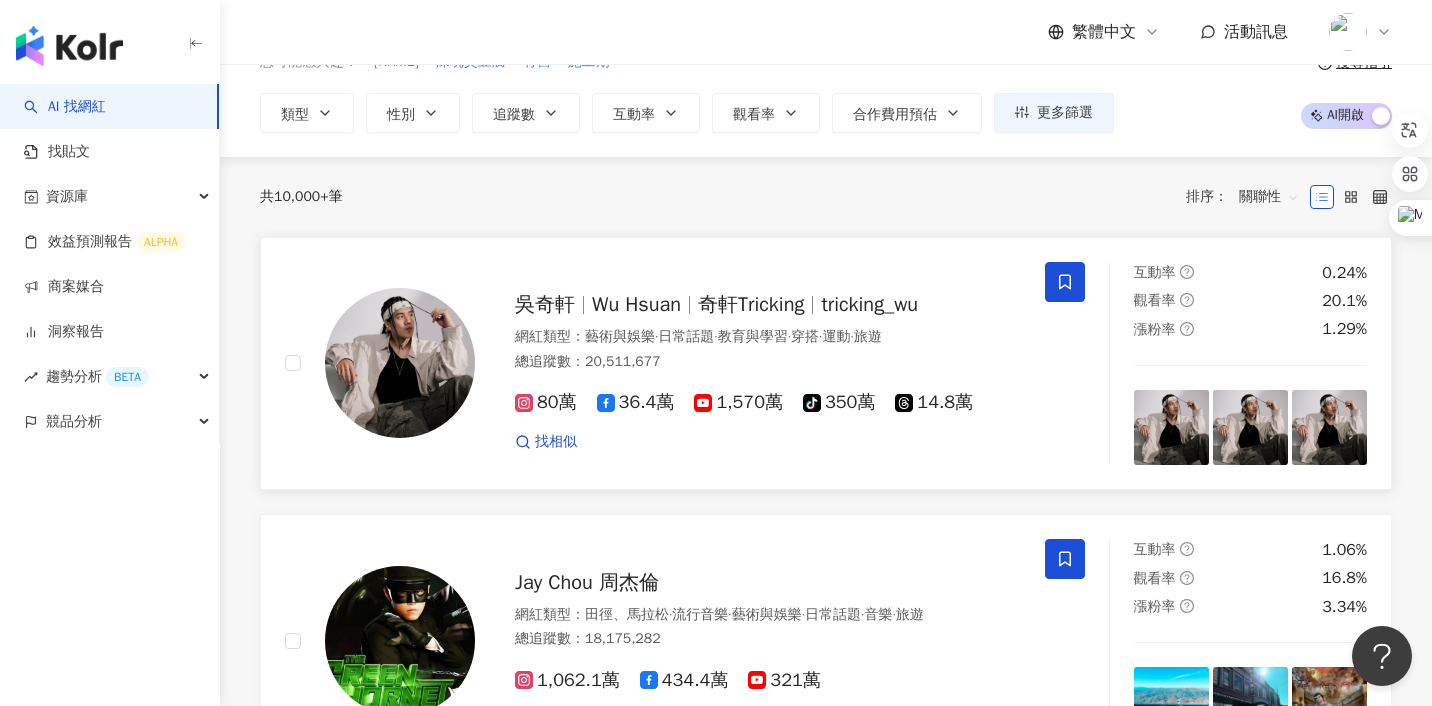 click at bounding box center (1171, 427) 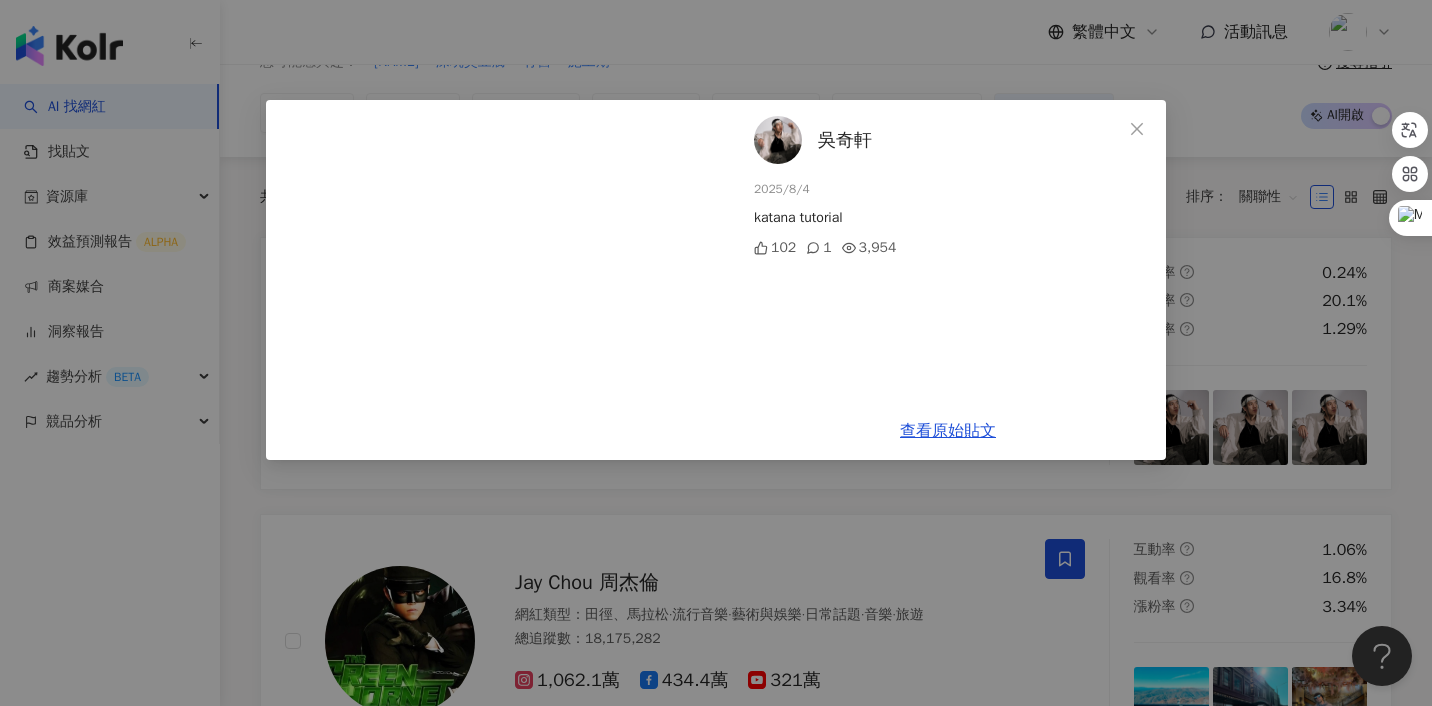 click on "吳奇軒 2025/8/4 katana tutorial 102 1 3,954 查看原始貼文" at bounding box center [716, 353] 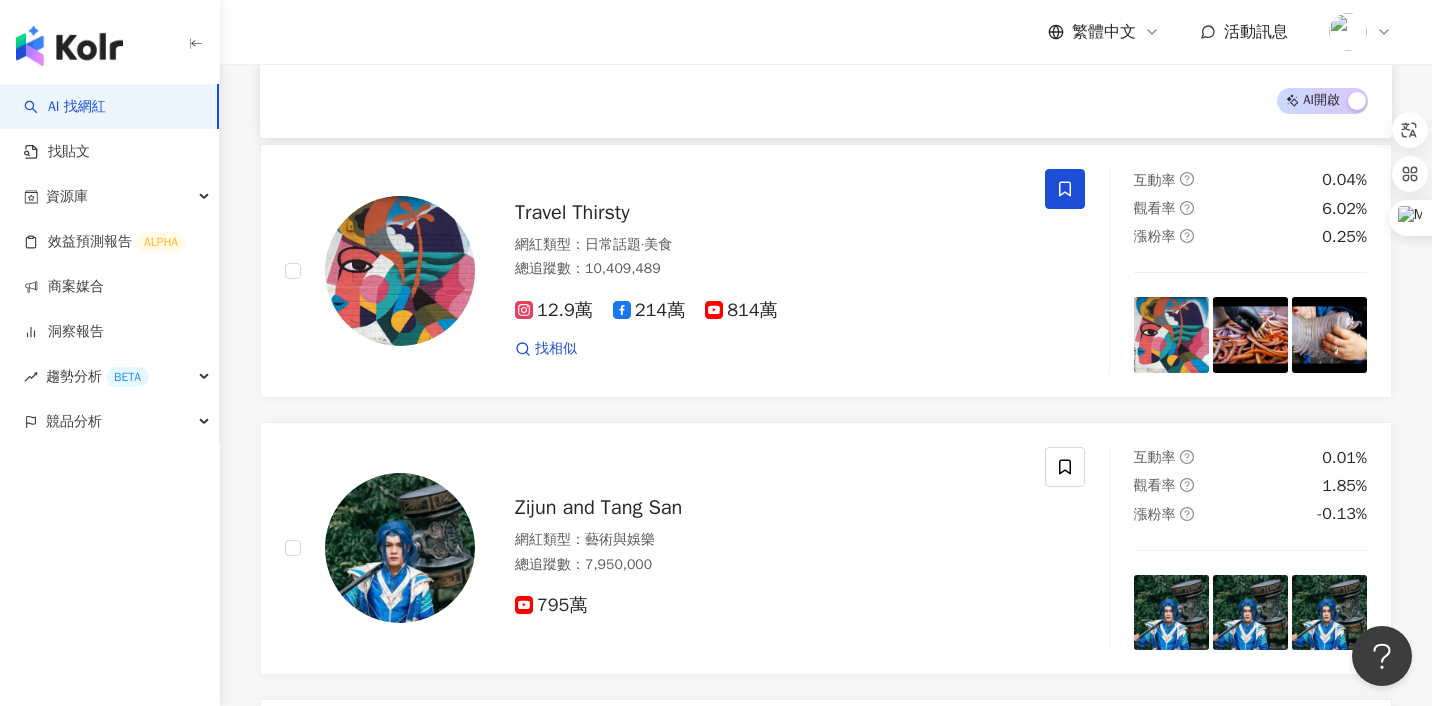 scroll, scrollTop: 1197, scrollLeft: 0, axis: vertical 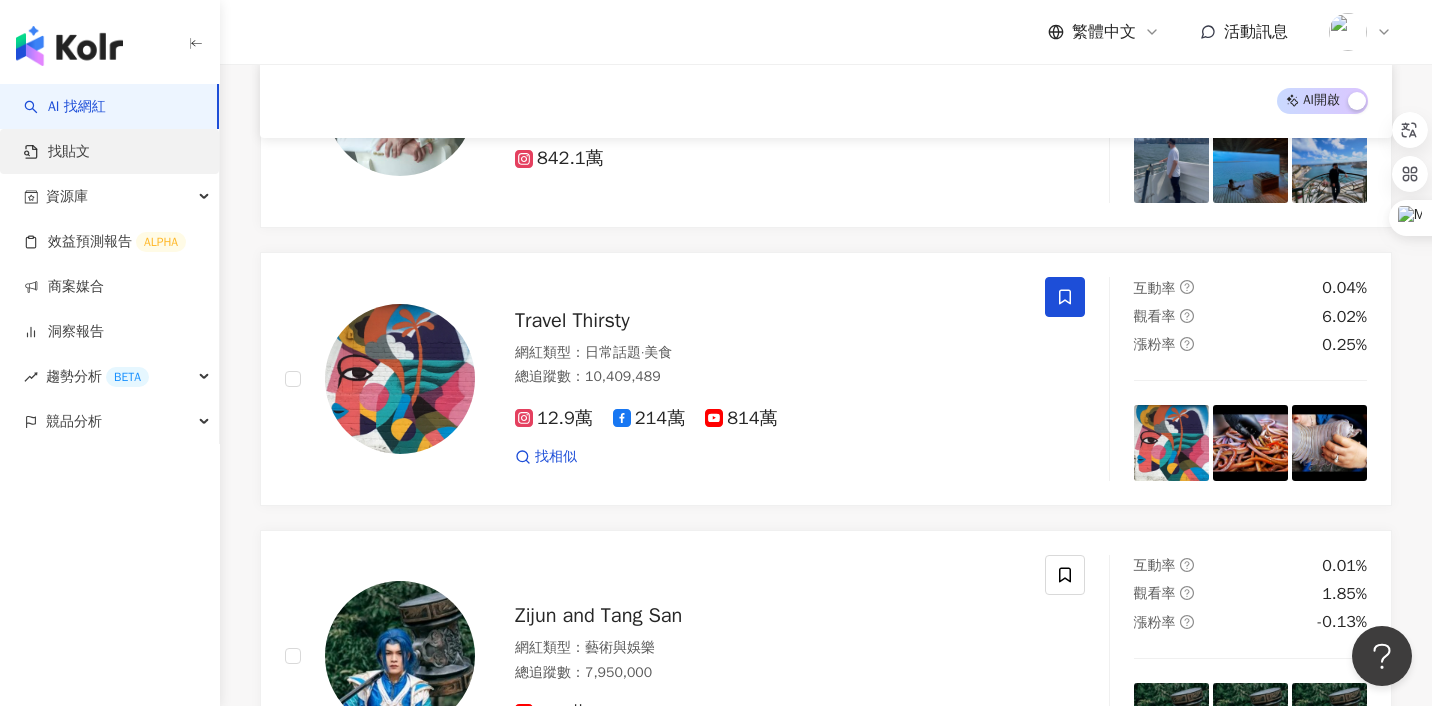 click on "找貼文" at bounding box center (57, 152) 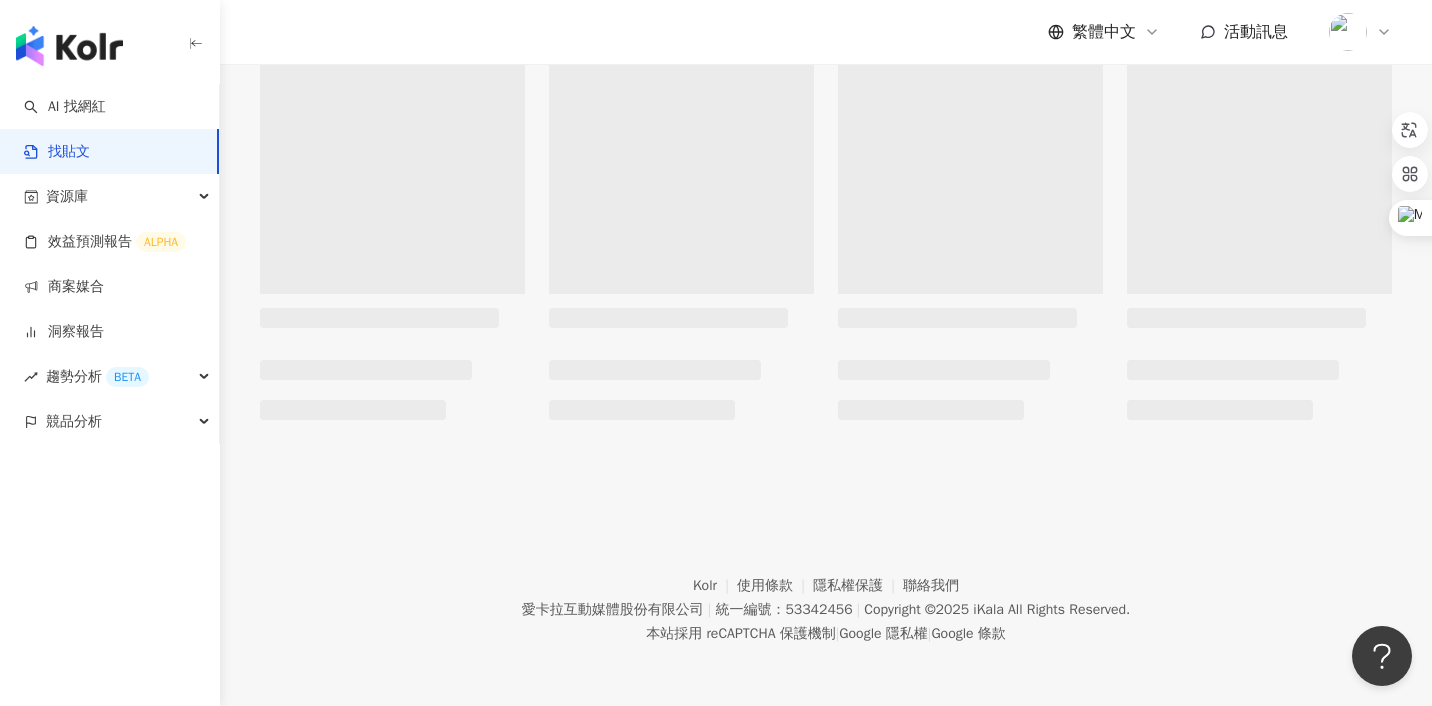 scroll, scrollTop: 0, scrollLeft: 0, axis: both 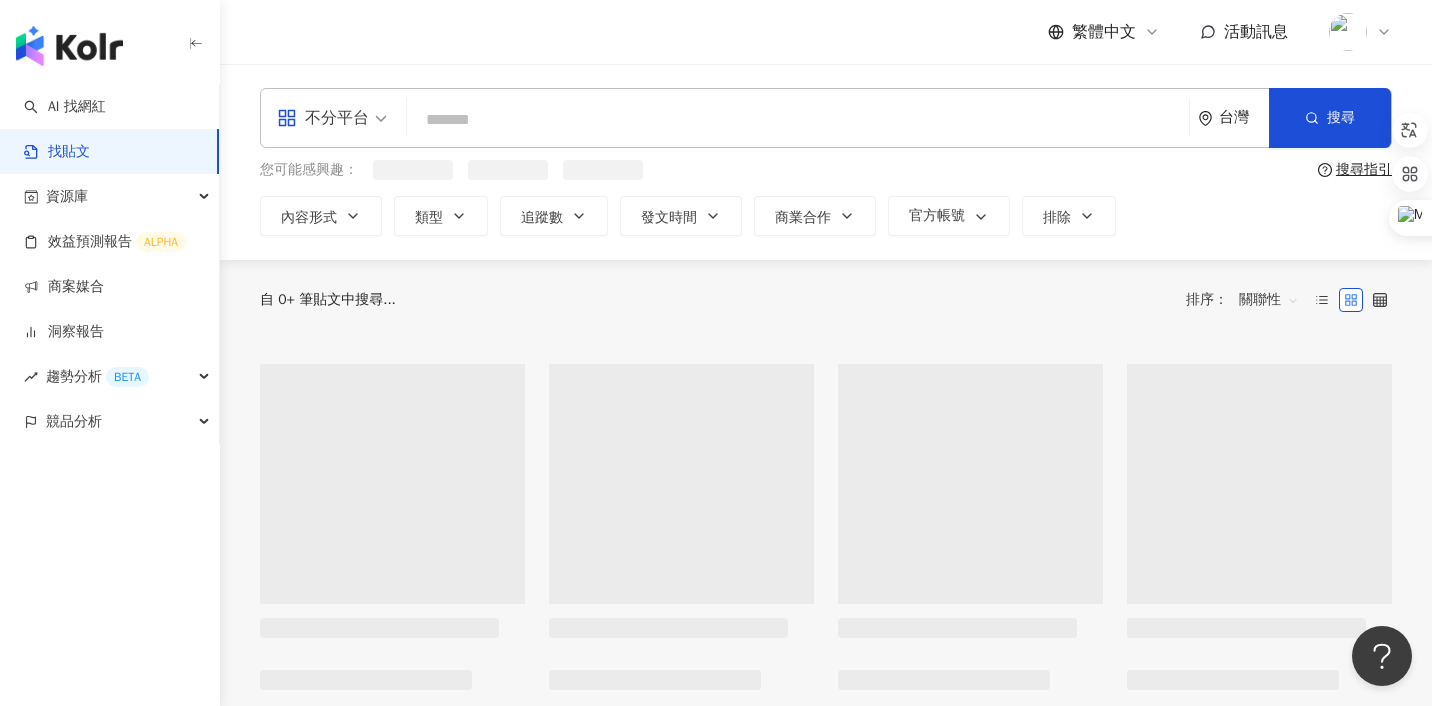 click at bounding box center (798, 119) 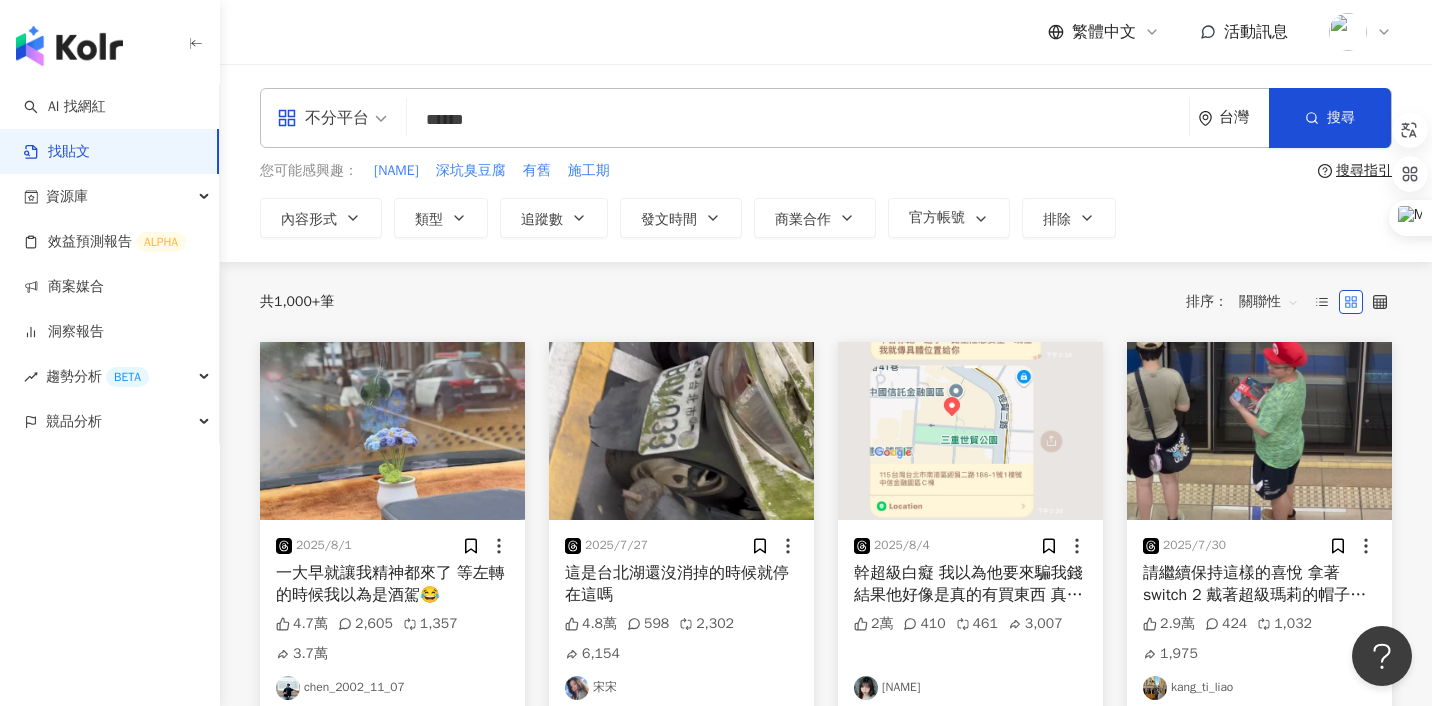 click on "不分平台" at bounding box center (323, 118) 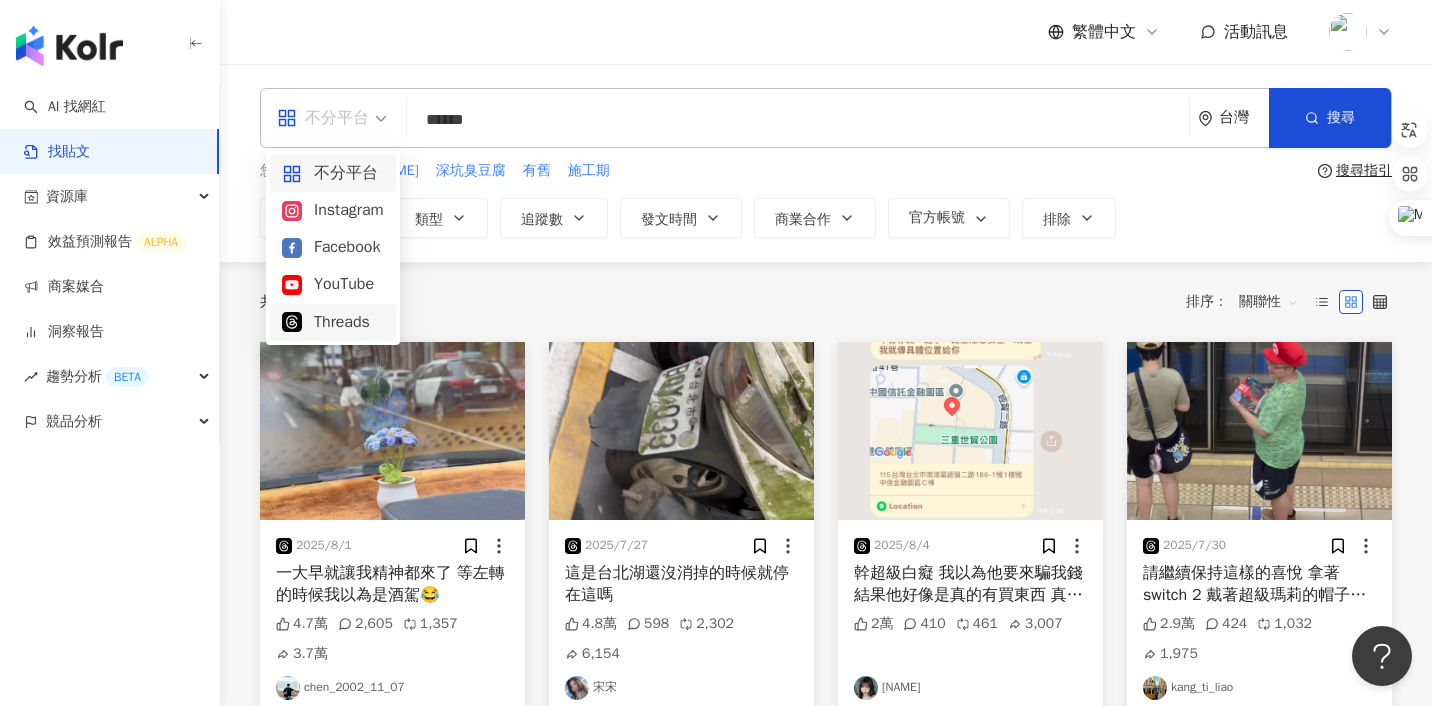 click on "Threads" at bounding box center [333, 322] 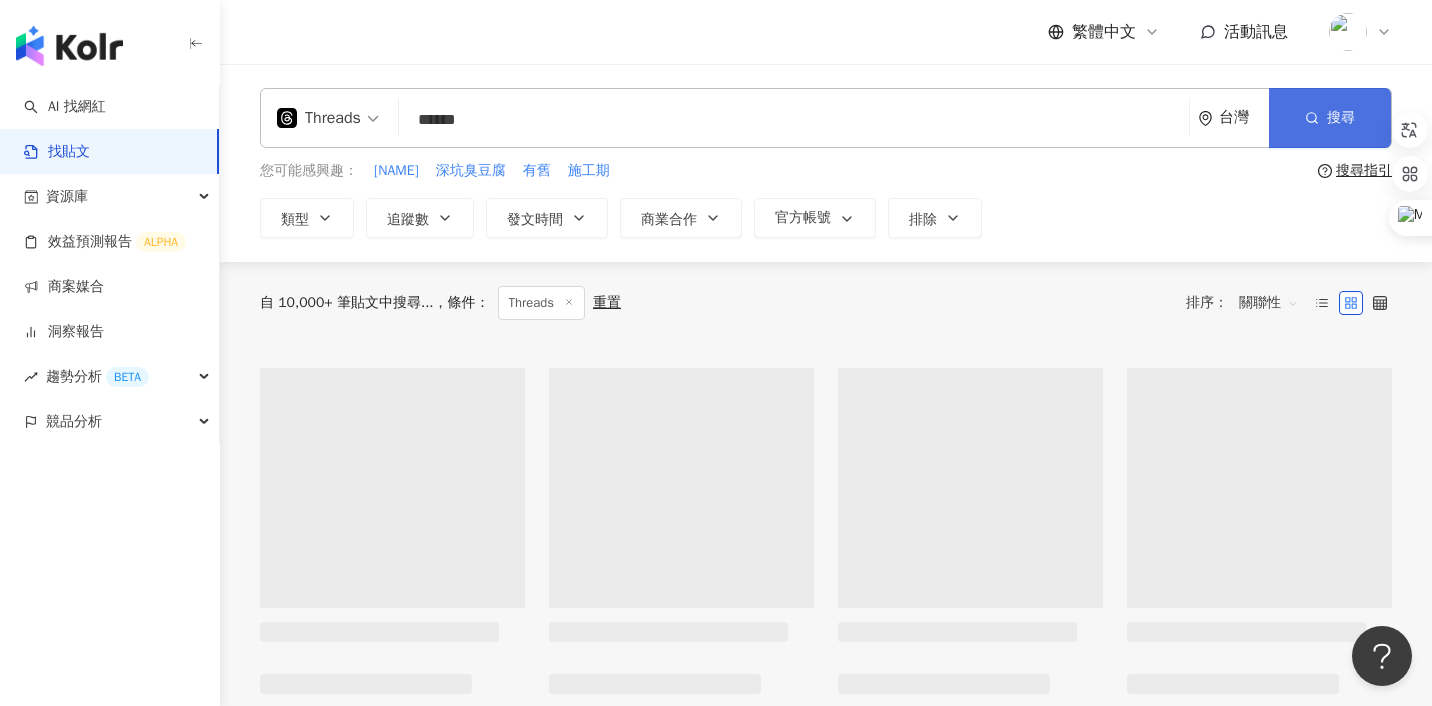 click on "搜尋" at bounding box center [1330, 118] 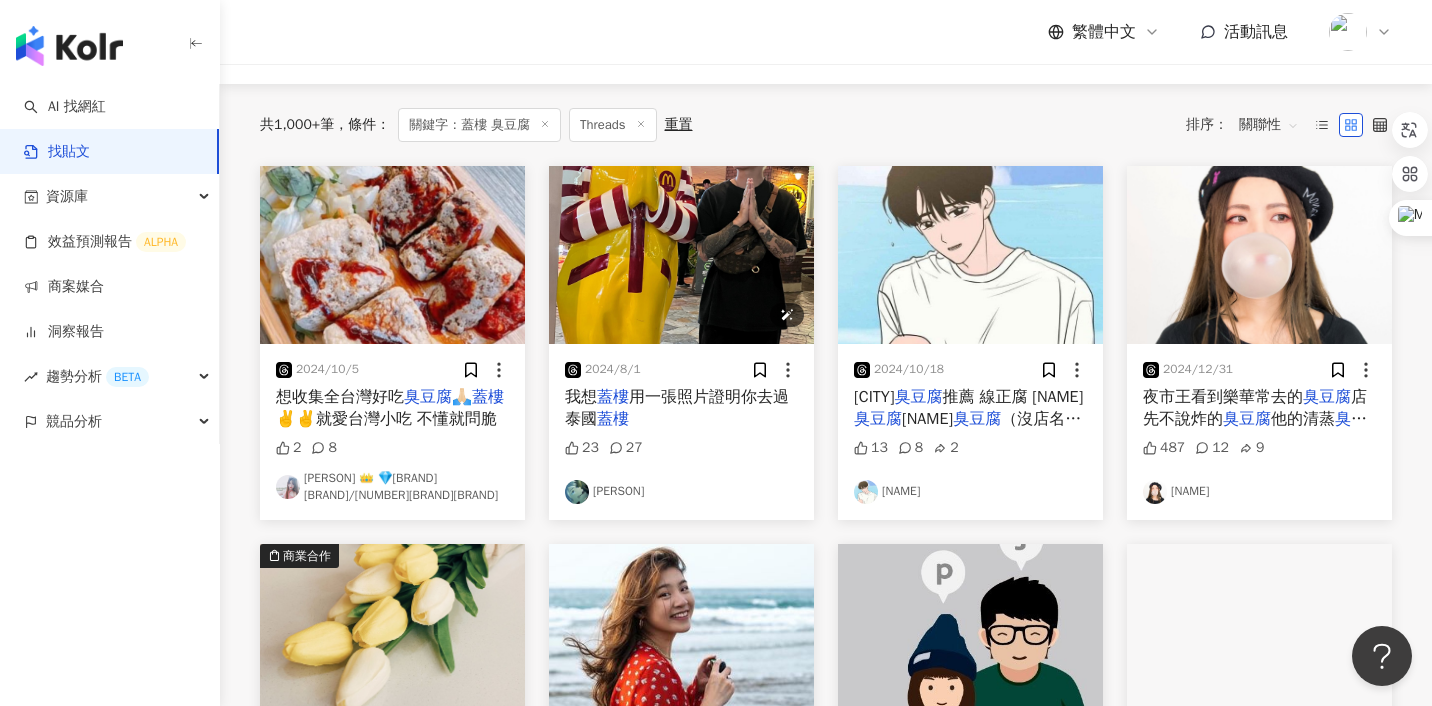 scroll, scrollTop: 188, scrollLeft: 0, axis: vertical 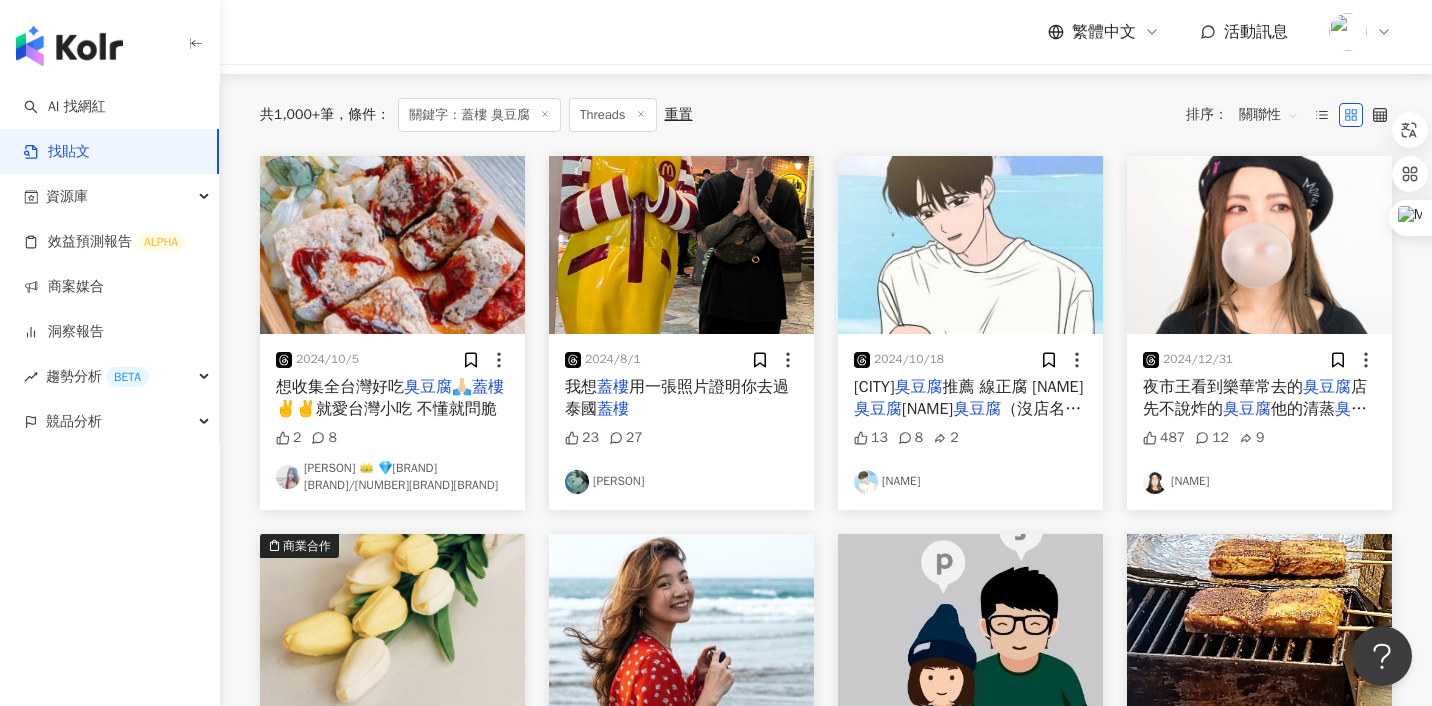 click at bounding box center (1155, 482) 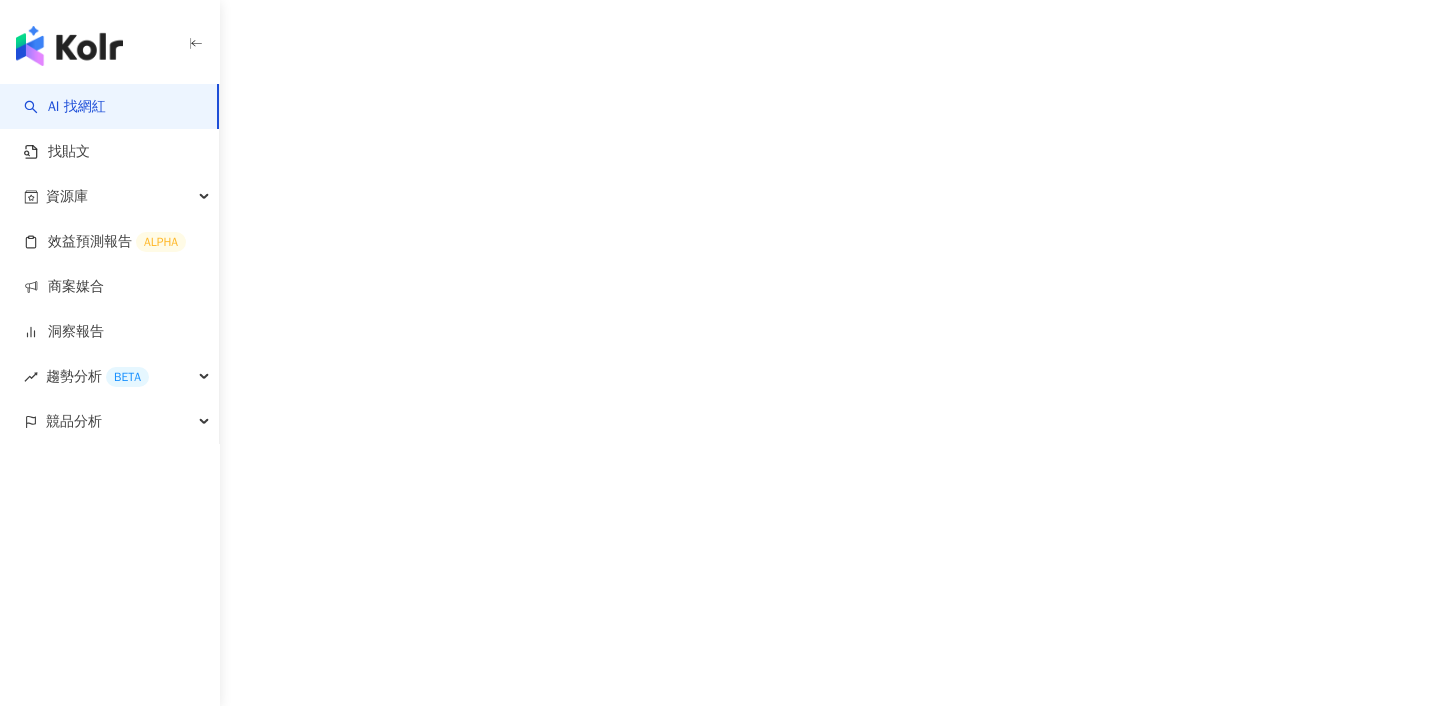 scroll, scrollTop: 0, scrollLeft: 0, axis: both 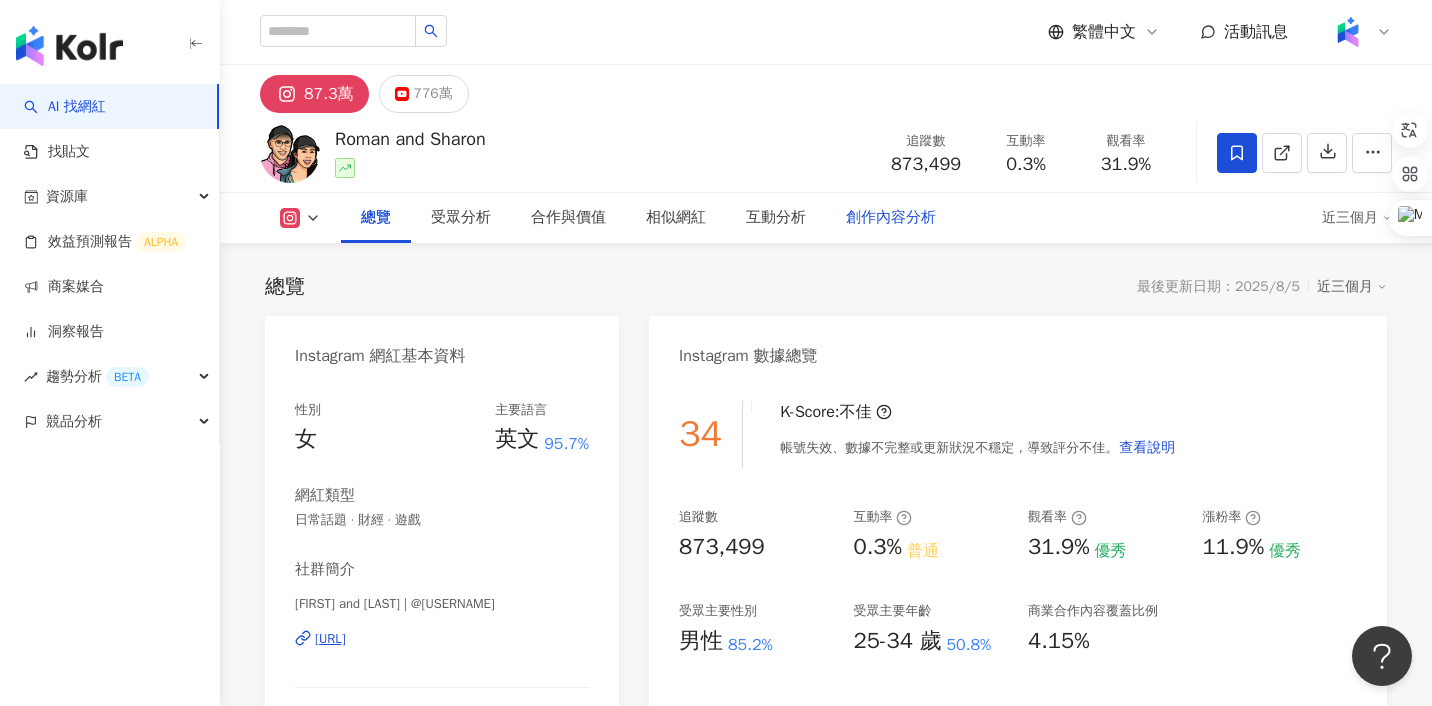 click on "創作內容分析" at bounding box center (891, 218) 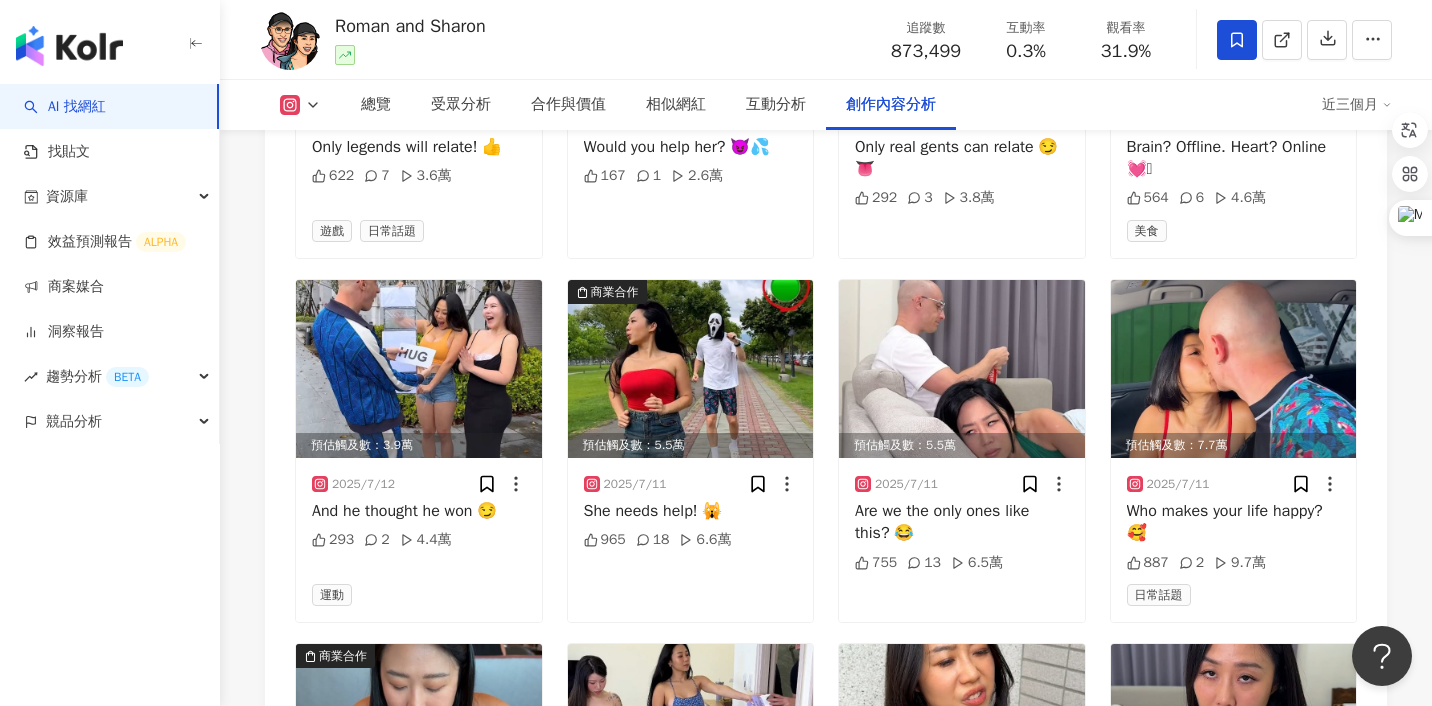 scroll, scrollTop: 6280, scrollLeft: 0, axis: vertical 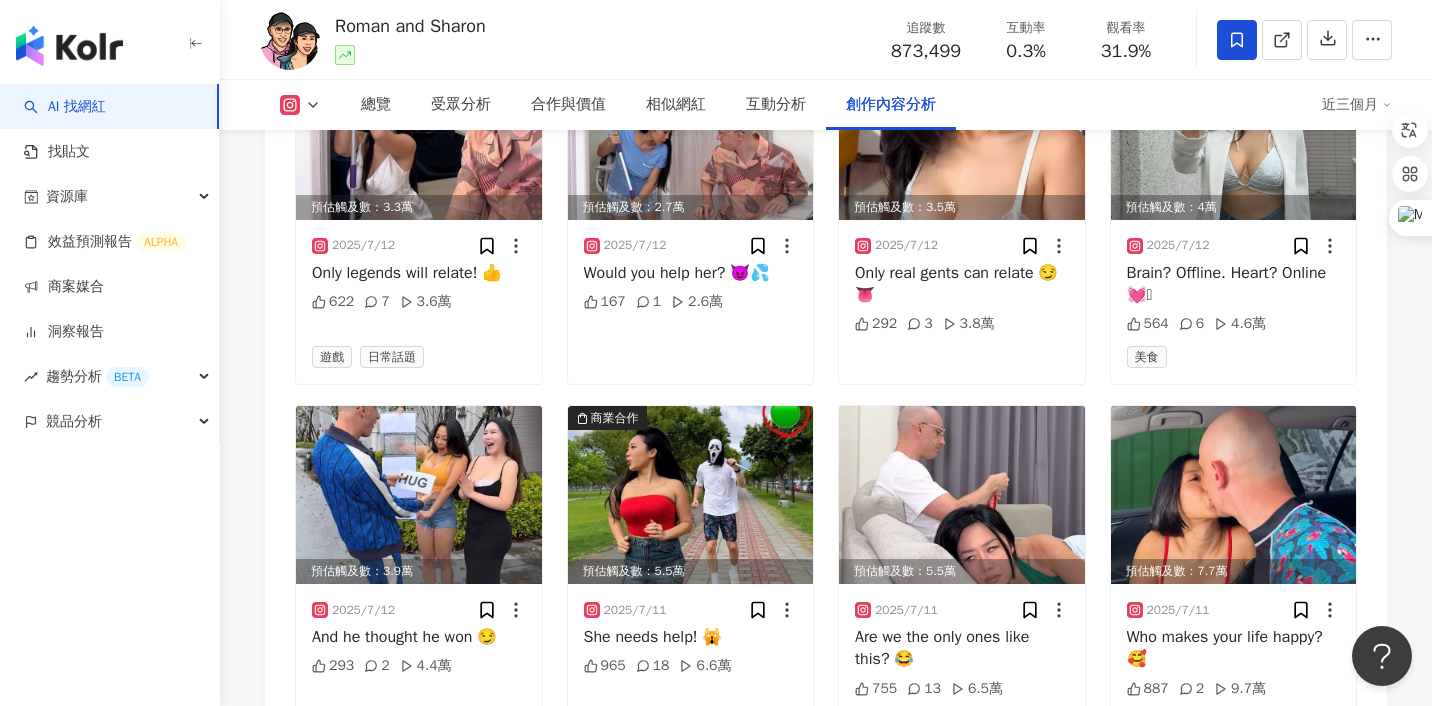 click 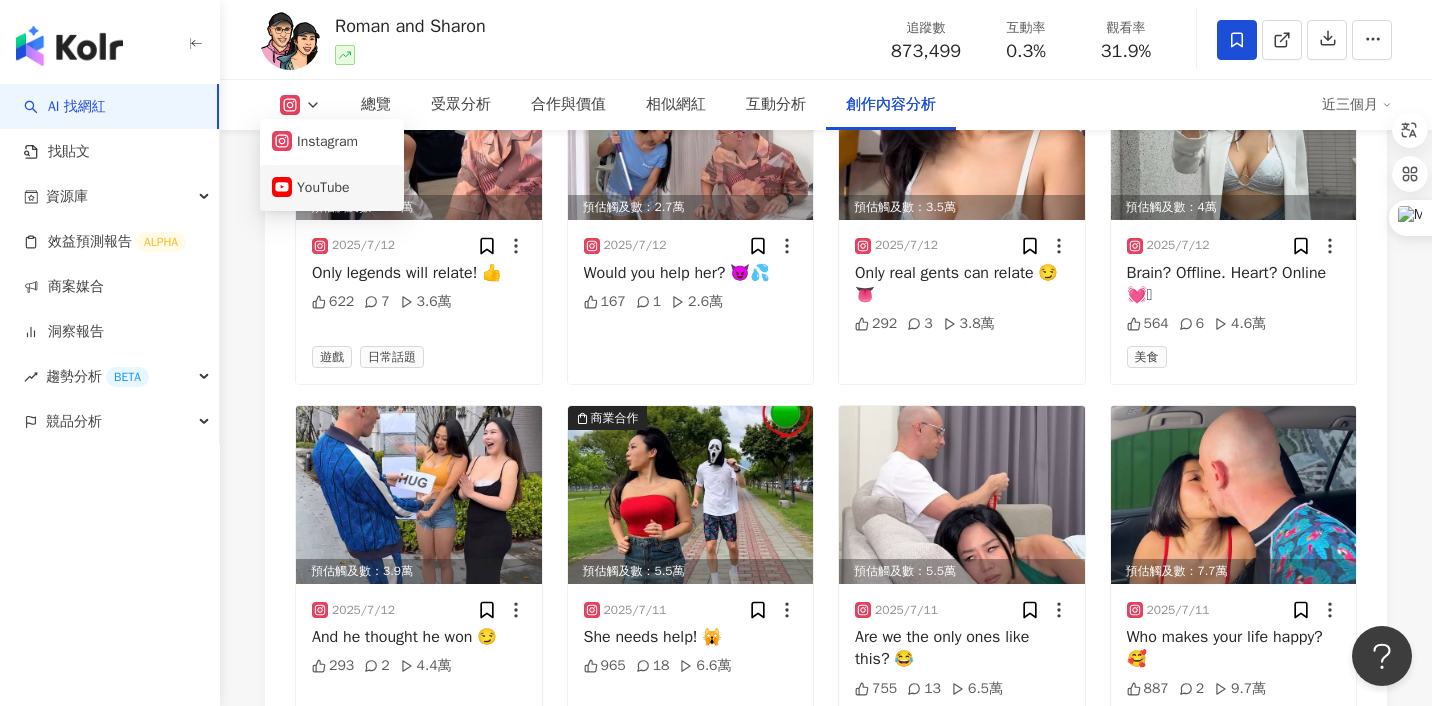 click on "YouTube" at bounding box center [332, 188] 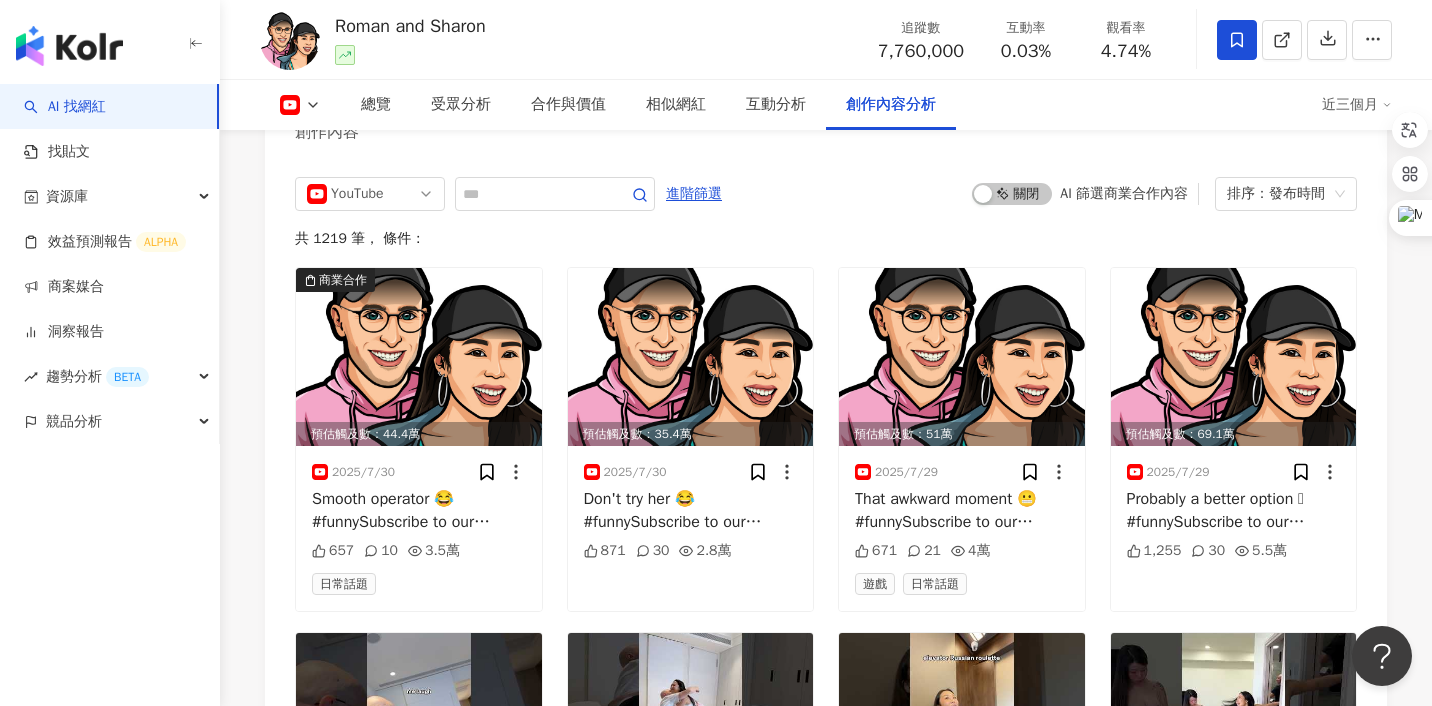 scroll, scrollTop: 5429, scrollLeft: 0, axis: vertical 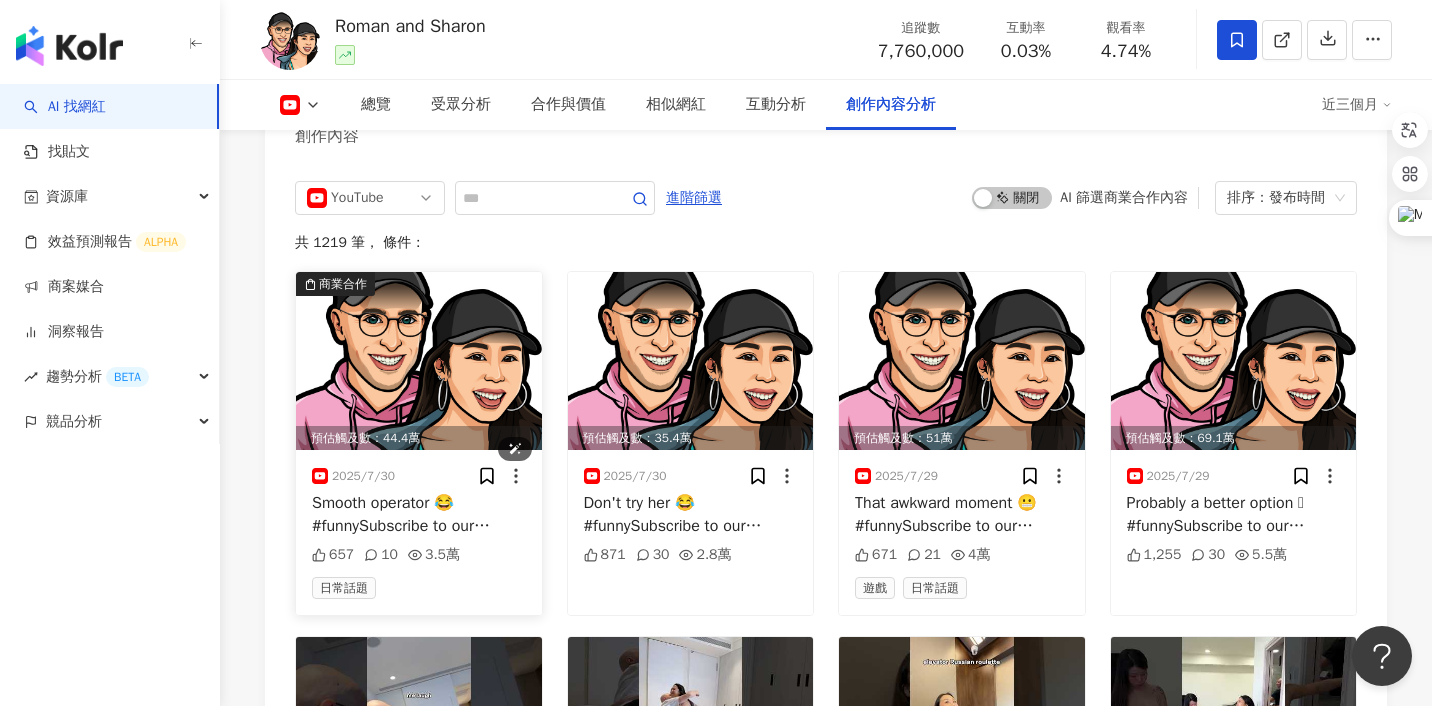 click at bounding box center [419, 361] 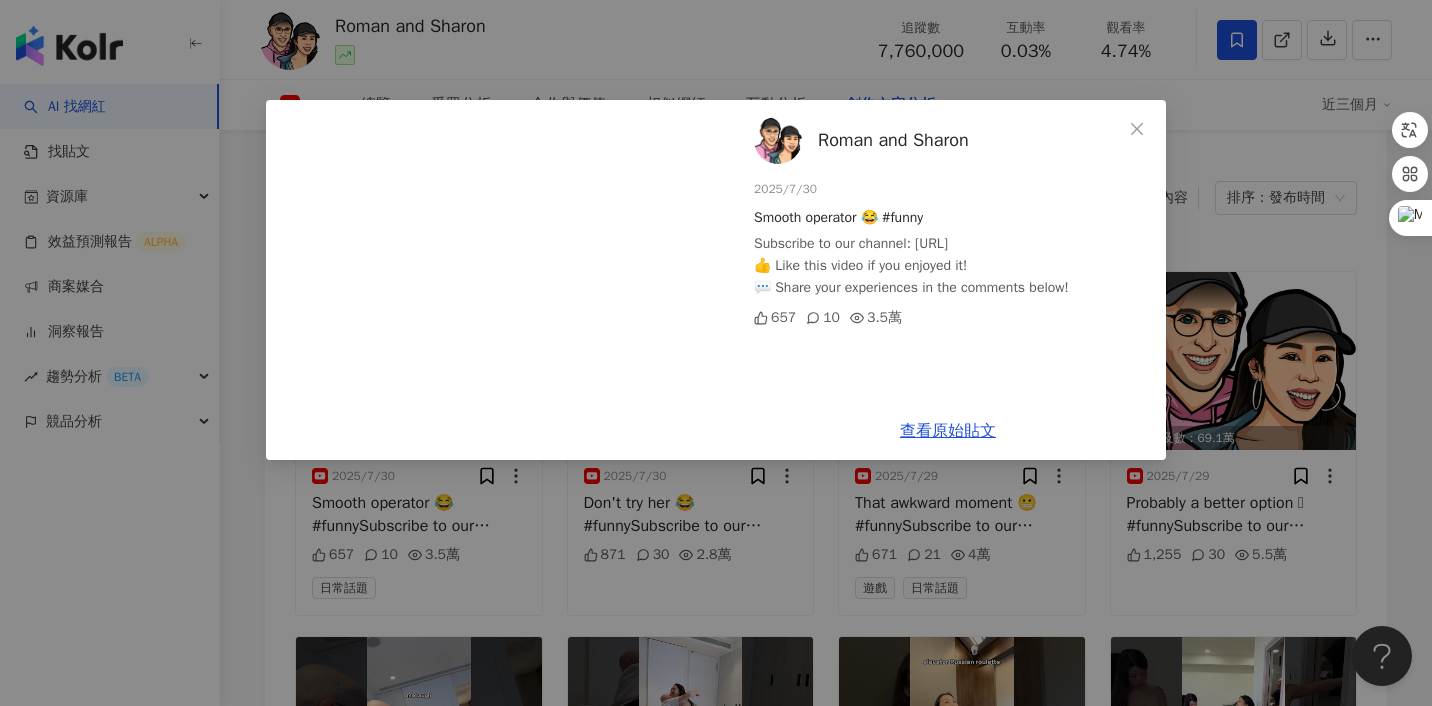 click on "Roman and Sharon 2025/7/30 Smooth operator 😂 #funny Subscribe to our channel: https://www.youtube.com/@RomanandSharon
👍 Like this video if you enjoyed it!
💬 Share your experiences in the comments below! 657 10 3.5萬" at bounding box center (948, 251) 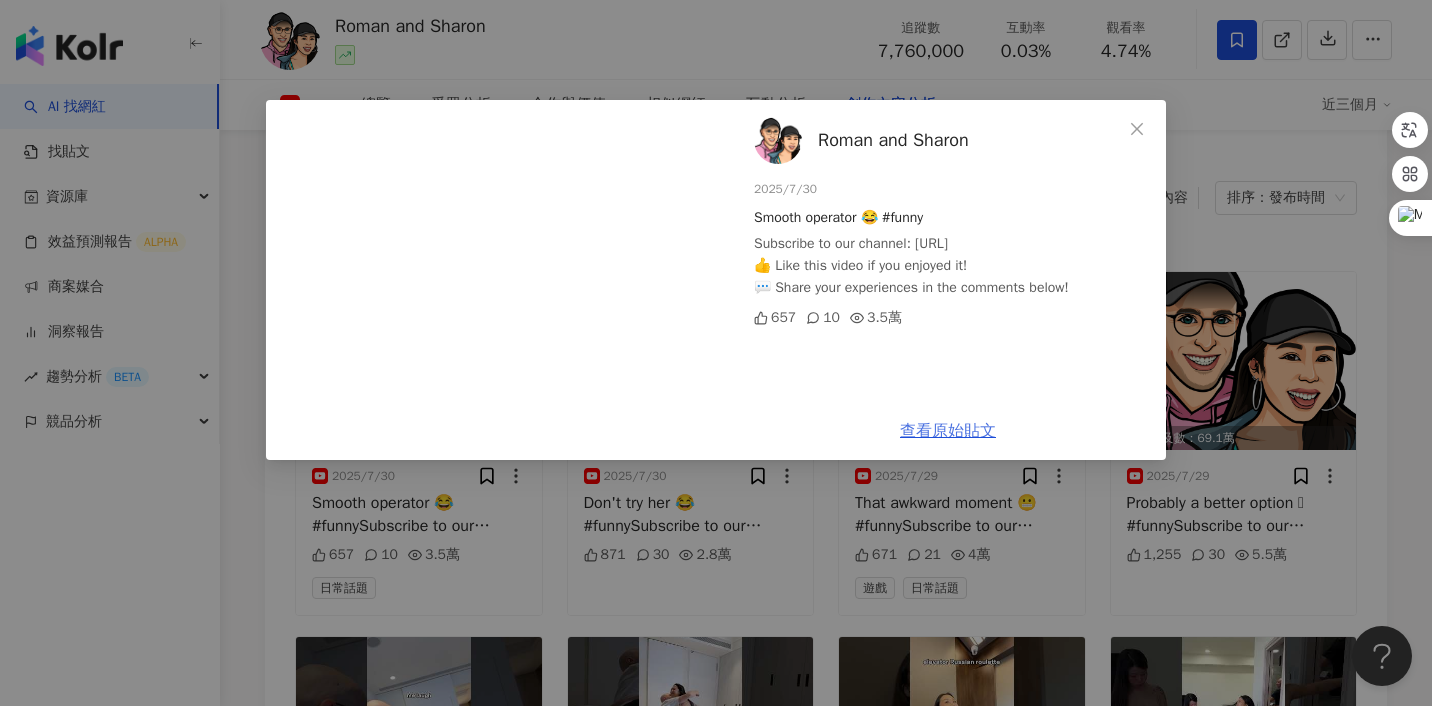 click on "查看原始貼文" at bounding box center [948, 431] 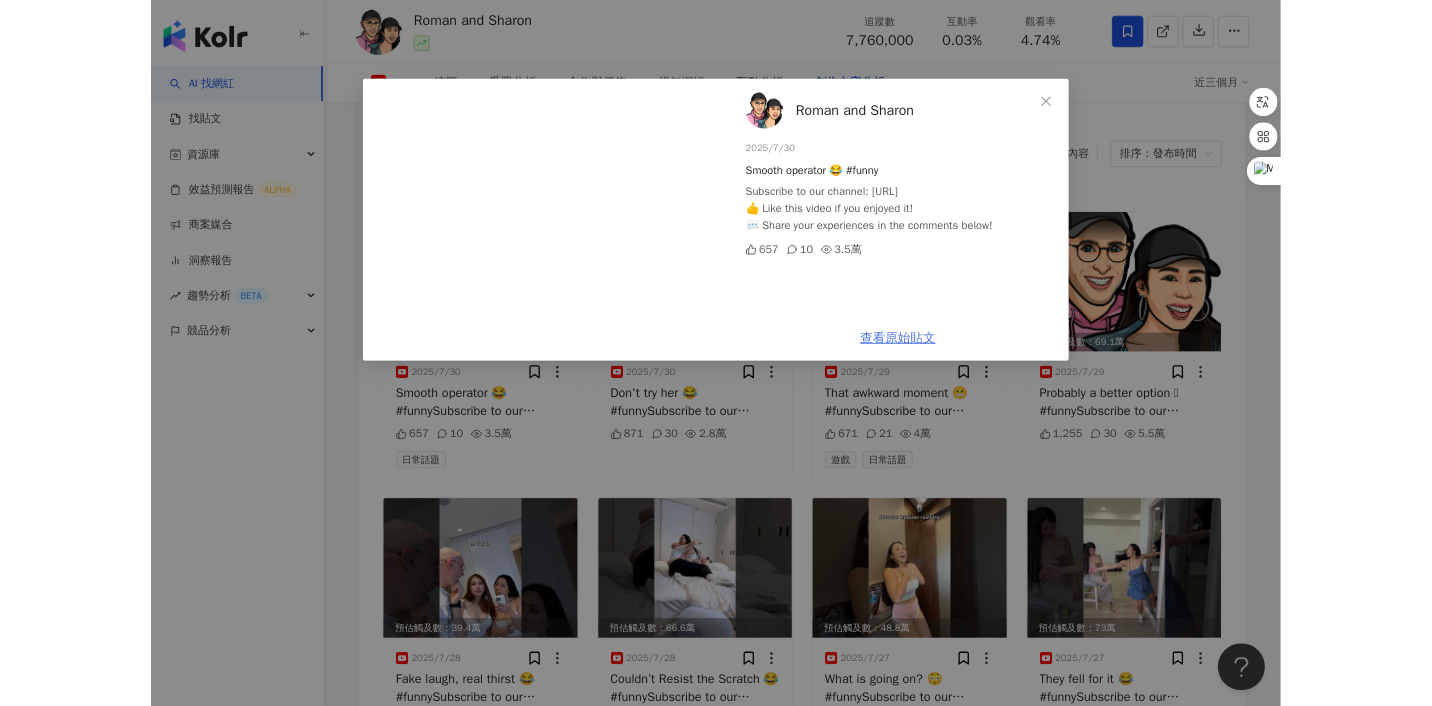 scroll, scrollTop: 5407, scrollLeft: 0, axis: vertical 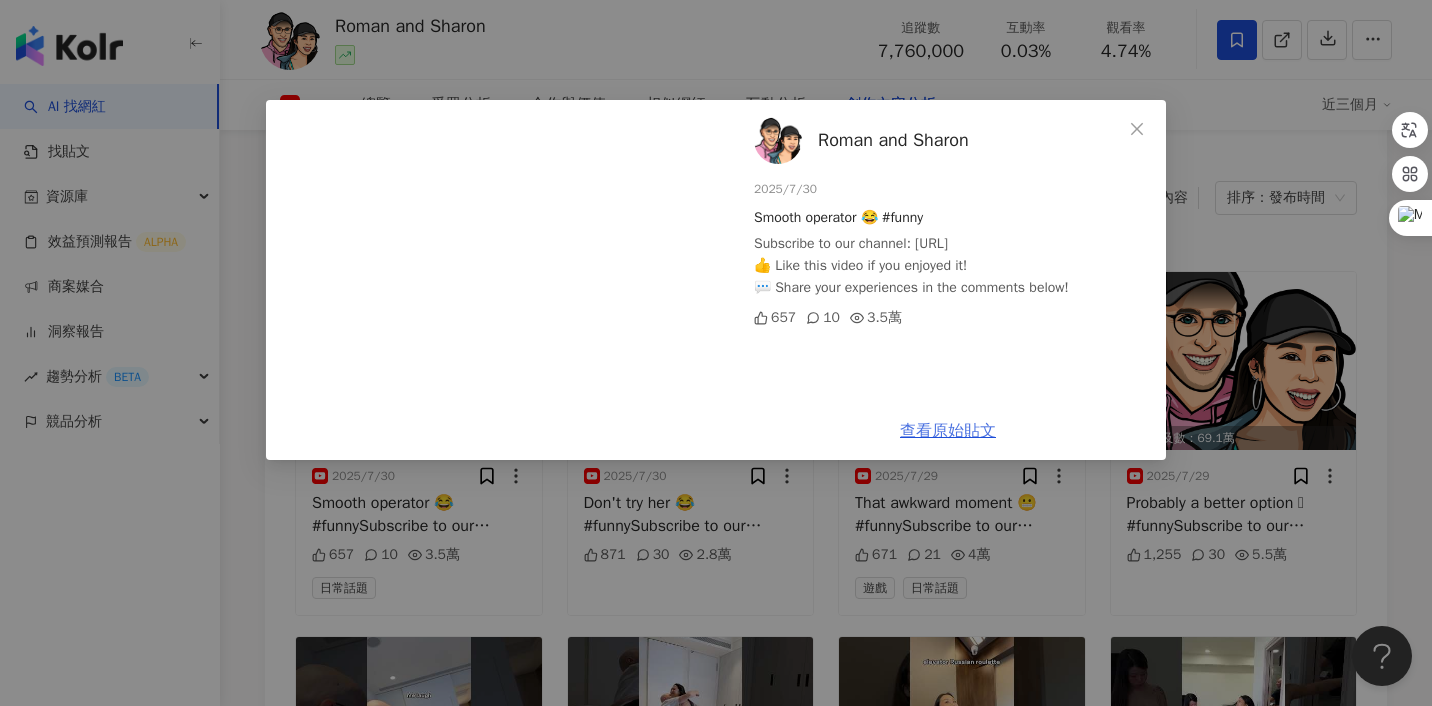 click on "查看原始貼文" at bounding box center [948, 431] 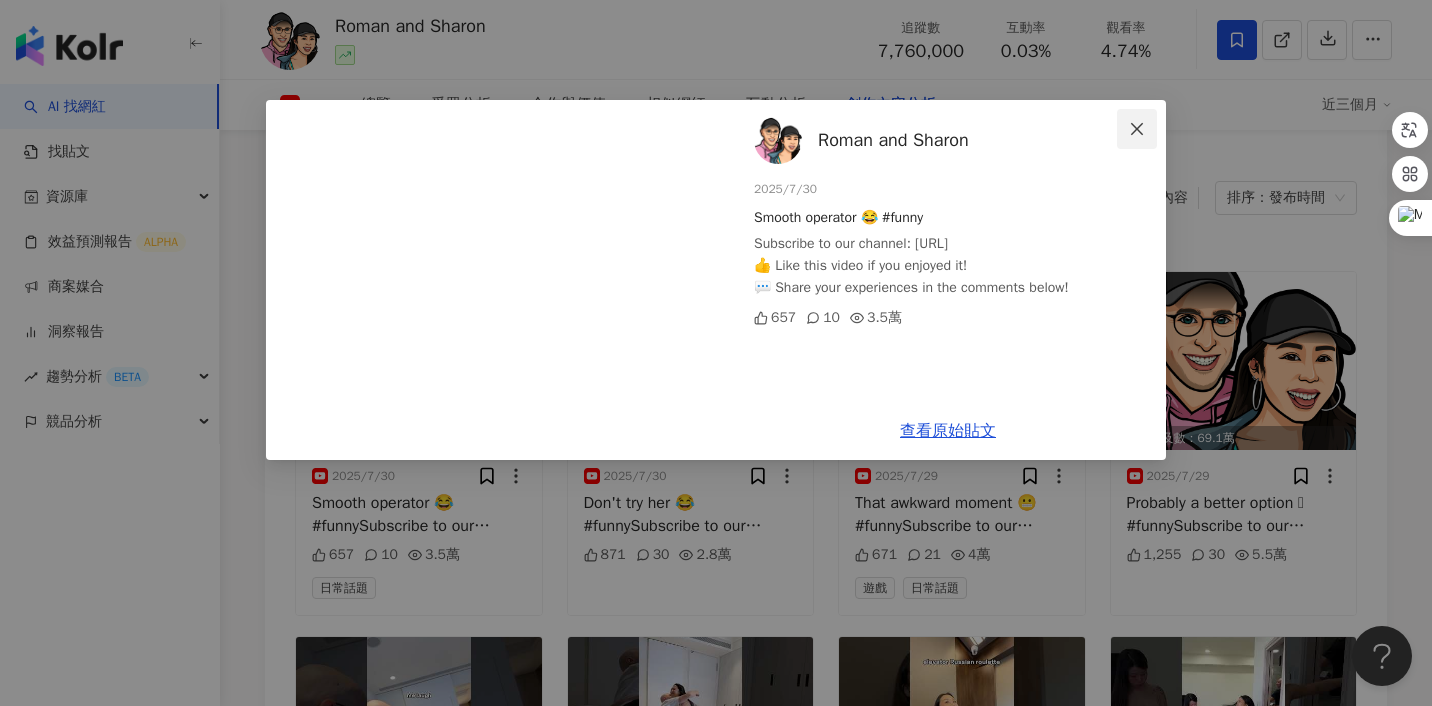 click 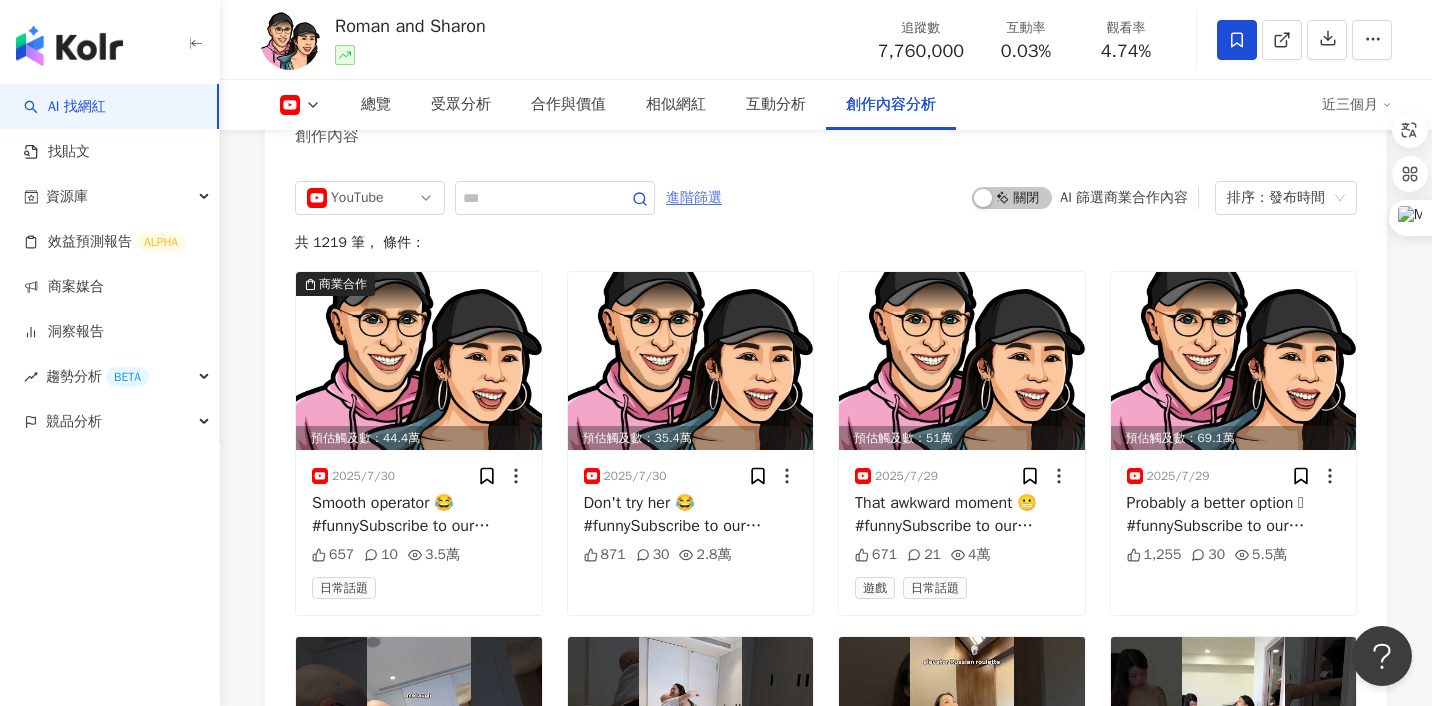 click on "進階篩選" at bounding box center (694, 198) 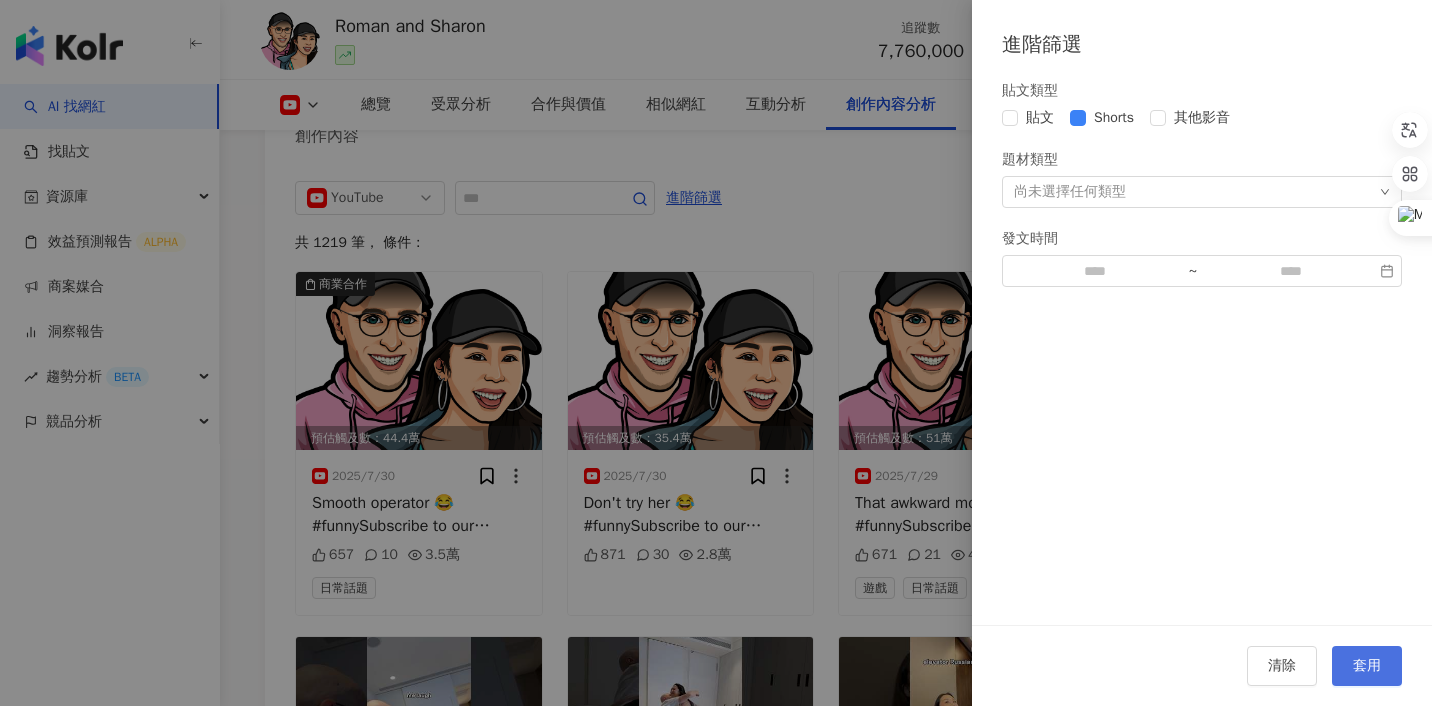 click on "套用" at bounding box center [1367, 666] 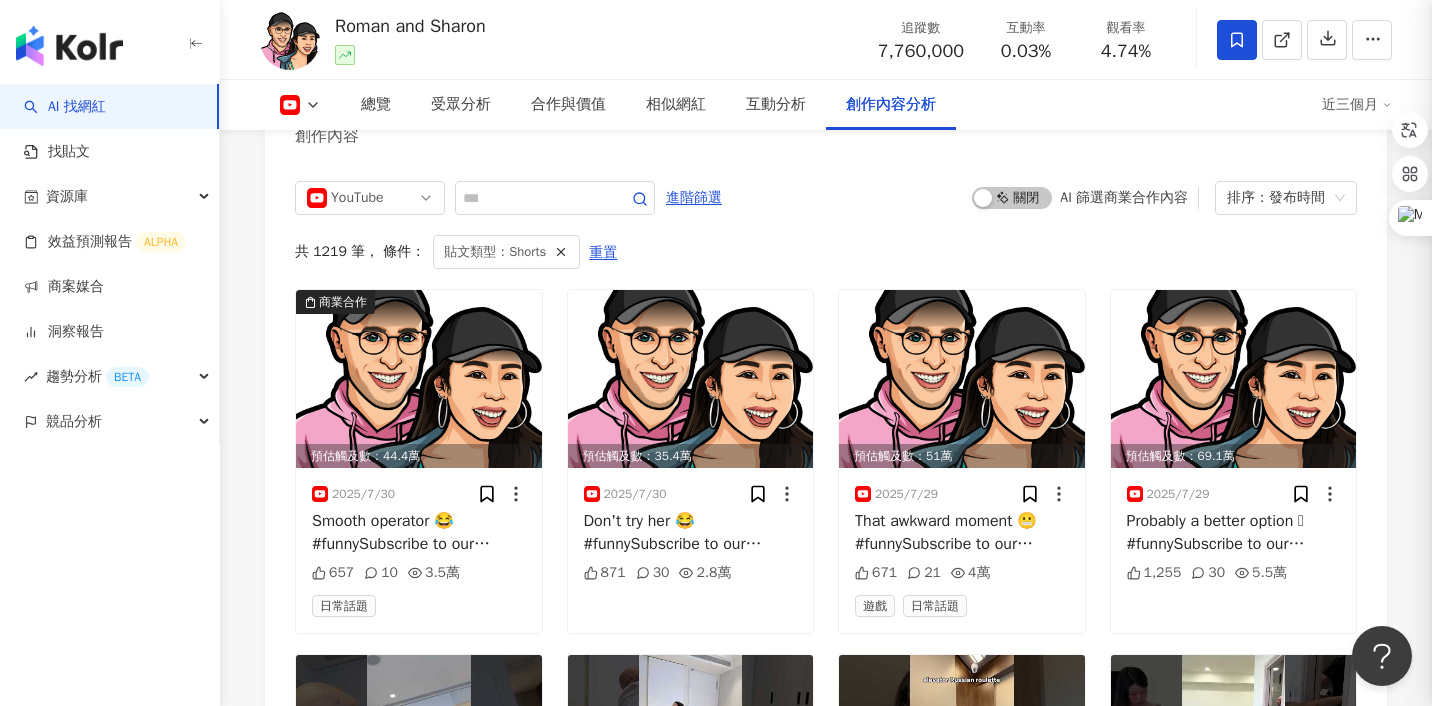 scroll, scrollTop: 5396, scrollLeft: 0, axis: vertical 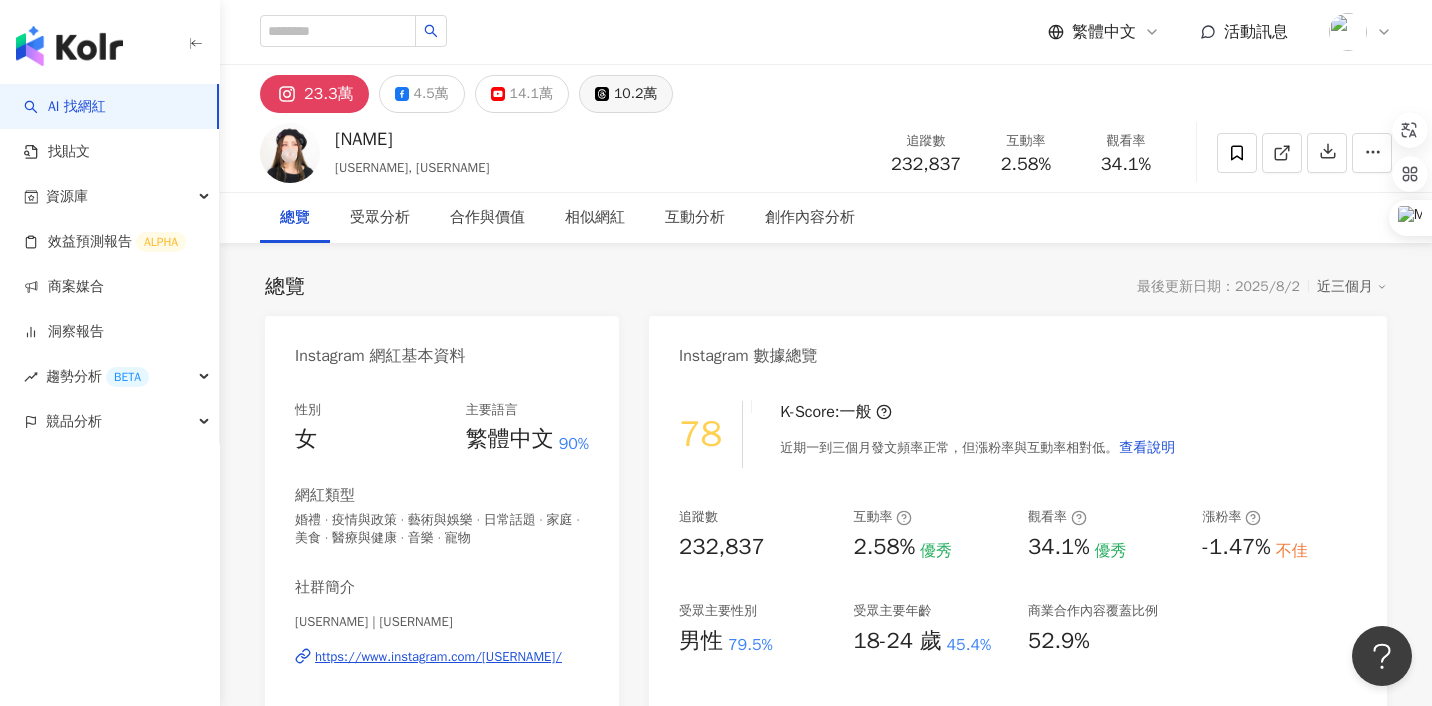 click on "10.2萬" at bounding box center [635, 94] 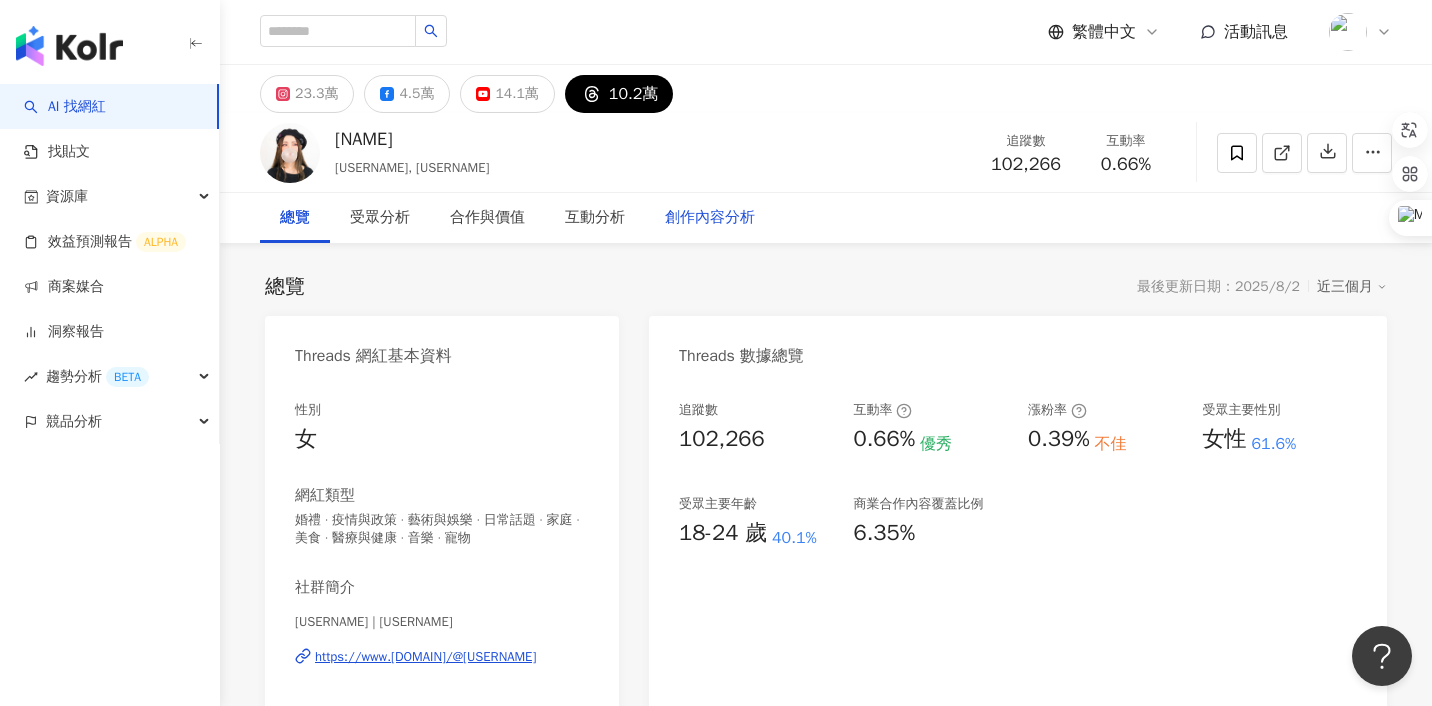 click on "創作內容分析" at bounding box center [710, 218] 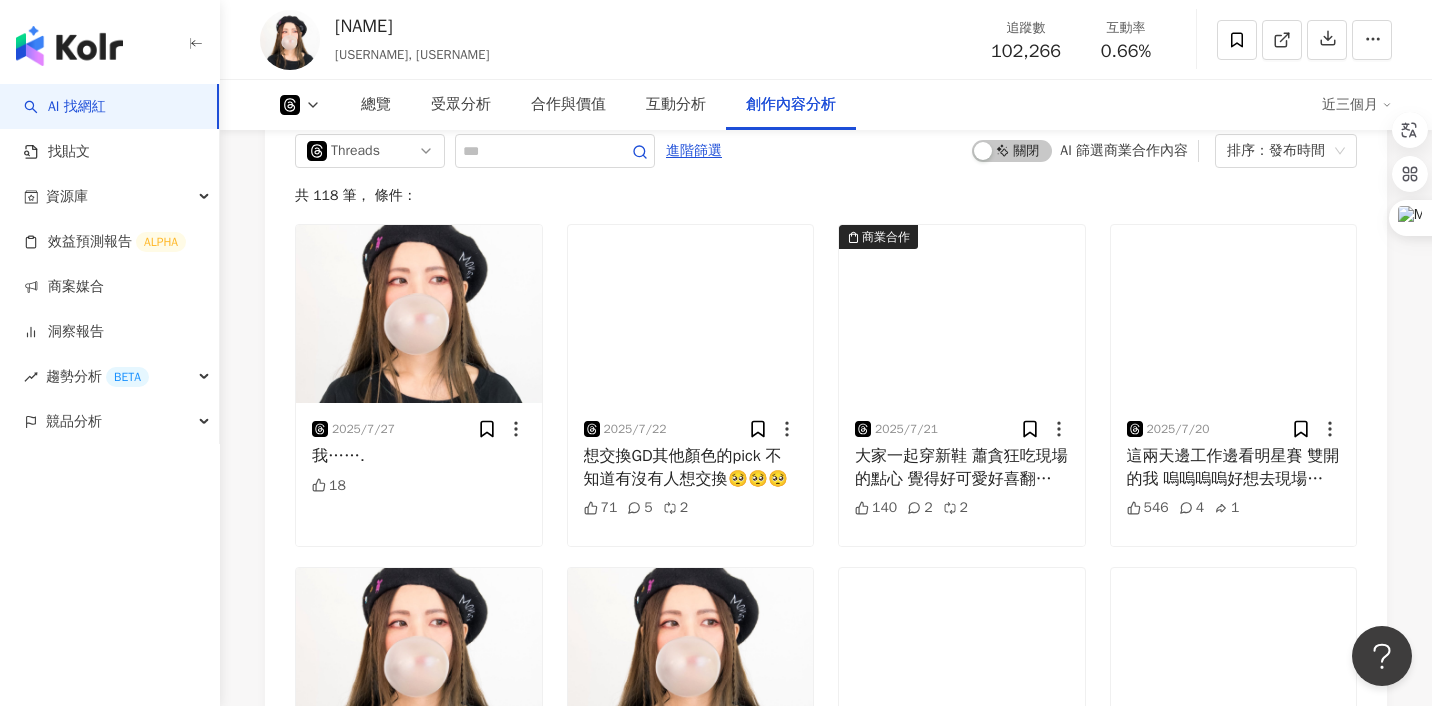 scroll, scrollTop: 4025, scrollLeft: 0, axis: vertical 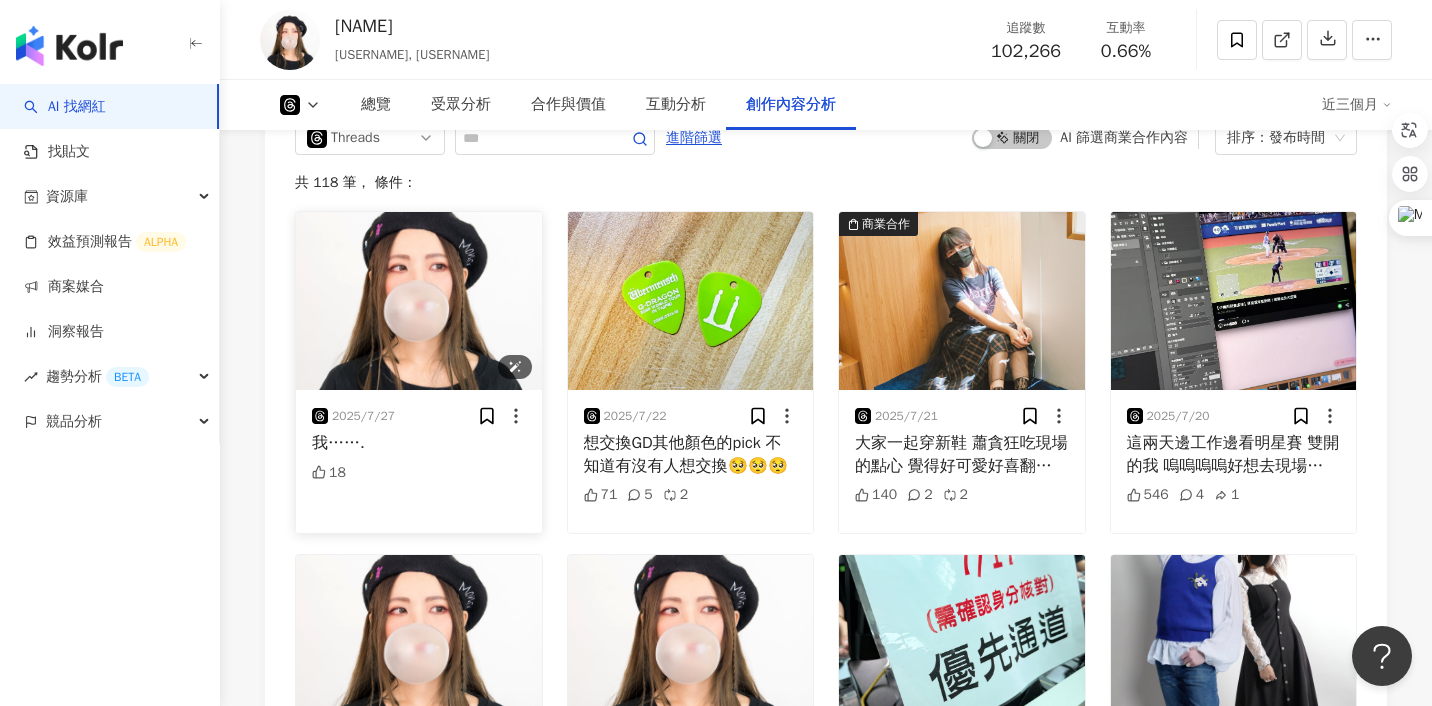 click at bounding box center [419, 301] 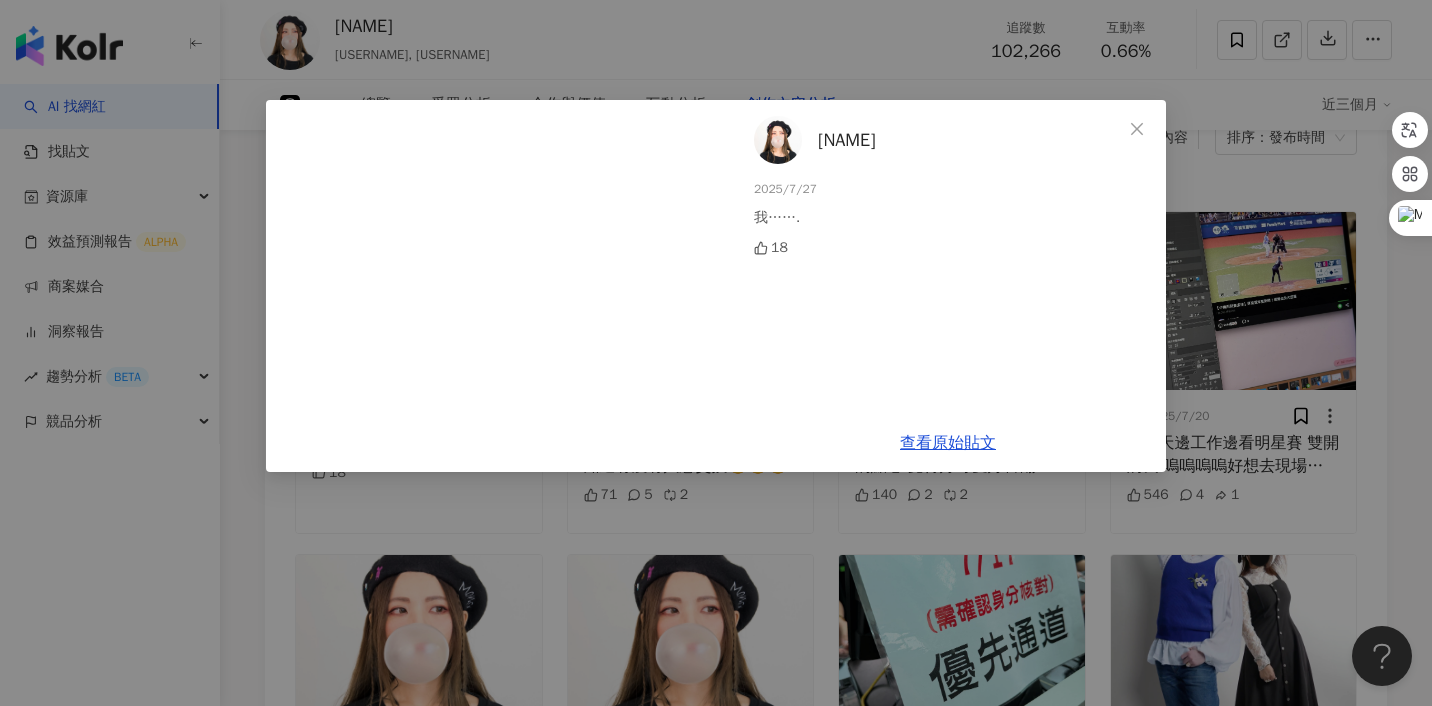 click on "關關 2025/7/27 我……. 18 查看原始貼文" at bounding box center [716, 353] 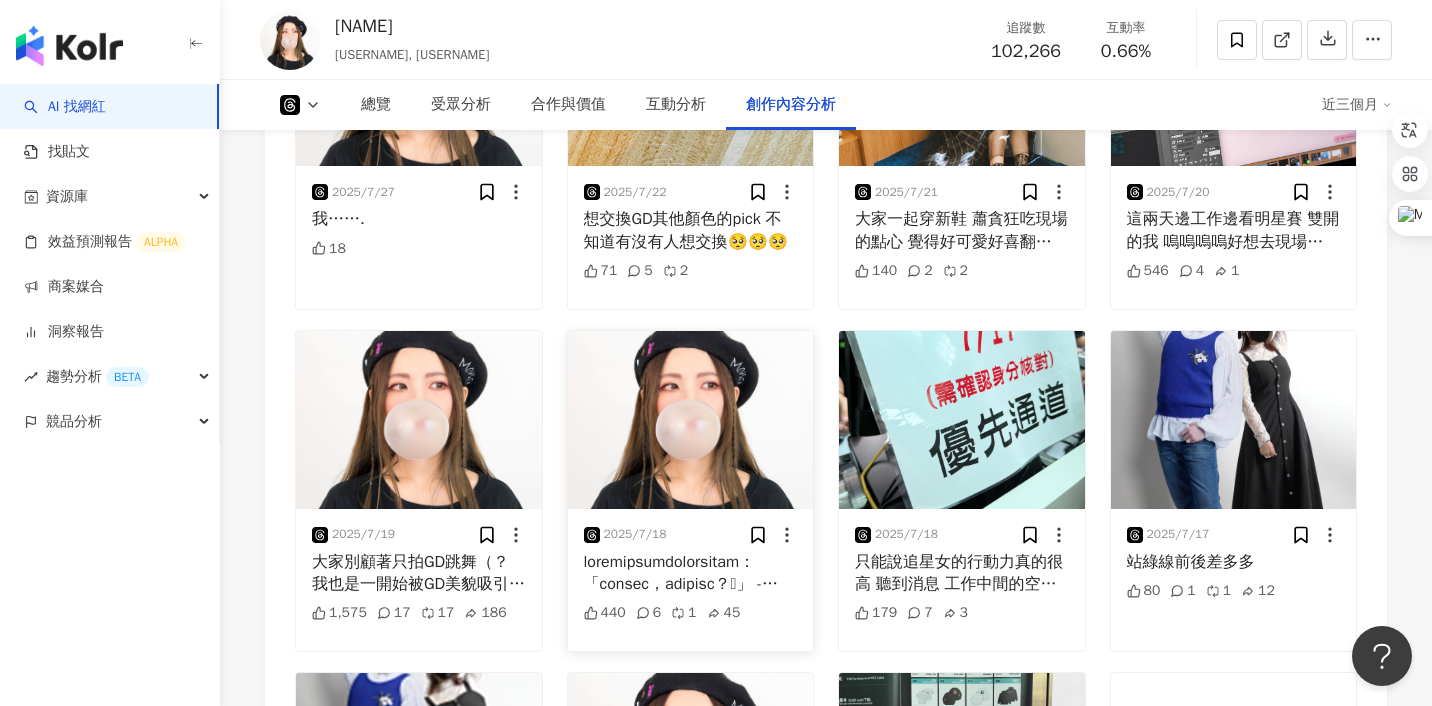 scroll, scrollTop: 4291, scrollLeft: 0, axis: vertical 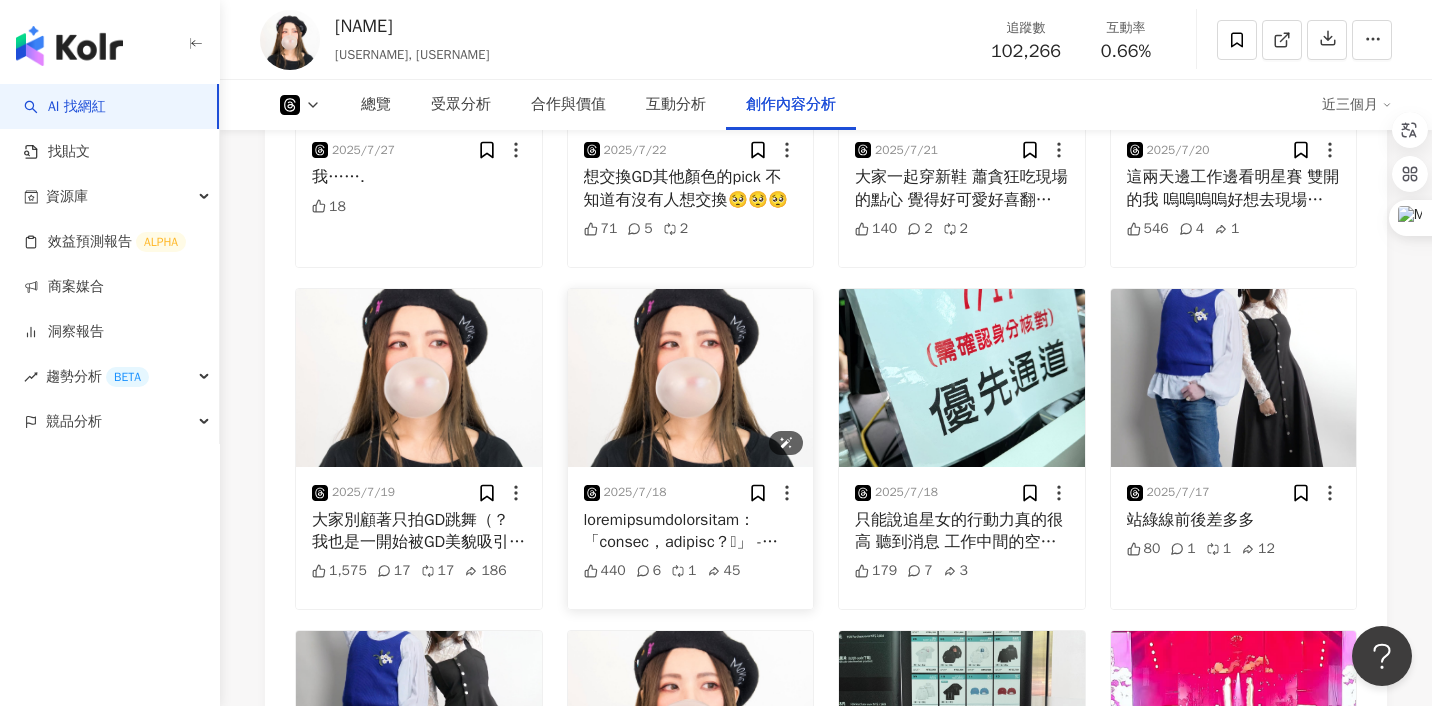 click at bounding box center [691, 378] 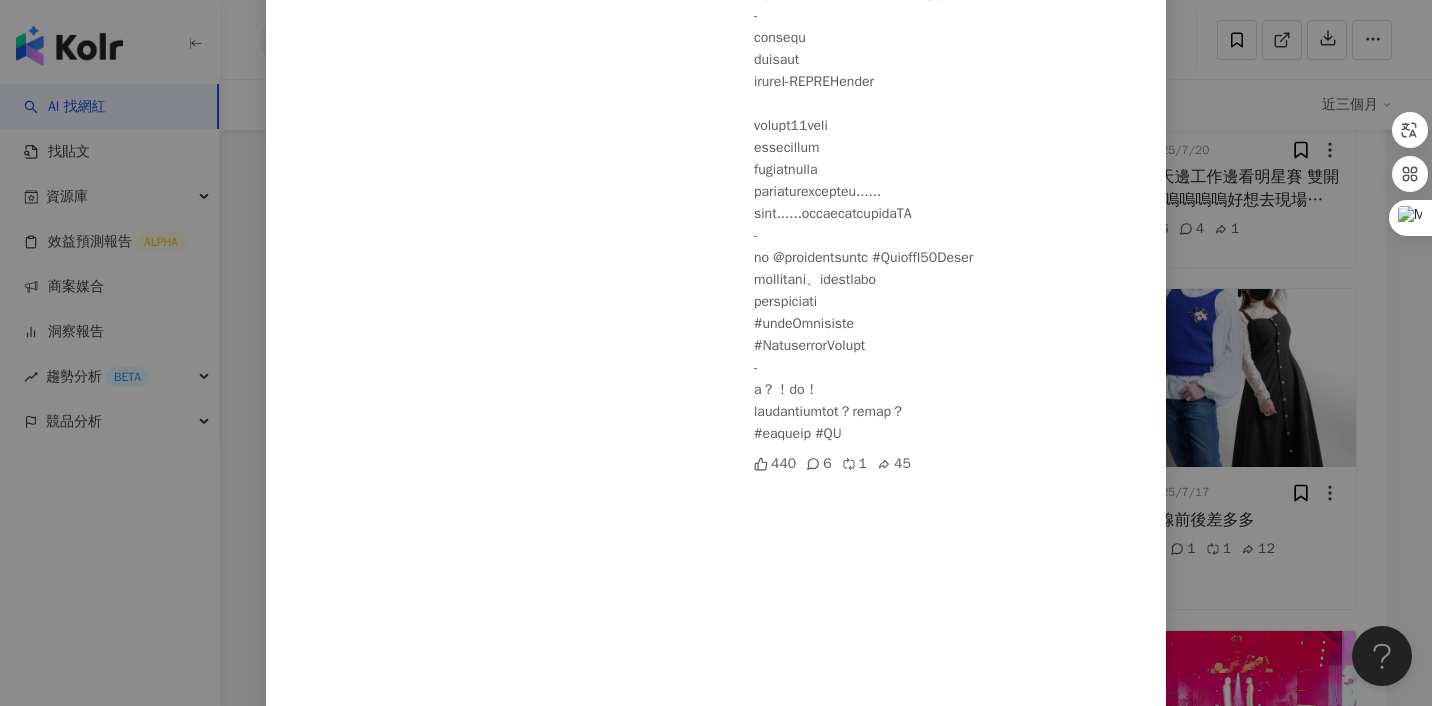 scroll, scrollTop: 447, scrollLeft: 0, axis: vertical 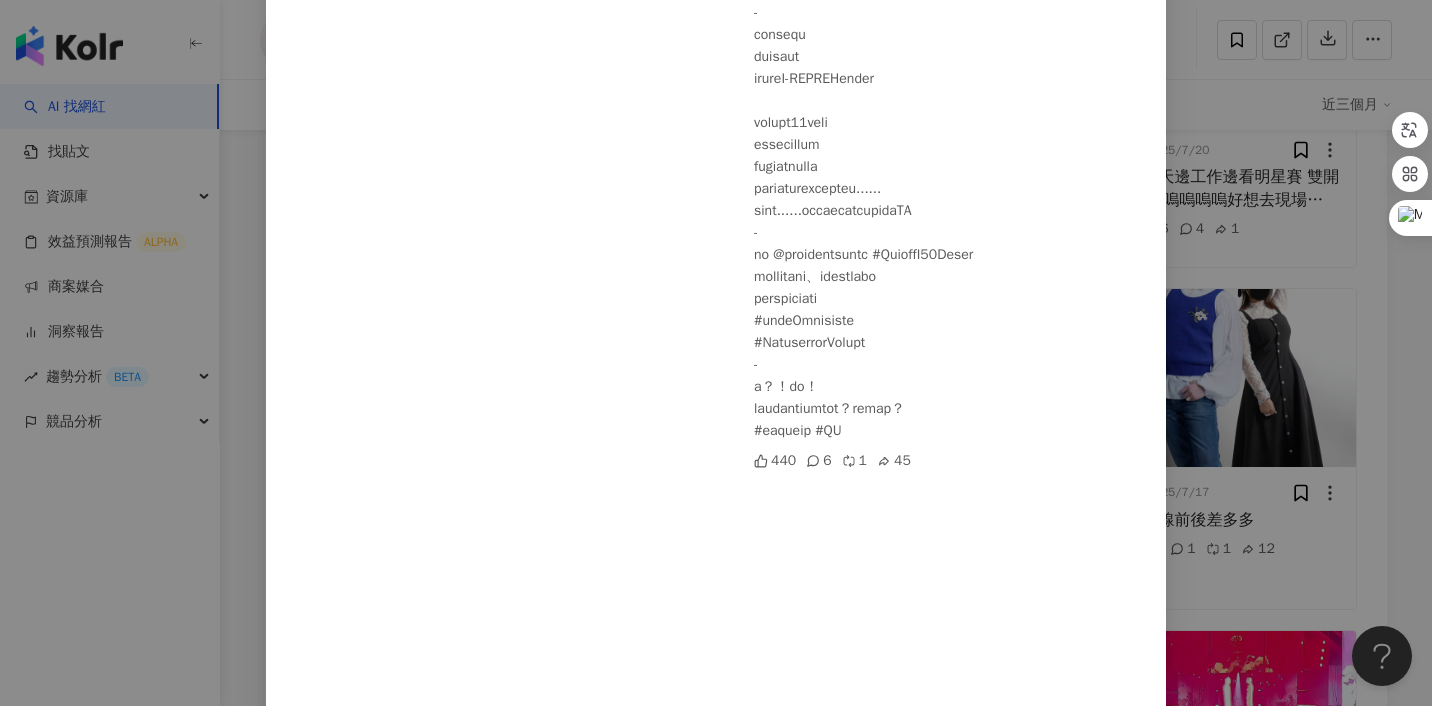 click on "關關 2025/7/18 440 6 1 45 查看原始貼文" at bounding box center (716, 353) 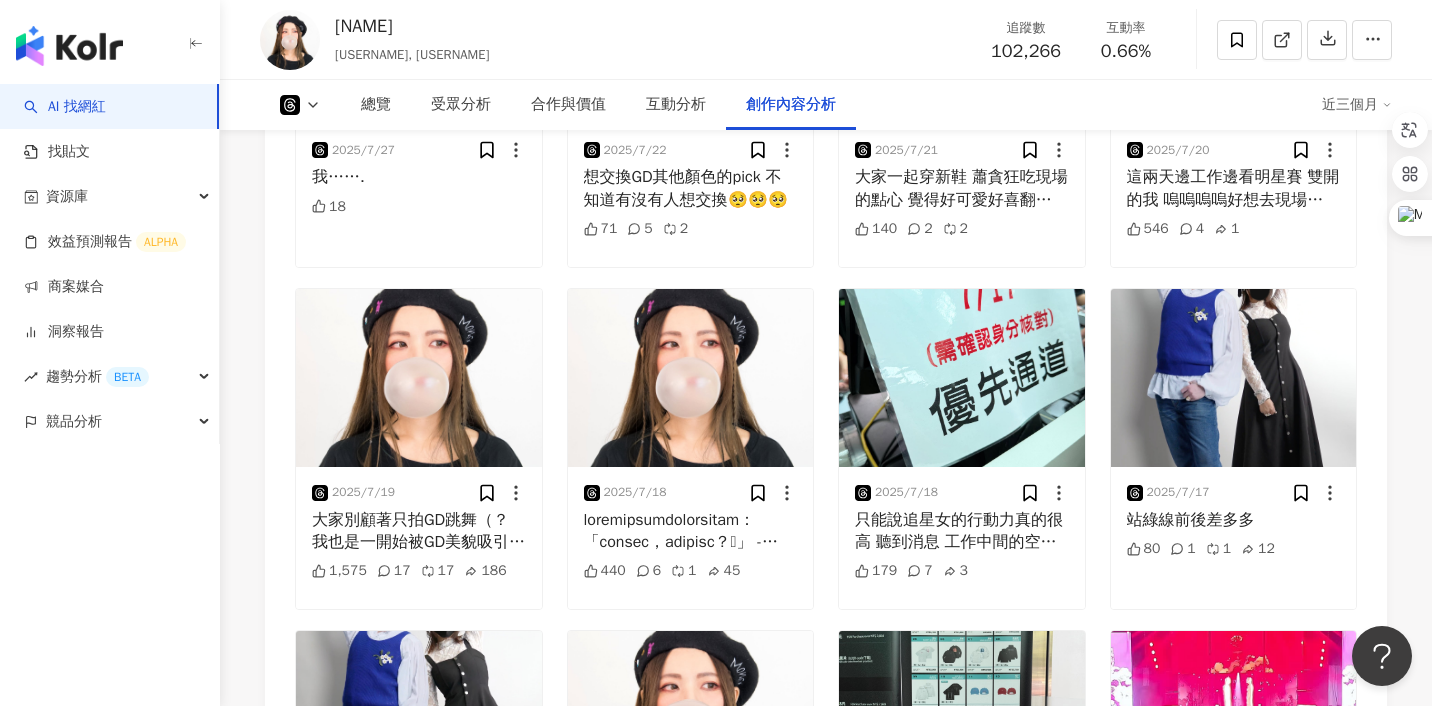 click on "AI 找網紅" at bounding box center (65, 107) 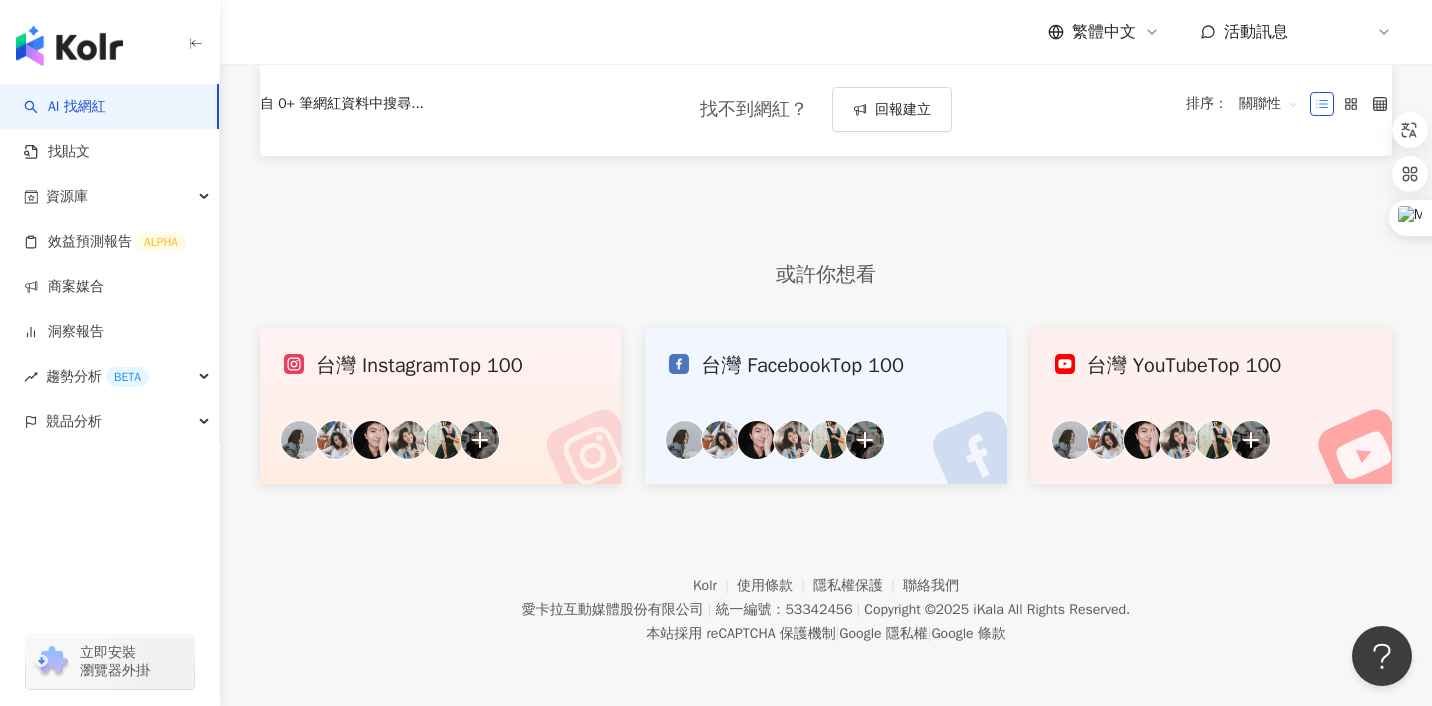 scroll, scrollTop: 0, scrollLeft: 0, axis: both 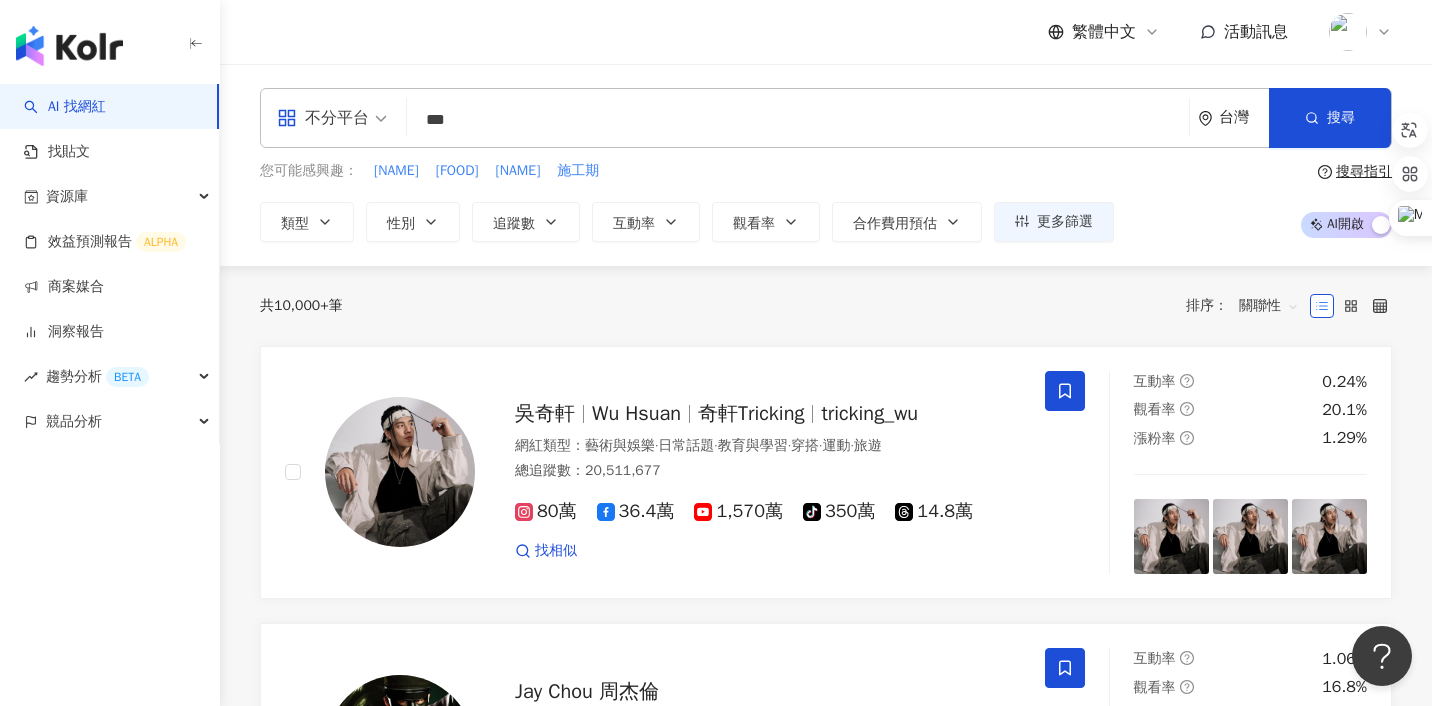 type on "***" 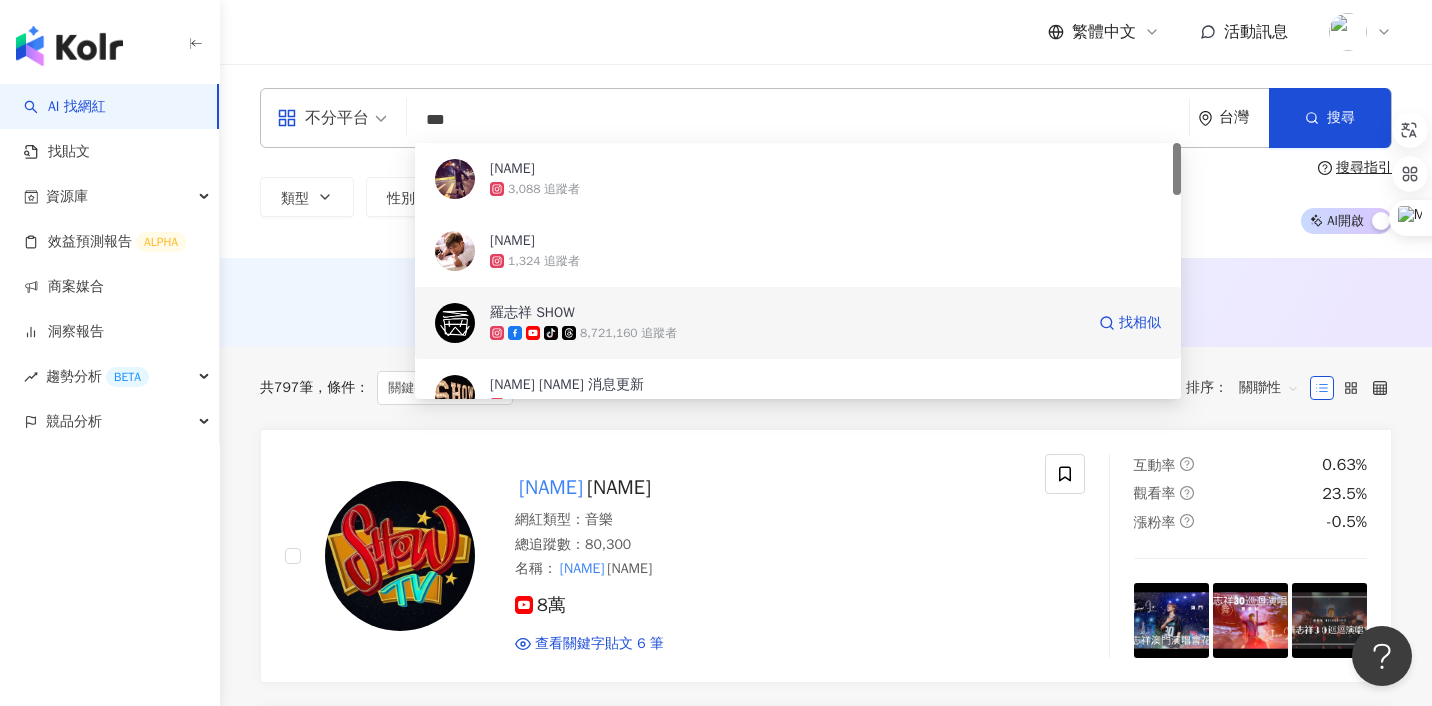 click at bounding box center (455, 323) 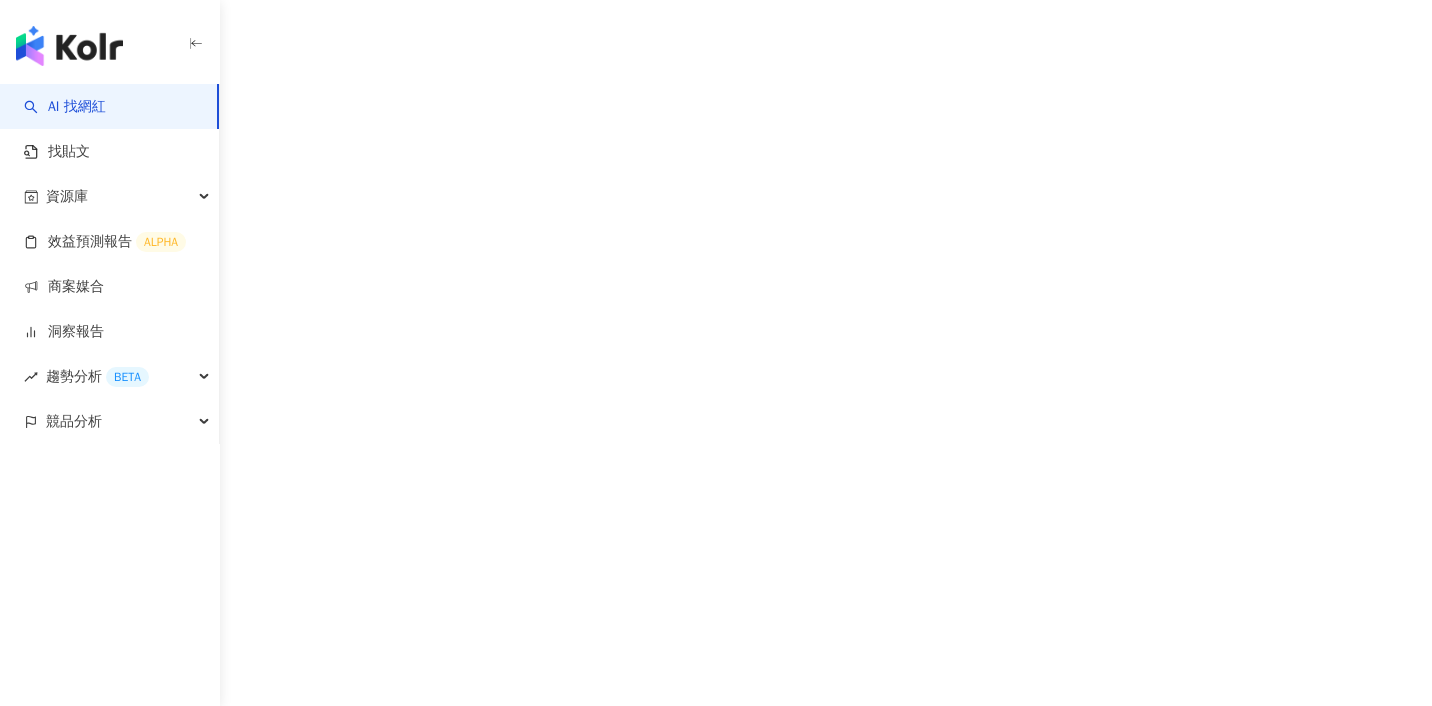 scroll, scrollTop: 0, scrollLeft: 0, axis: both 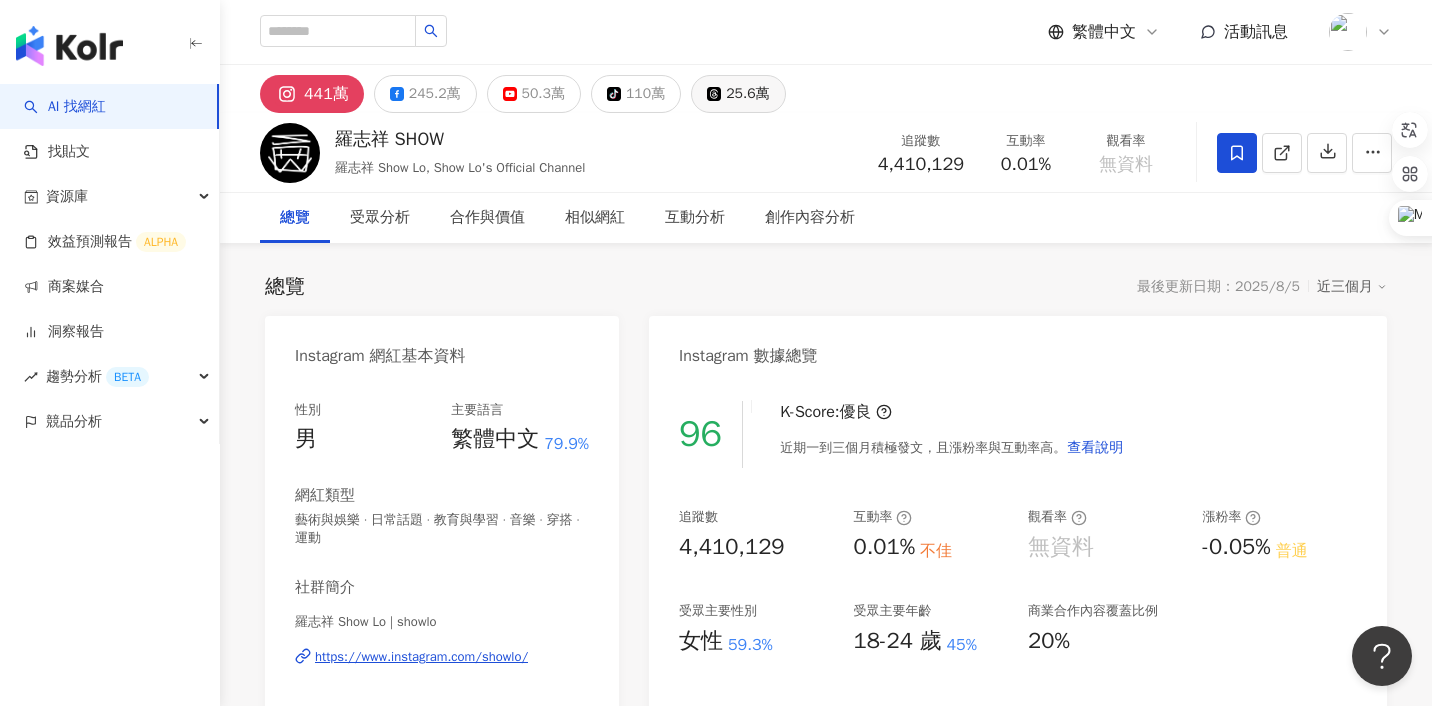click on "25.6萬" at bounding box center (747, 94) 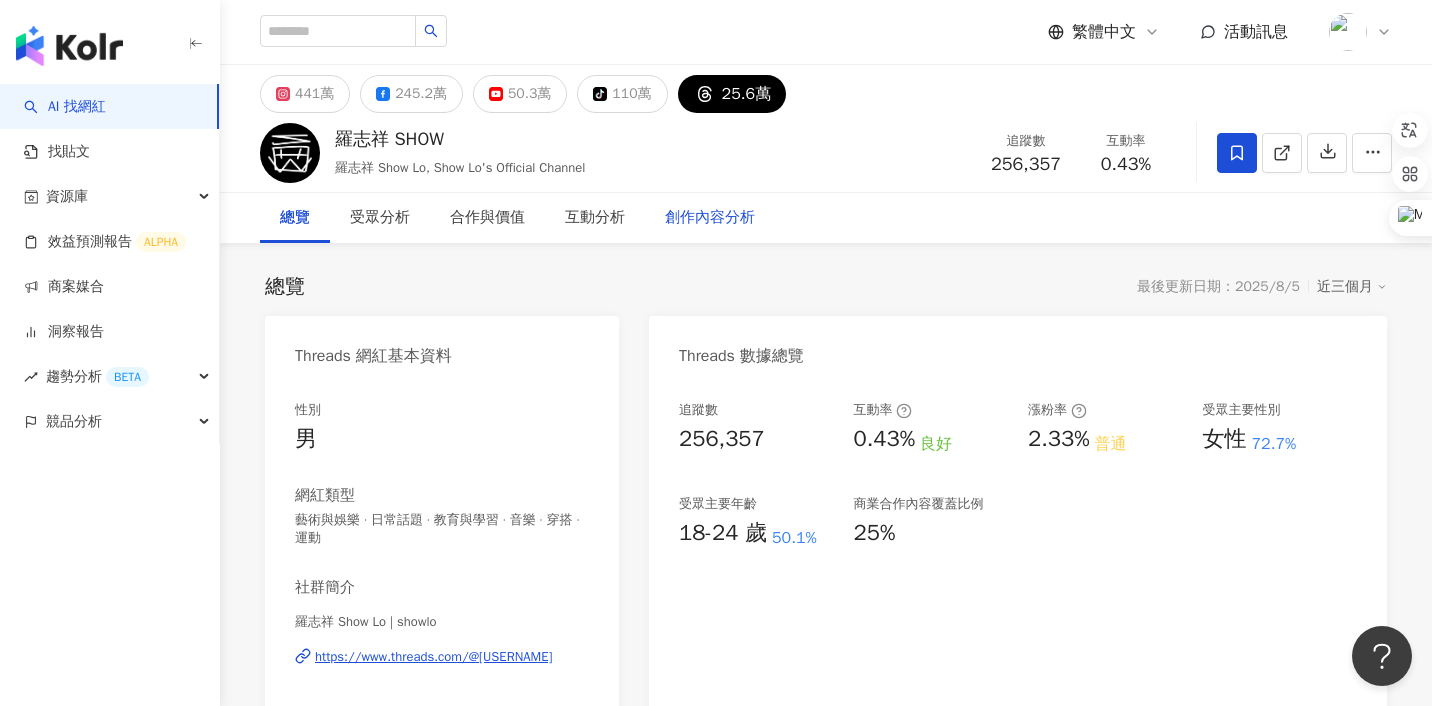 click on "創作內容分析" at bounding box center [710, 218] 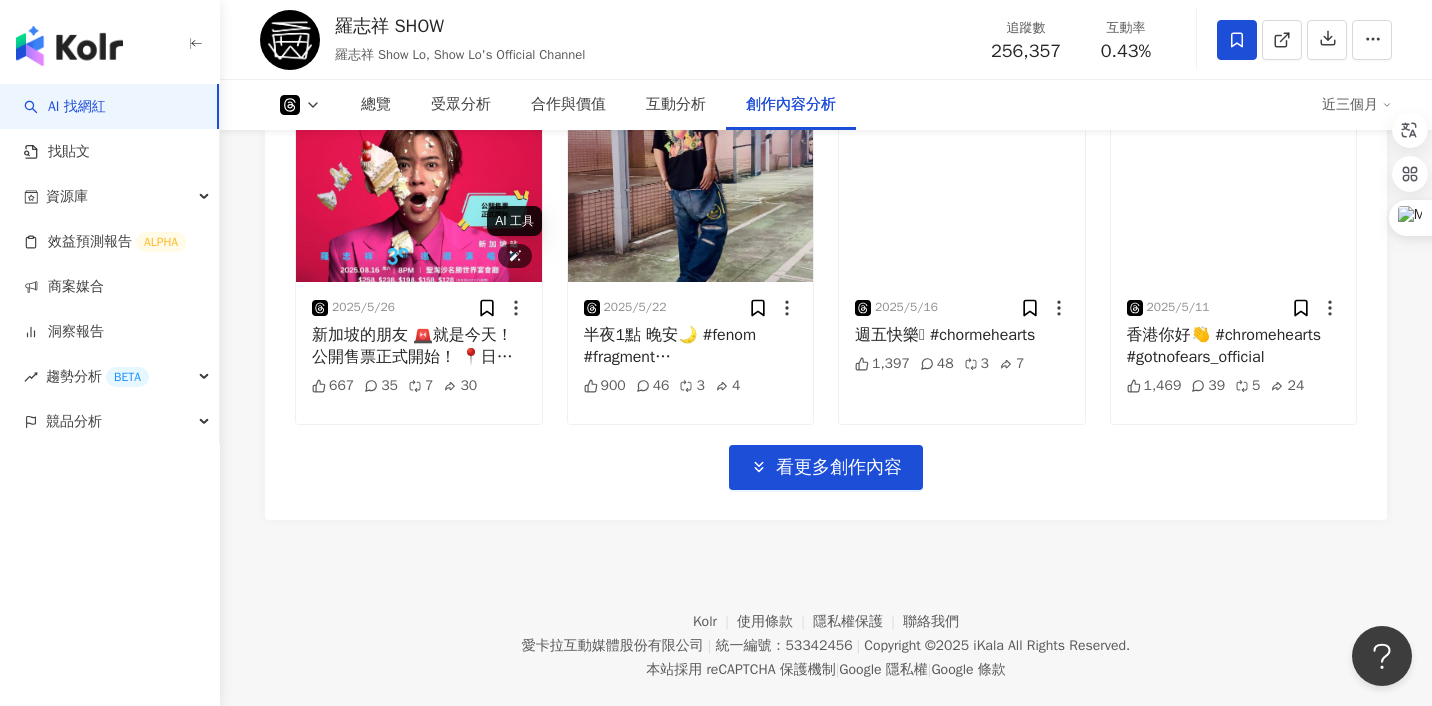 scroll, scrollTop: 4879, scrollLeft: 0, axis: vertical 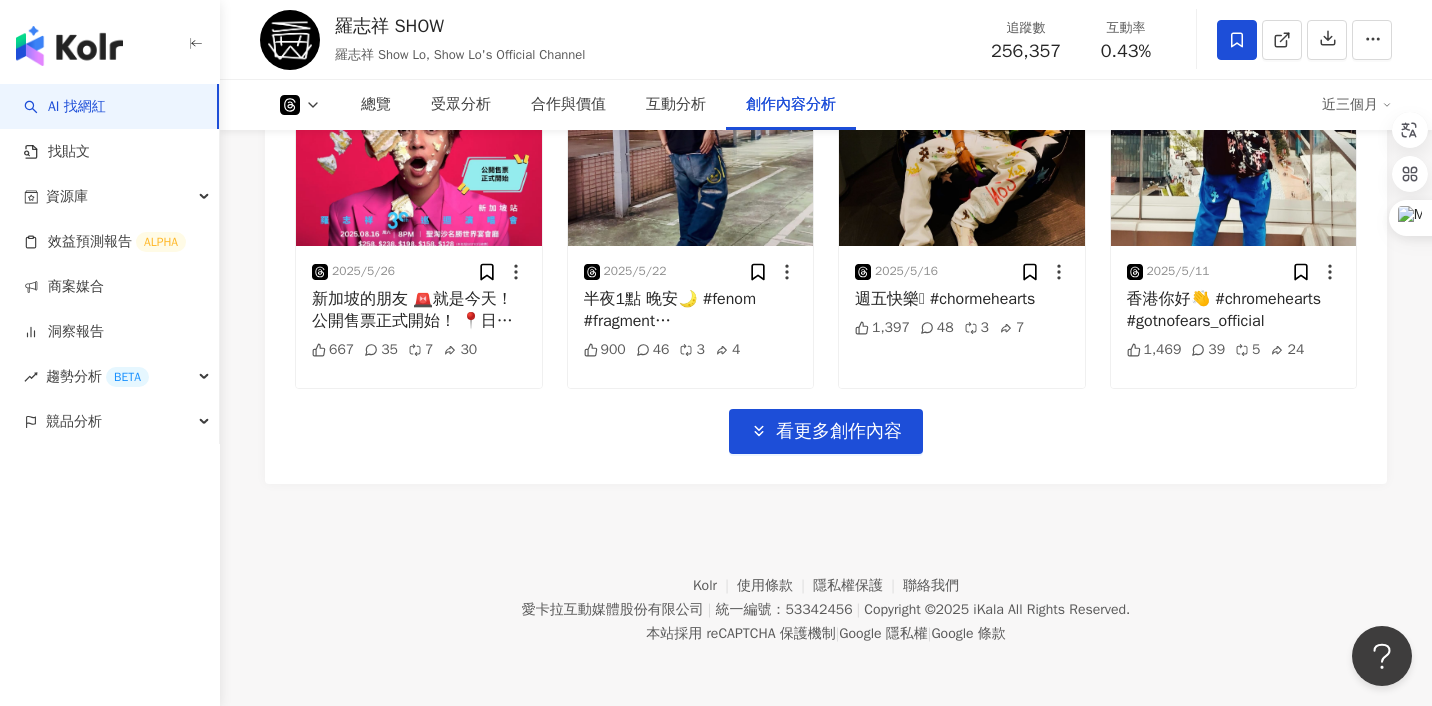 click 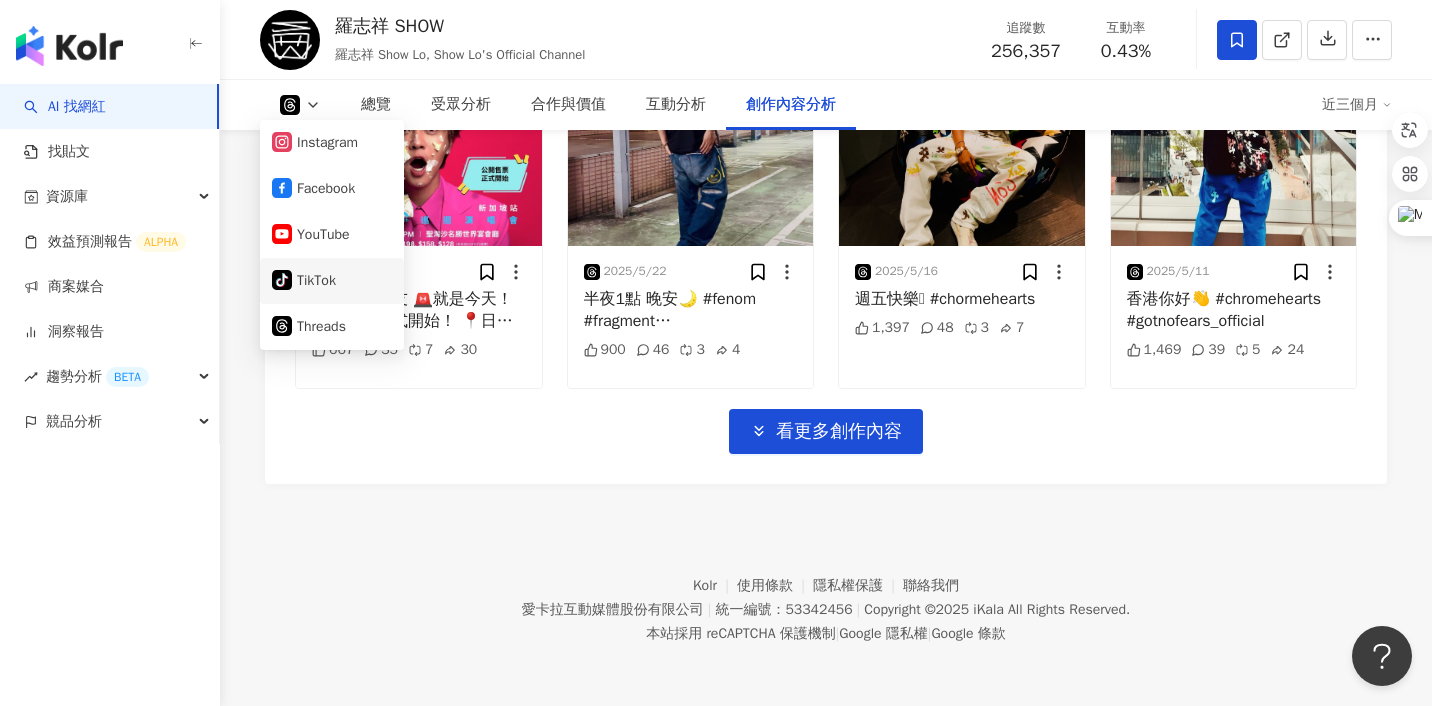 click on "tiktok-icon TikTok" at bounding box center (332, 281) 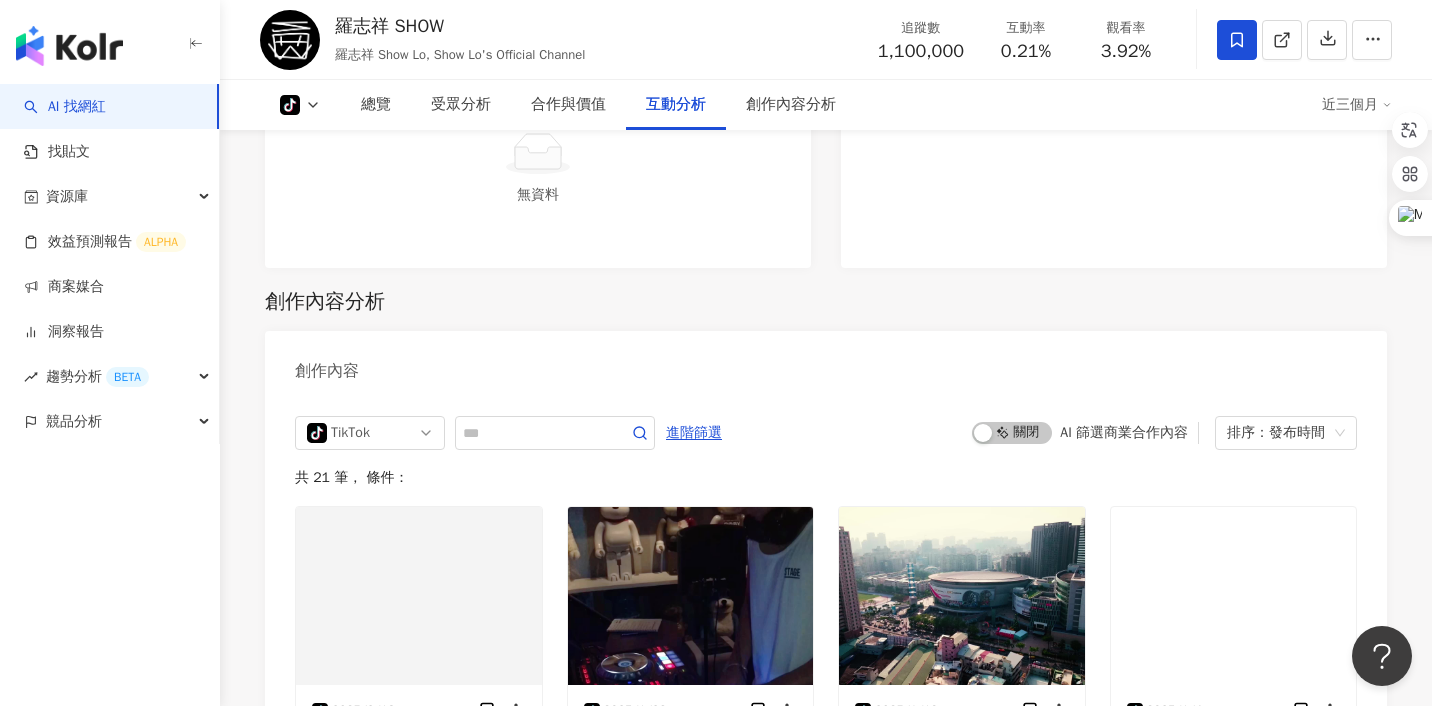 scroll, scrollTop: 3012, scrollLeft: 0, axis: vertical 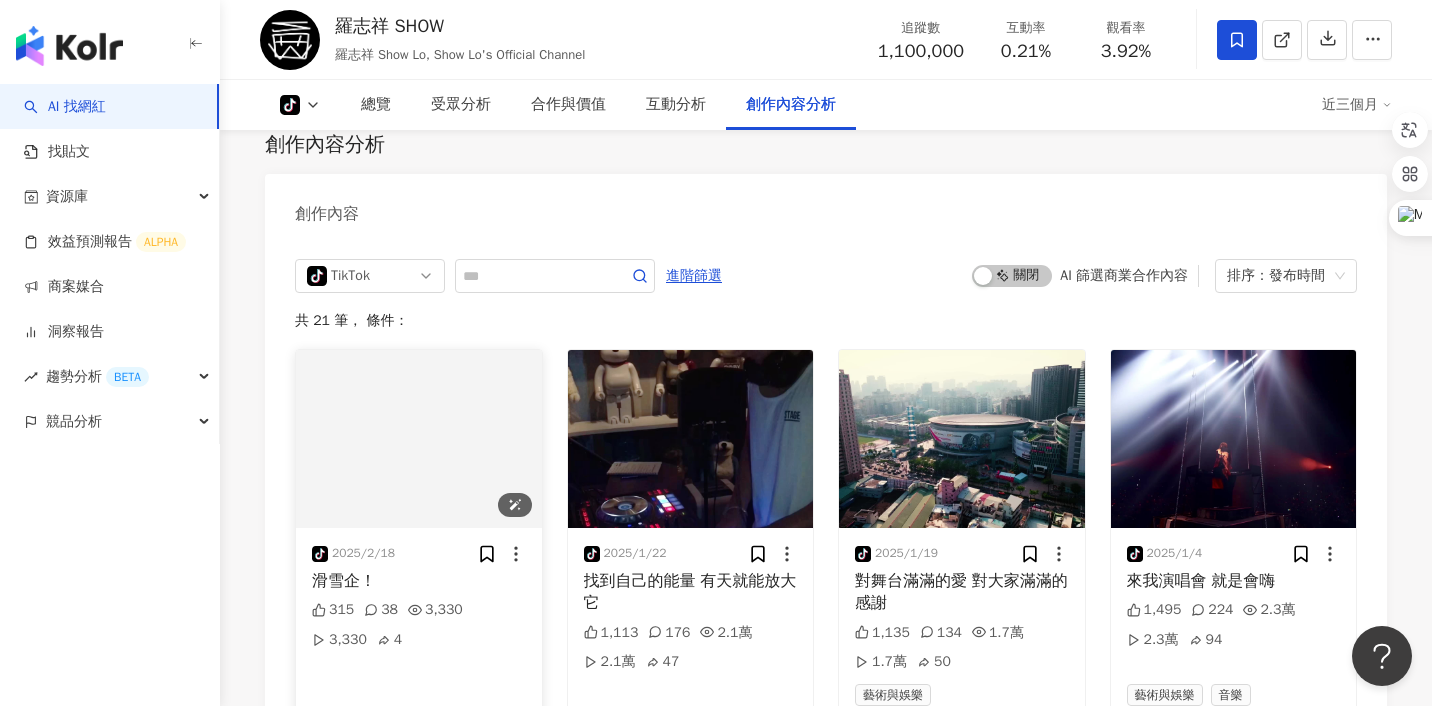 click at bounding box center [419, 439] 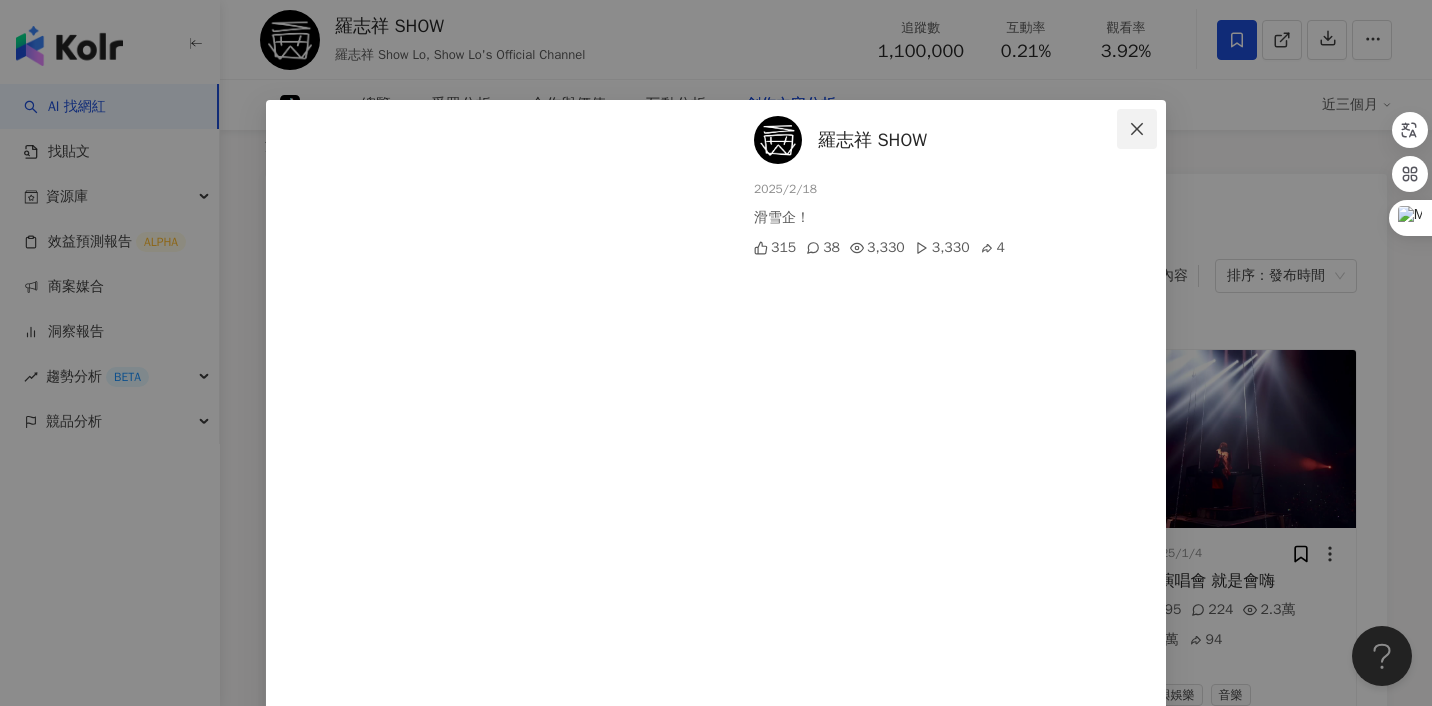 click at bounding box center [1137, 129] 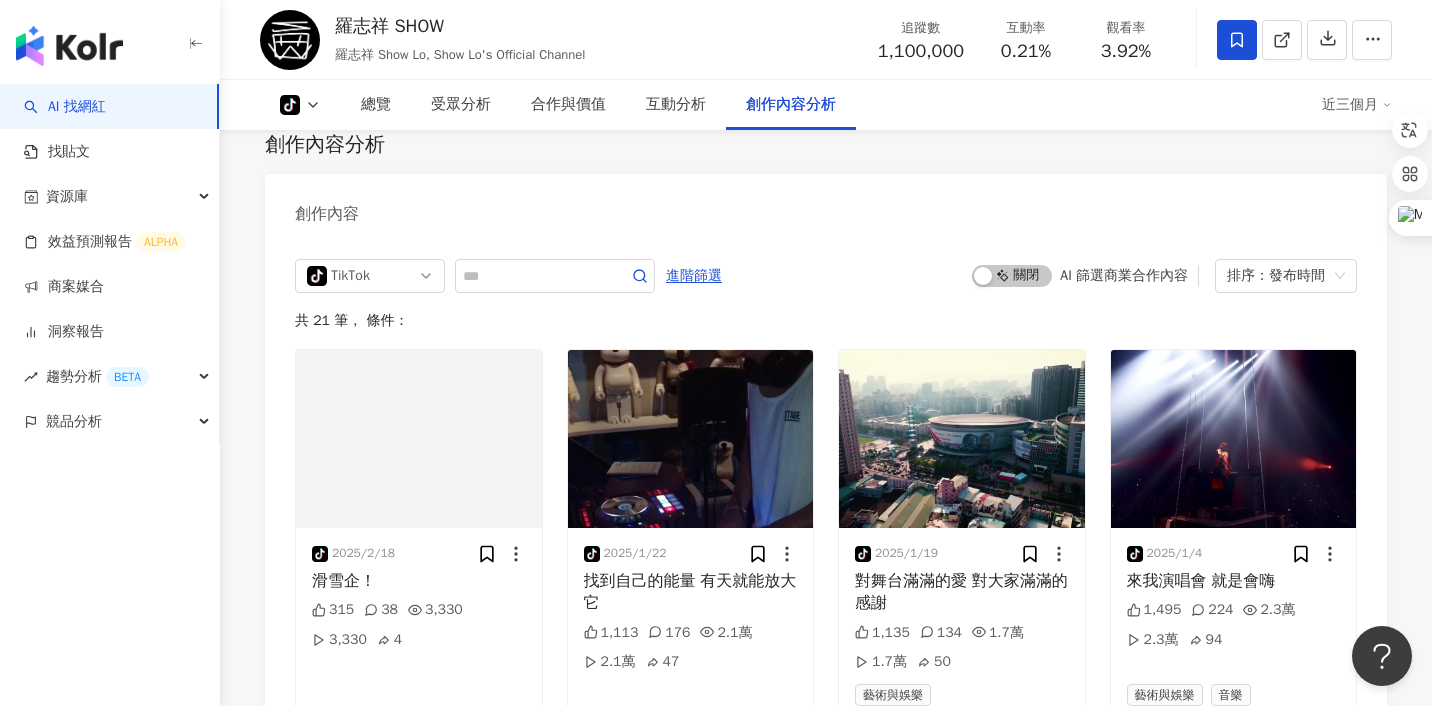click on "tiktok-icon 總覽 受眾分析 合作與價值 互動分析 創作內容分析 近三個月" at bounding box center (826, 105) 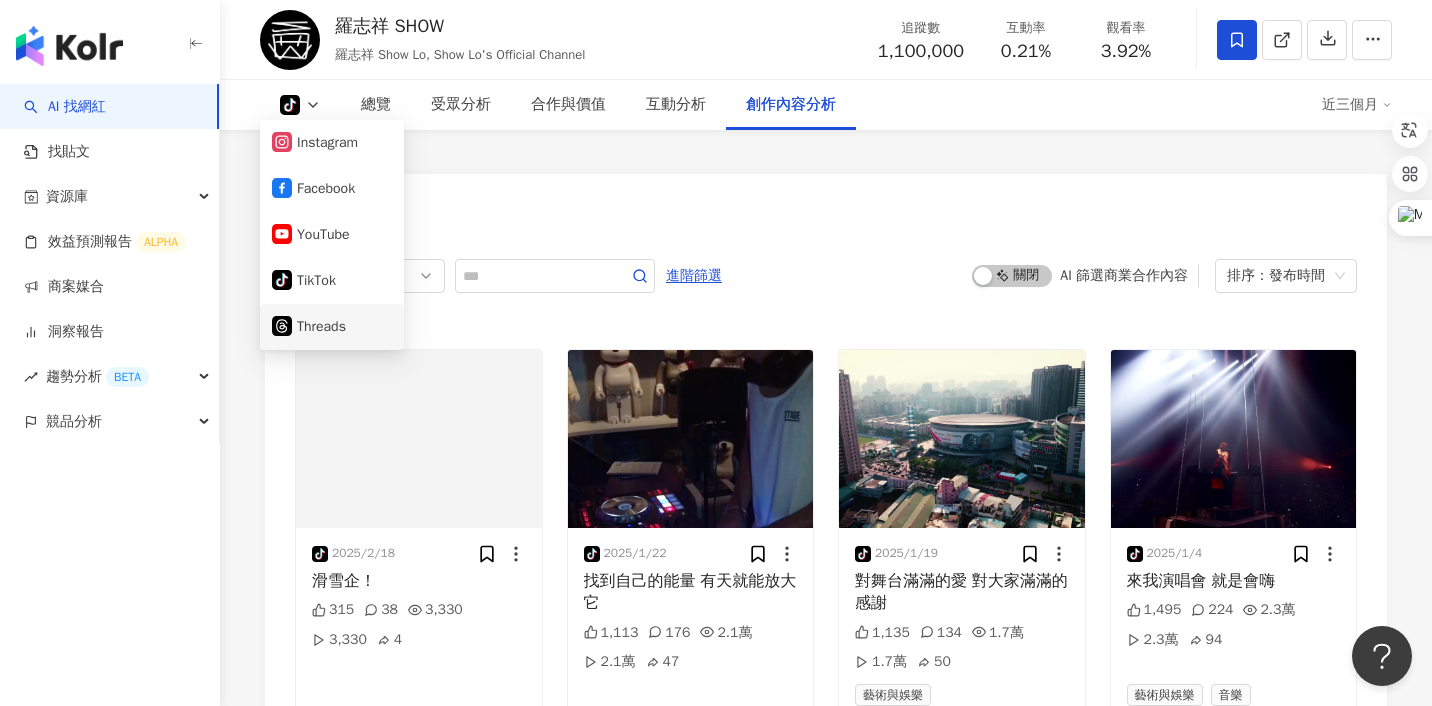 click on "Threads" at bounding box center (332, 327) 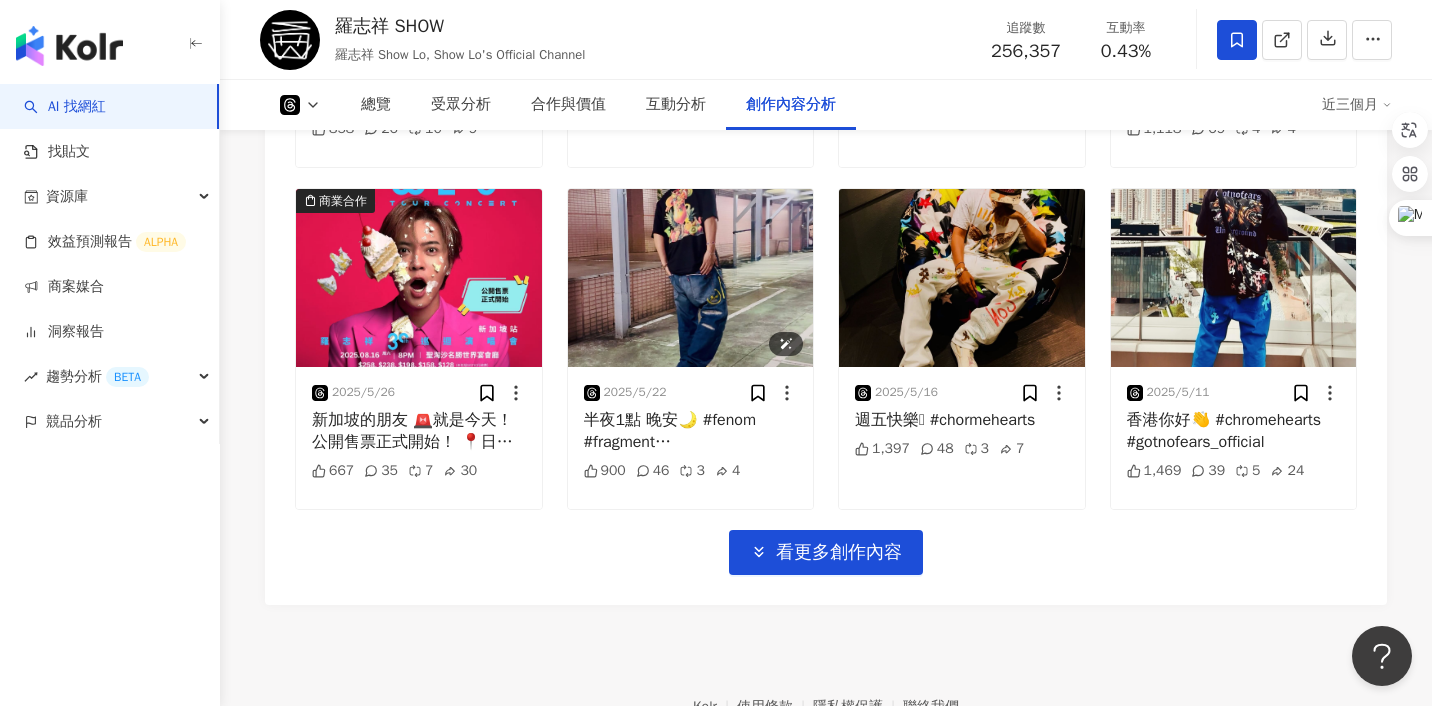scroll, scrollTop: 4879, scrollLeft: 0, axis: vertical 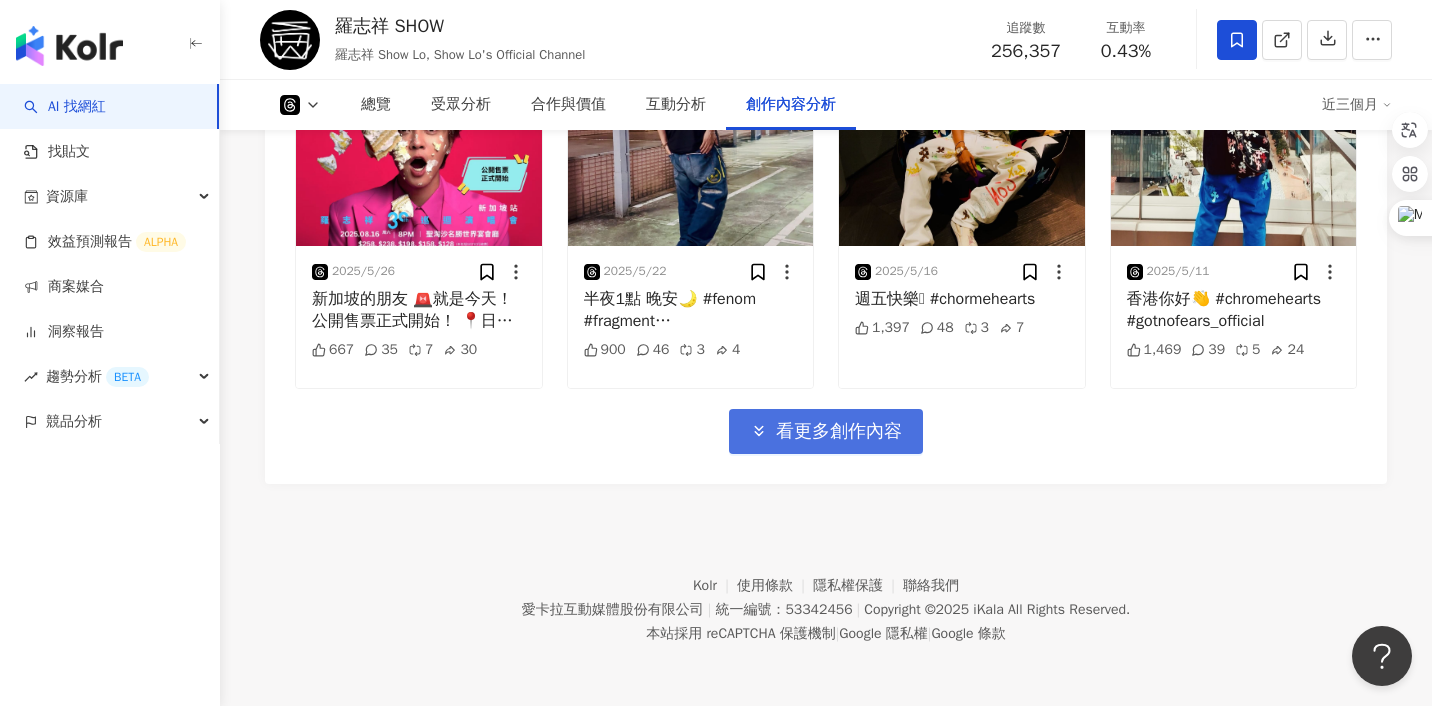 click on "看更多創作內容" at bounding box center [839, 432] 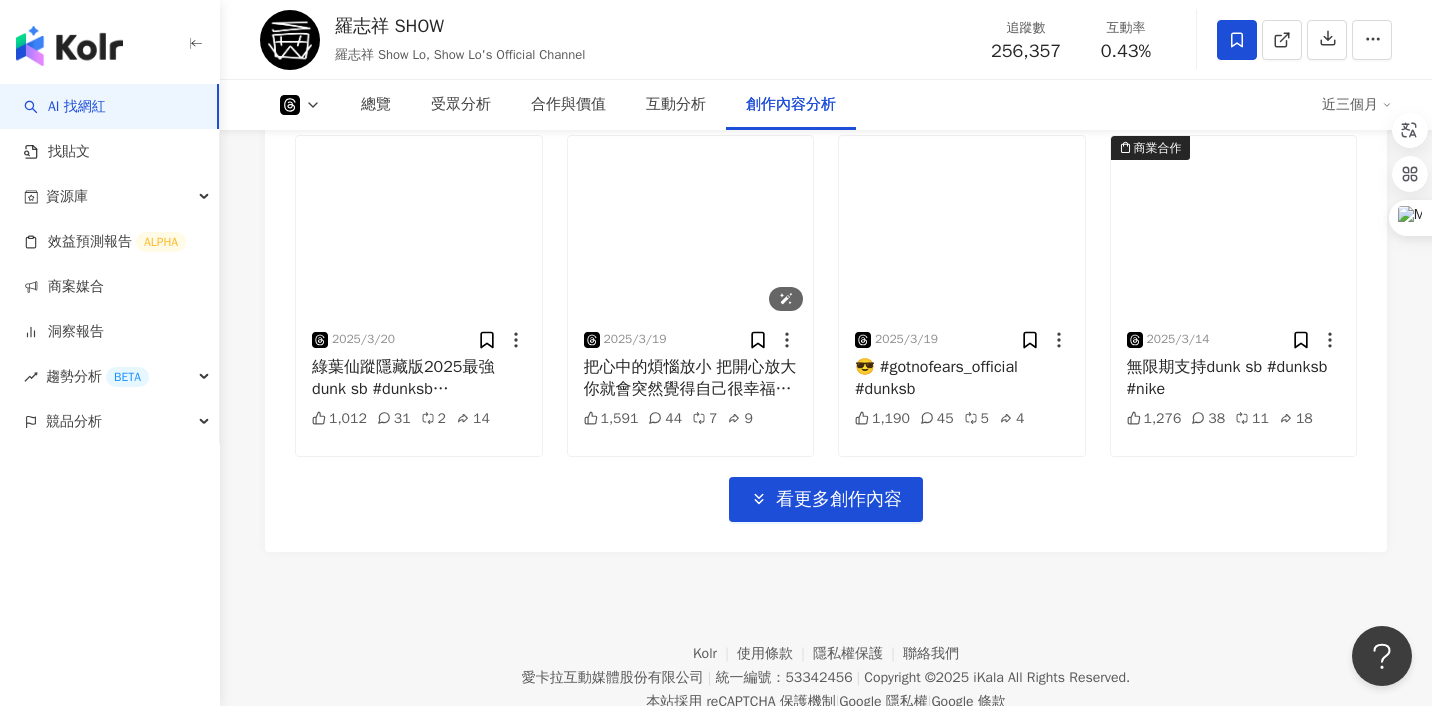scroll, scrollTop: 5844, scrollLeft: 0, axis: vertical 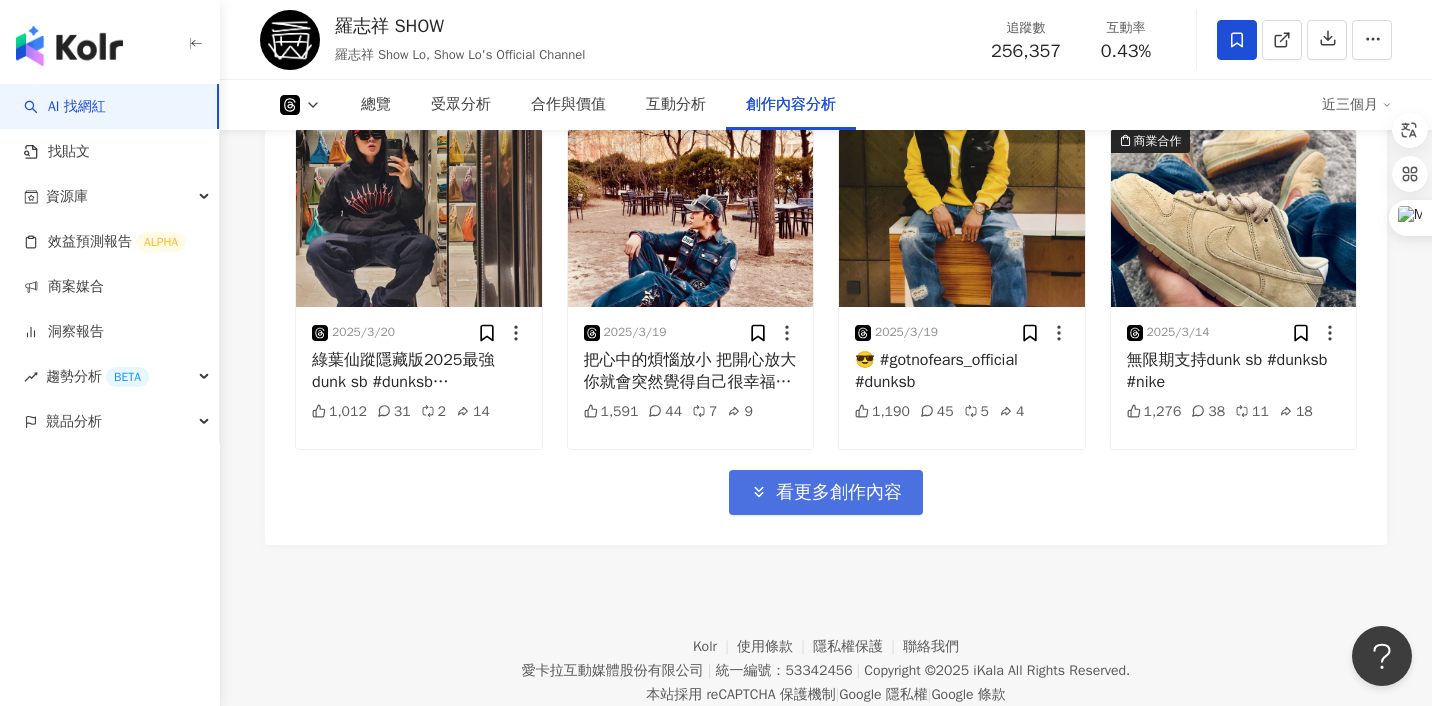 click on "看更多創作內容" at bounding box center [826, 492] 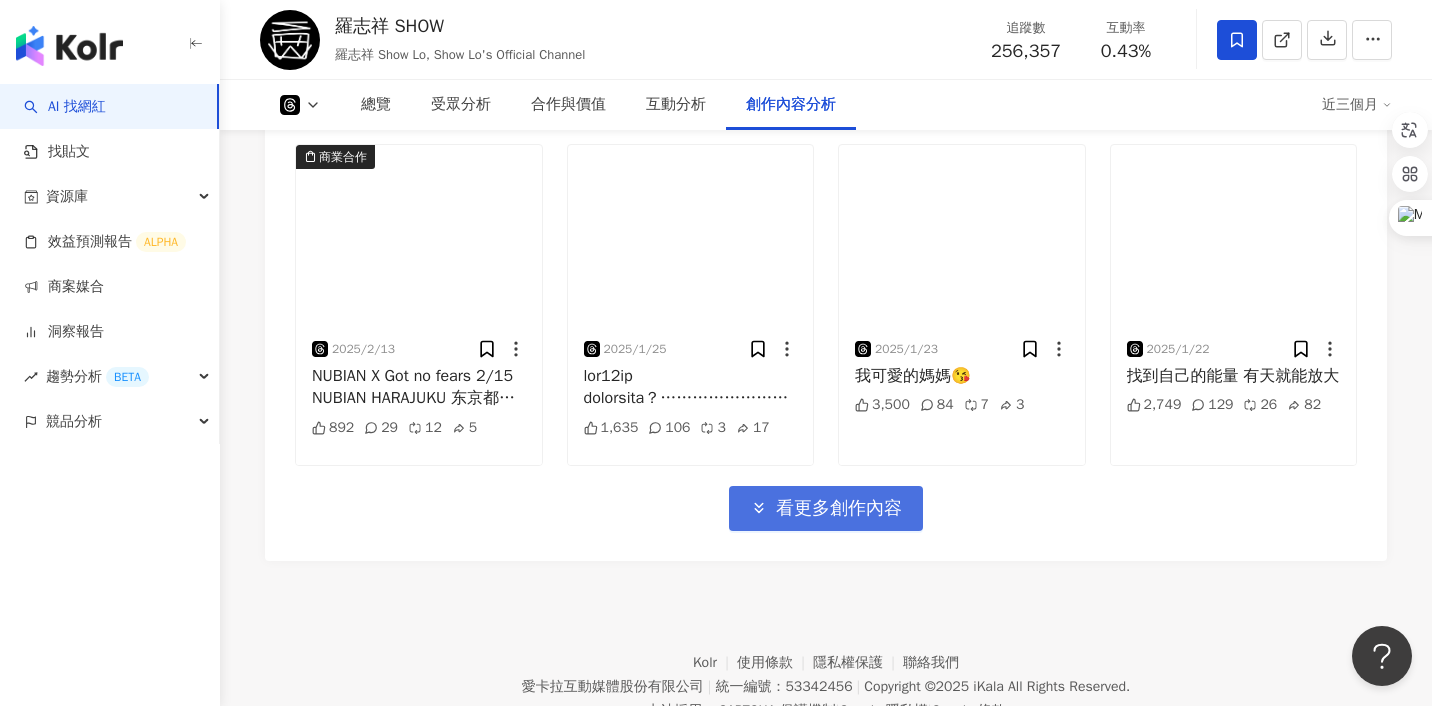 scroll, scrollTop: 6858, scrollLeft: 0, axis: vertical 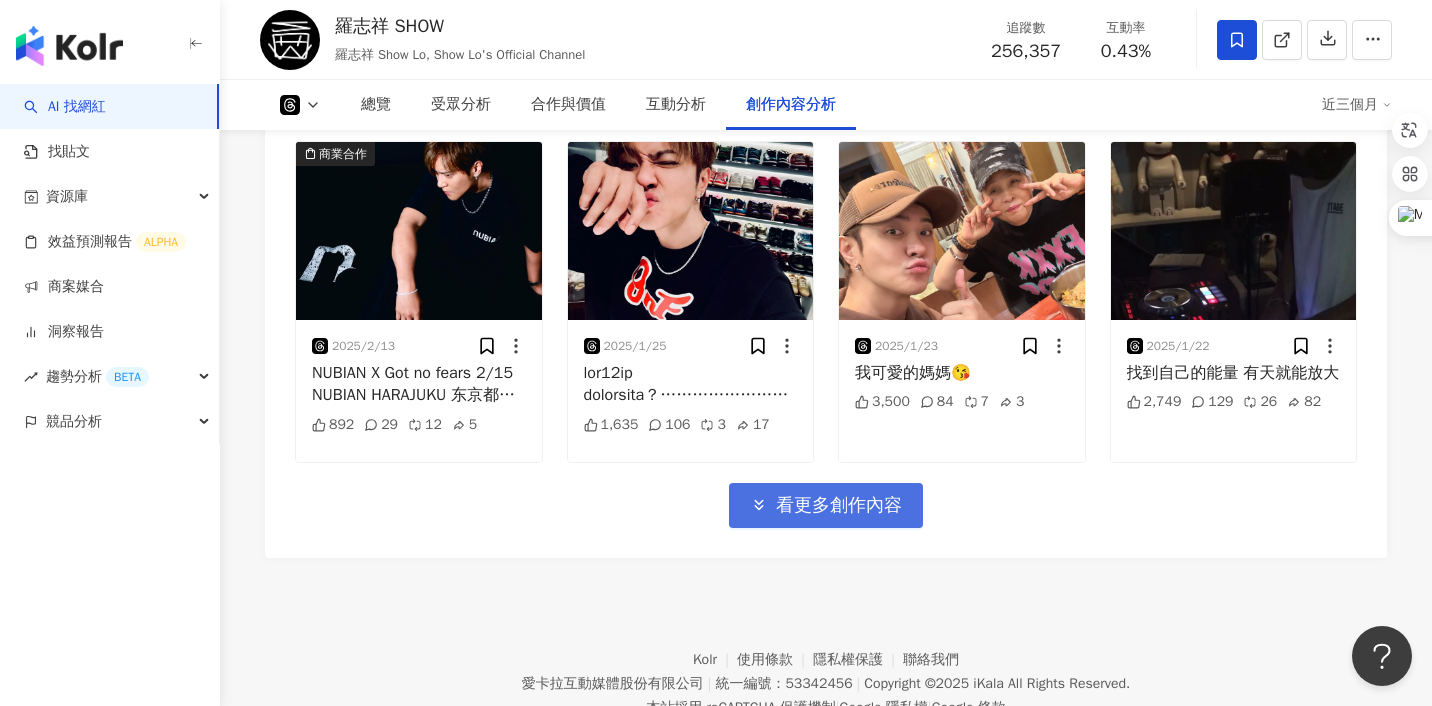click on "看更多創作內容" at bounding box center [839, 506] 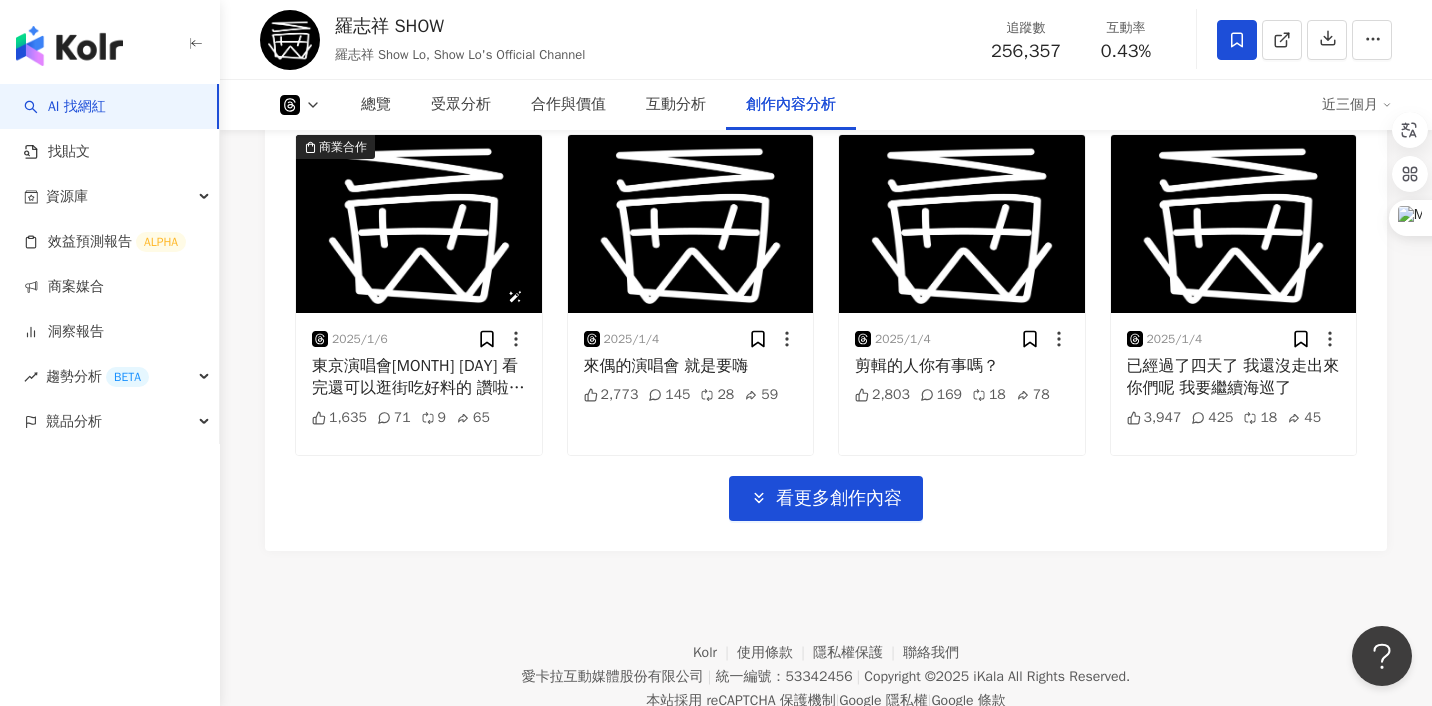 scroll, scrollTop: 7901, scrollLeft: 0, axis: vertical 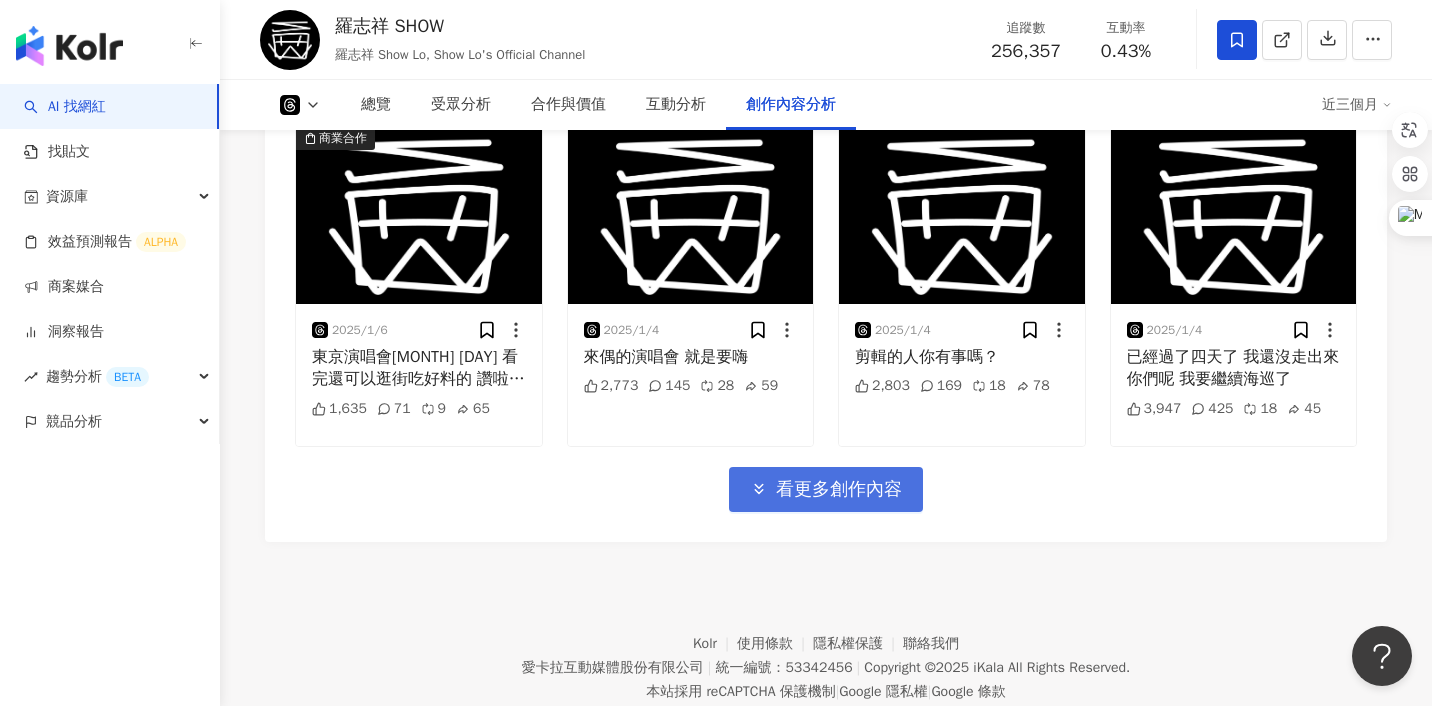 click on "看更多創作內容" at bounding box center (839, 490) 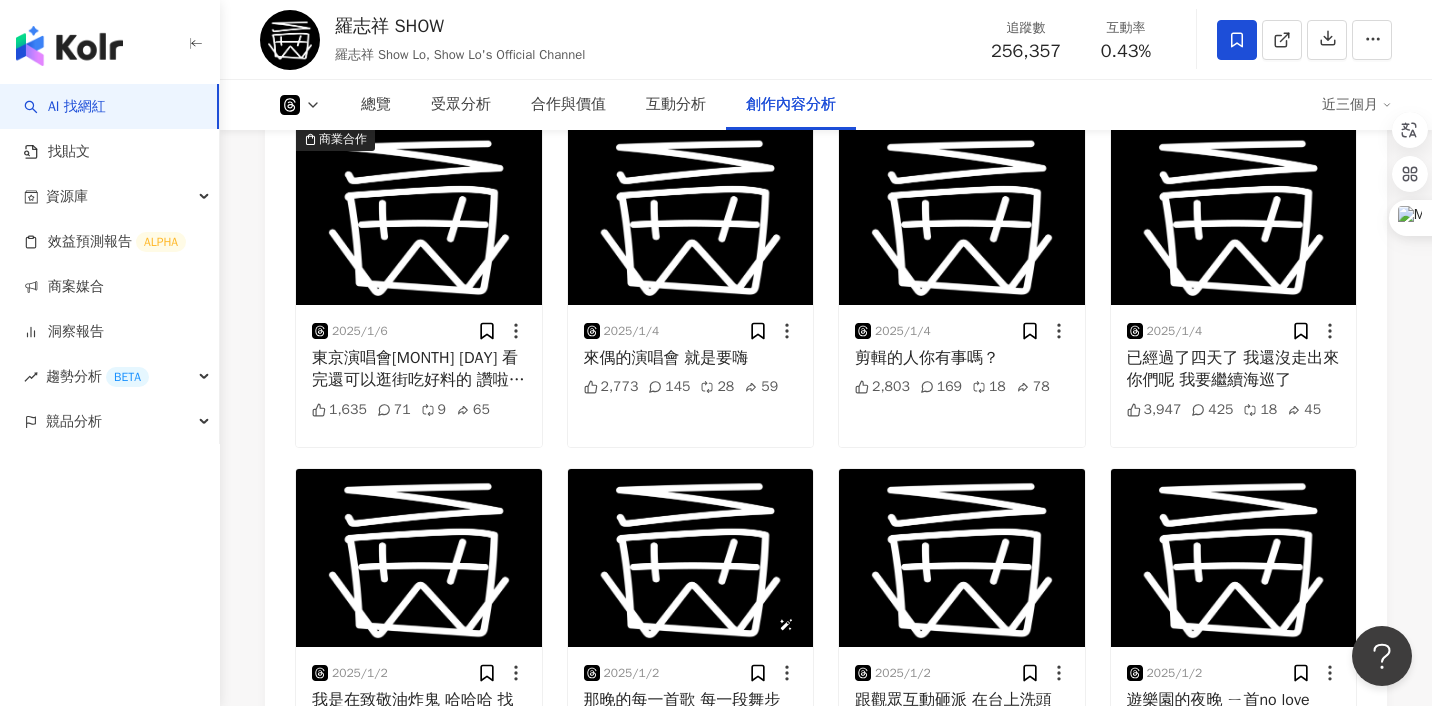 scroll, scrollTop: 7899, scrollLeft: 0, axis: vertical 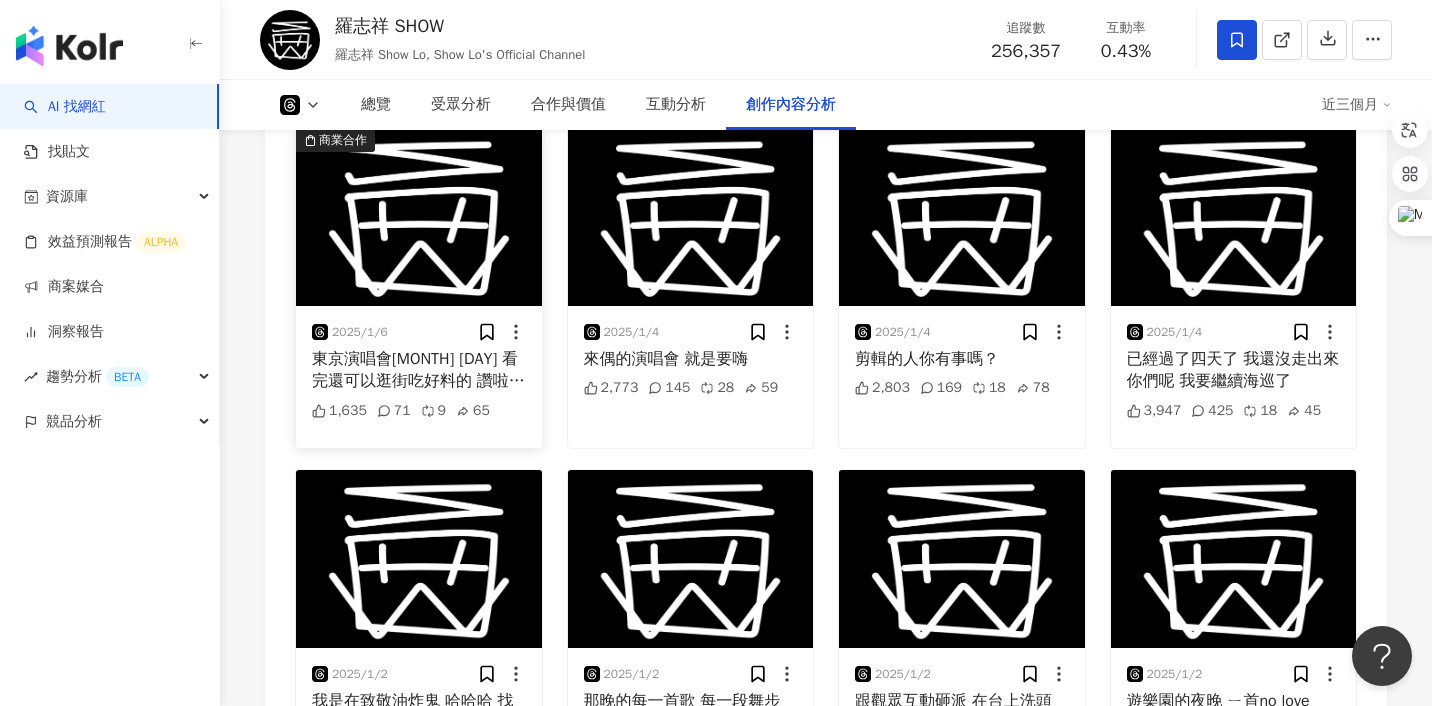 click on "2025/1/6" at bounding box center [419, 332] 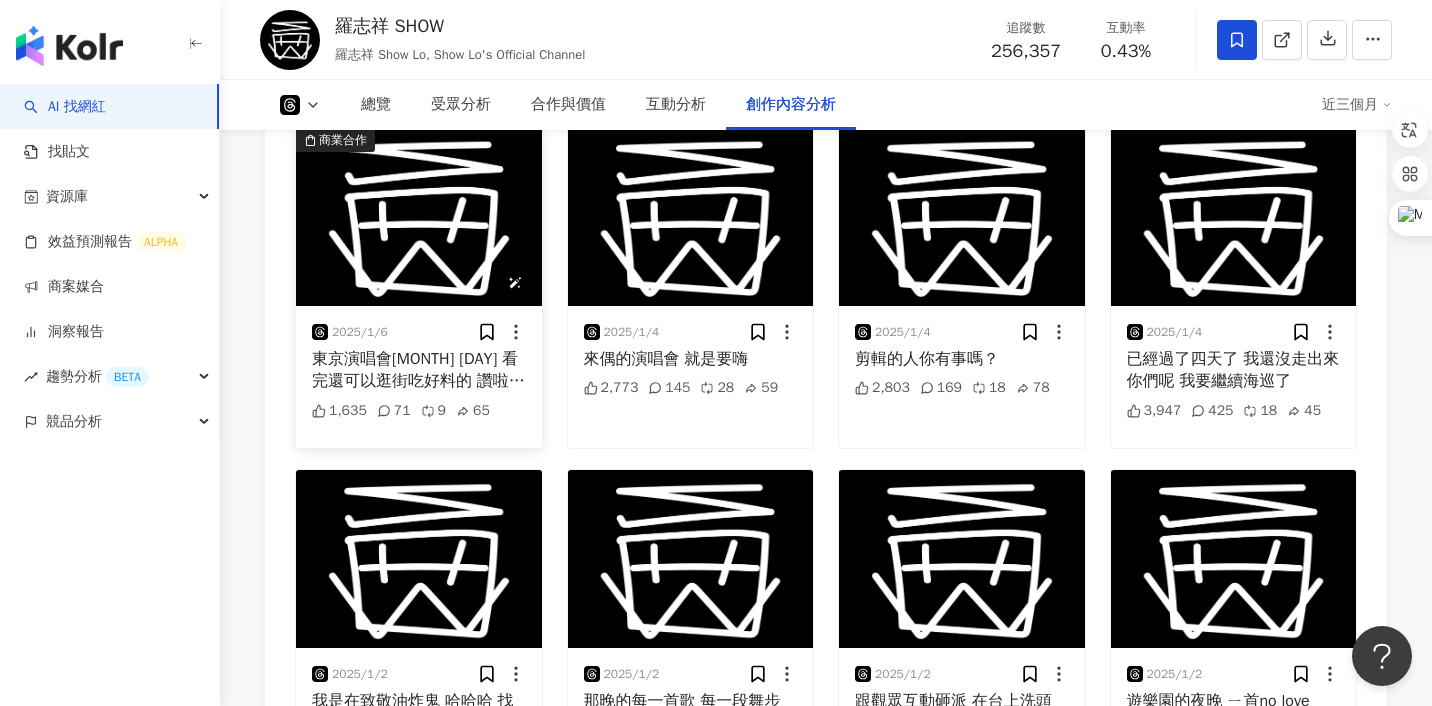 click at bounding box center (419, 217) 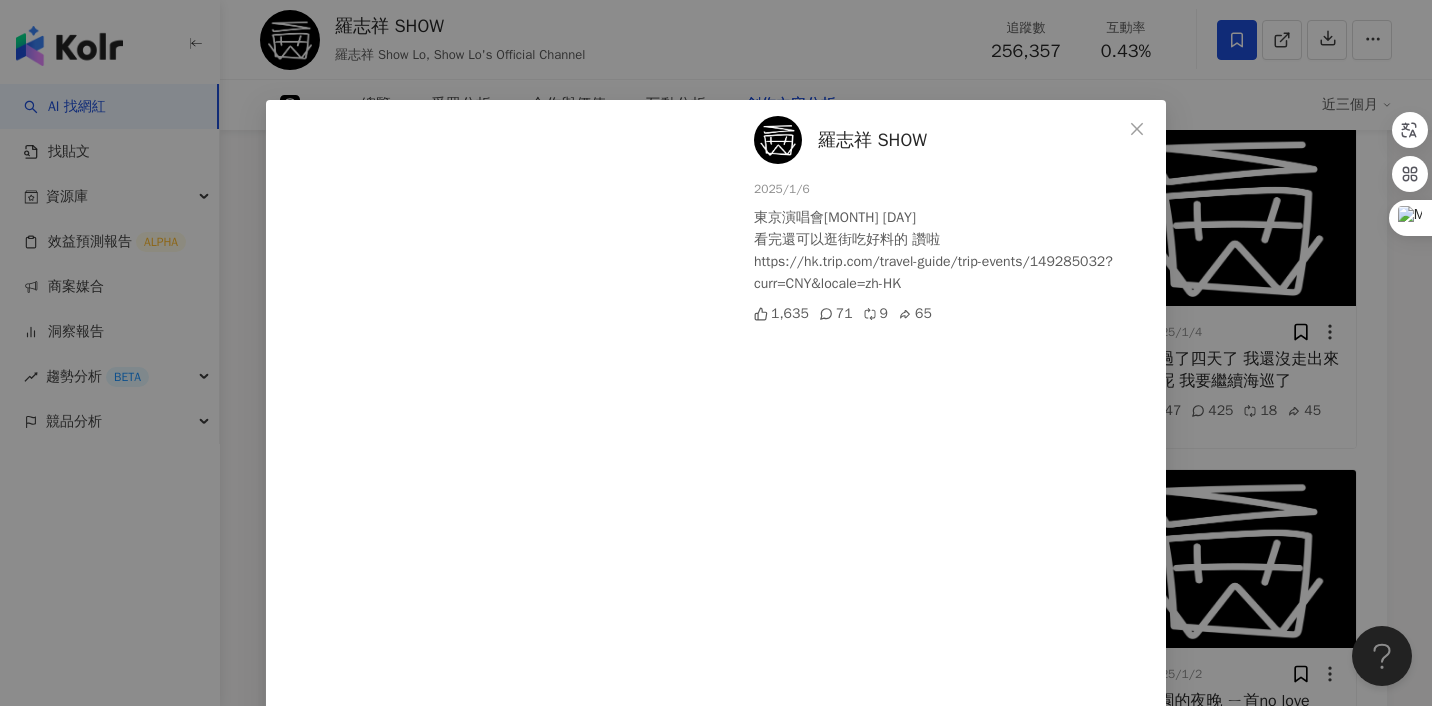 click on "羅志祥 SHOW 2025/1/6 東京演唱會2月14
看完還可以逛街吃好料的 讚啦
https://hk.trip.com/travel-guide/trip-events/149285032?curr=CNY&locale=zh-HK 1,635 71 9 65 查看原始貼文" at bounding box center (716, 353) 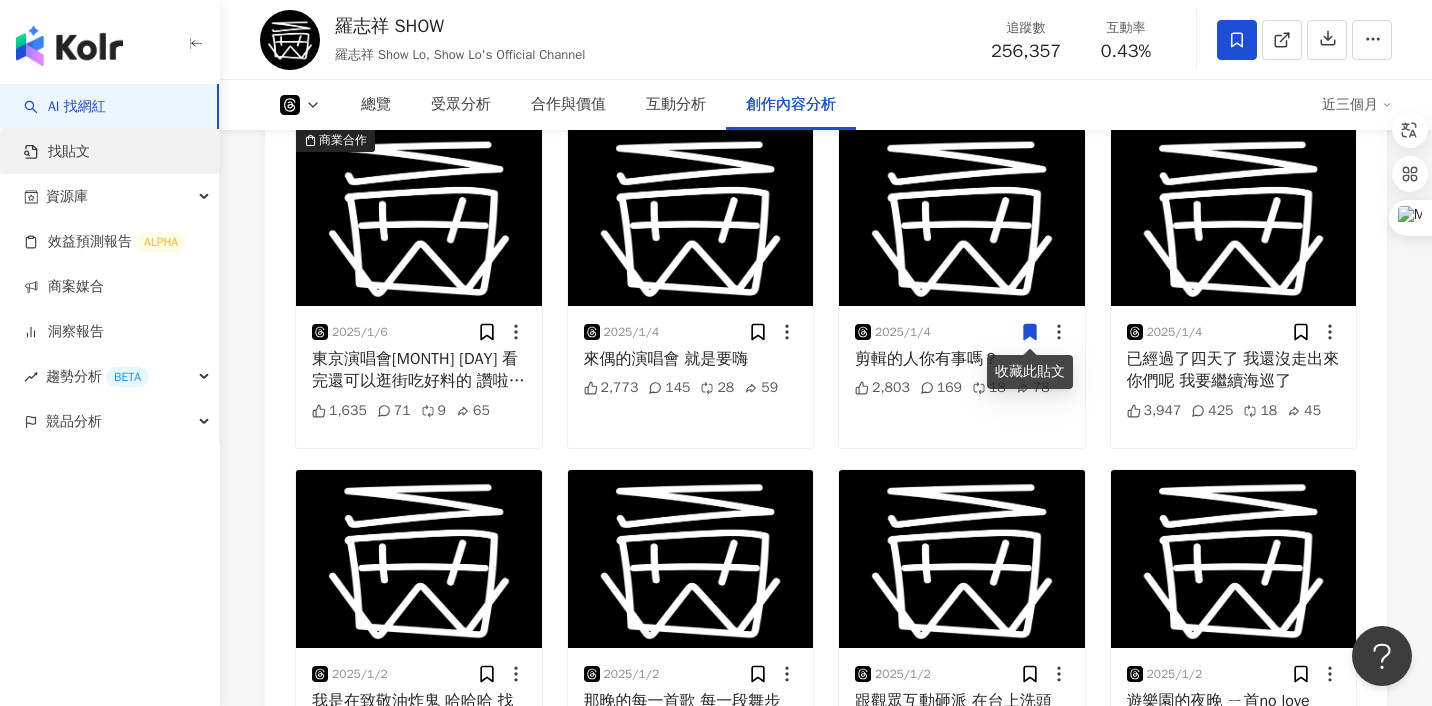 click on "找貼文" at bounding box center [57, 152] 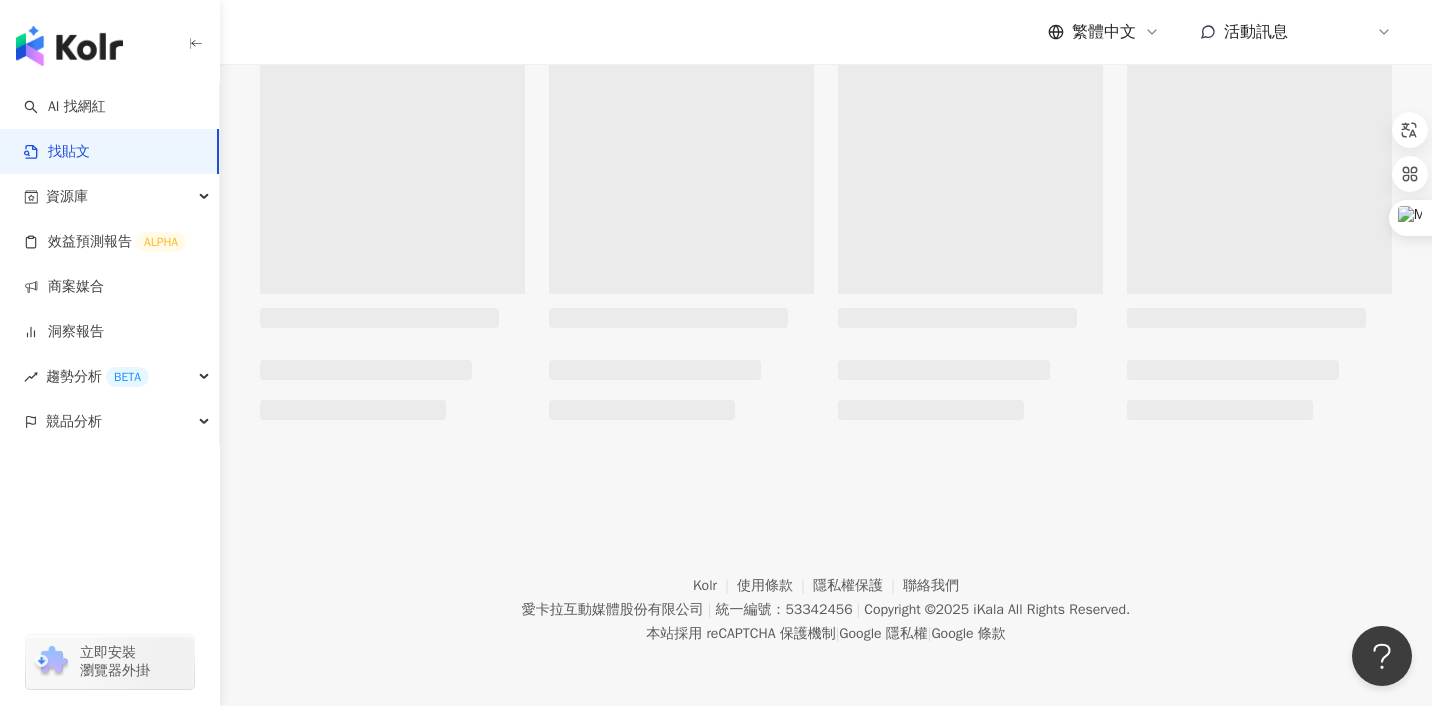 scroll, scrollTop: 0, scrollLeft: 0, axis: both 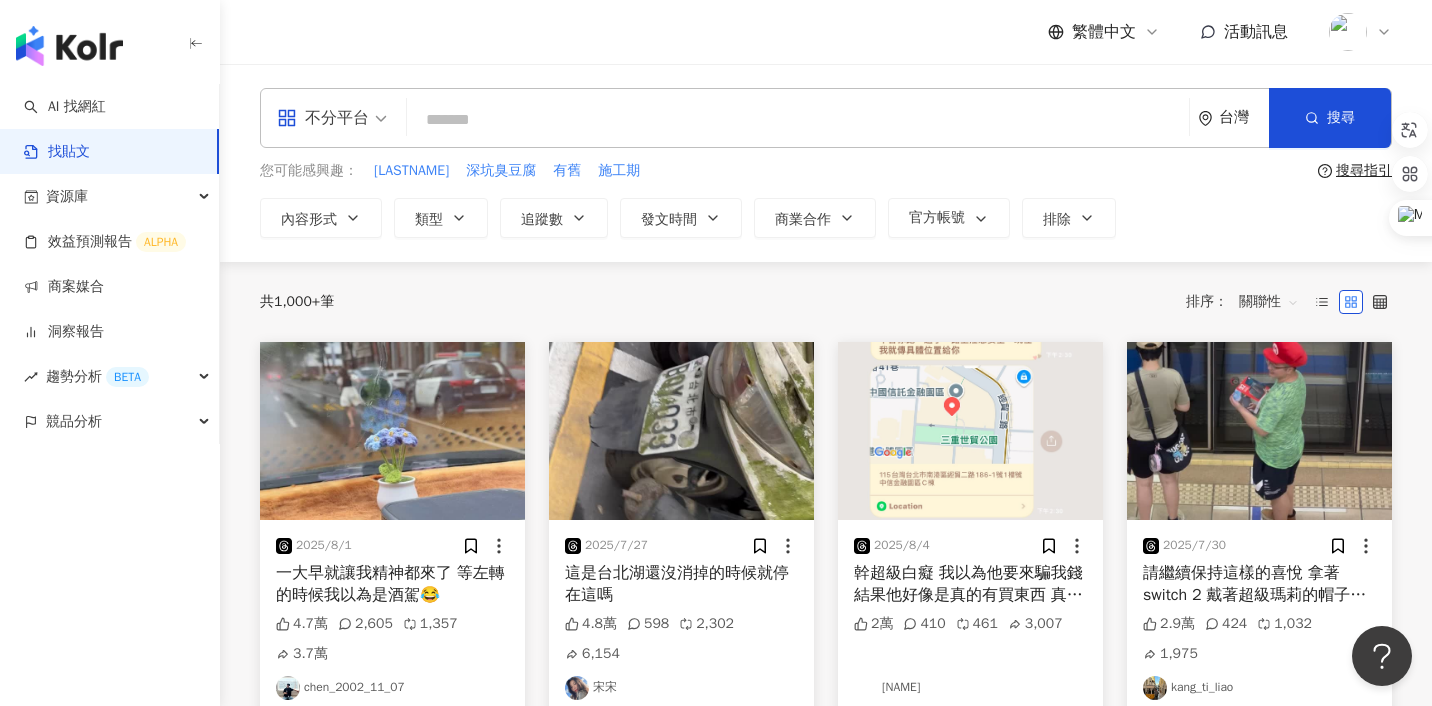 click on "不分平台" at bounding box center (323, 118) 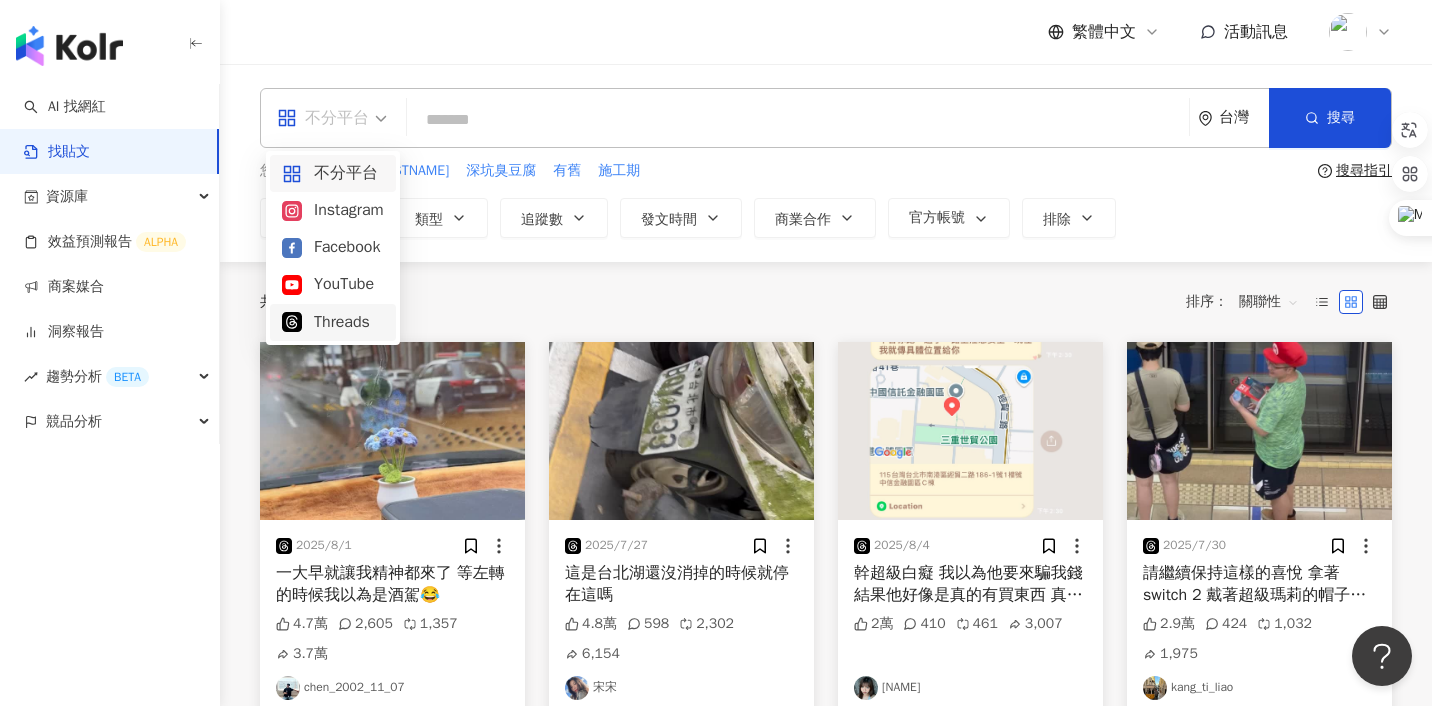 click on "Threads" at bounding box center (333, 322) 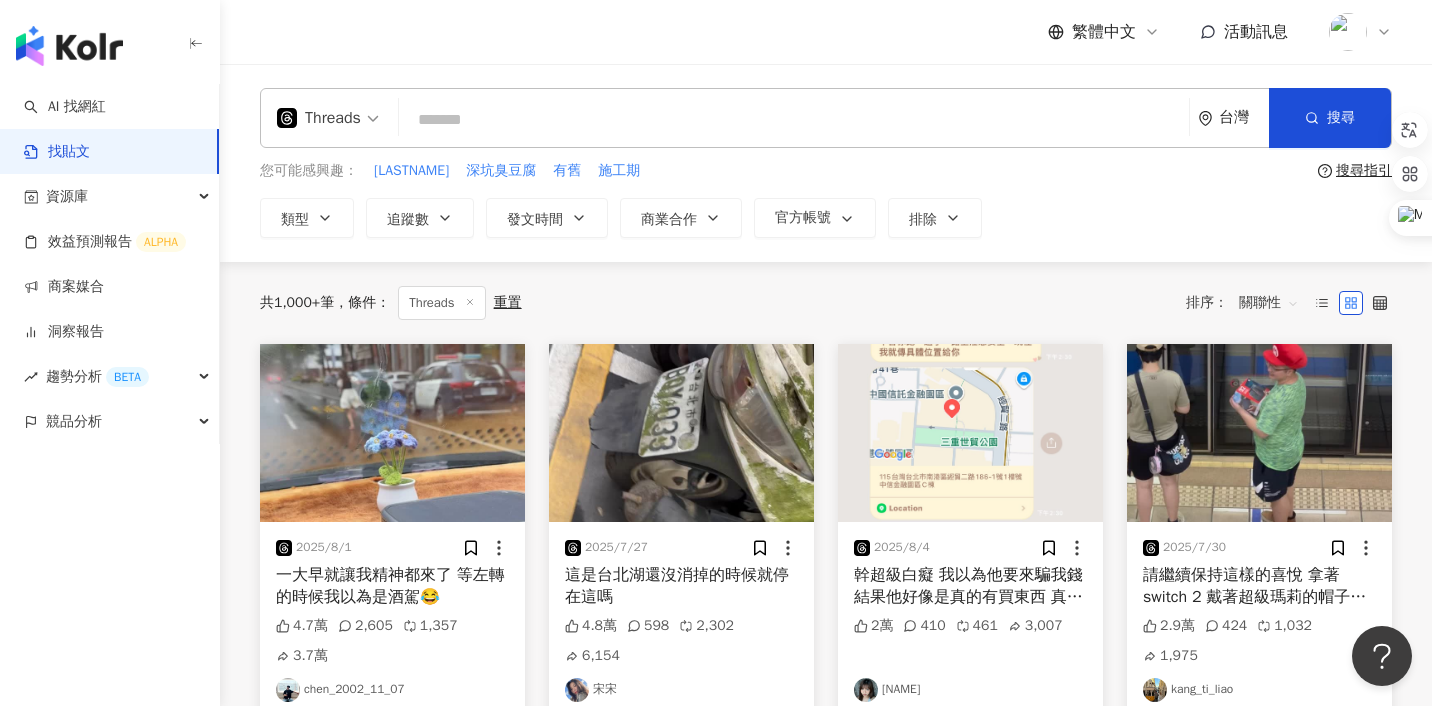 click at bounding box center (794, 119) 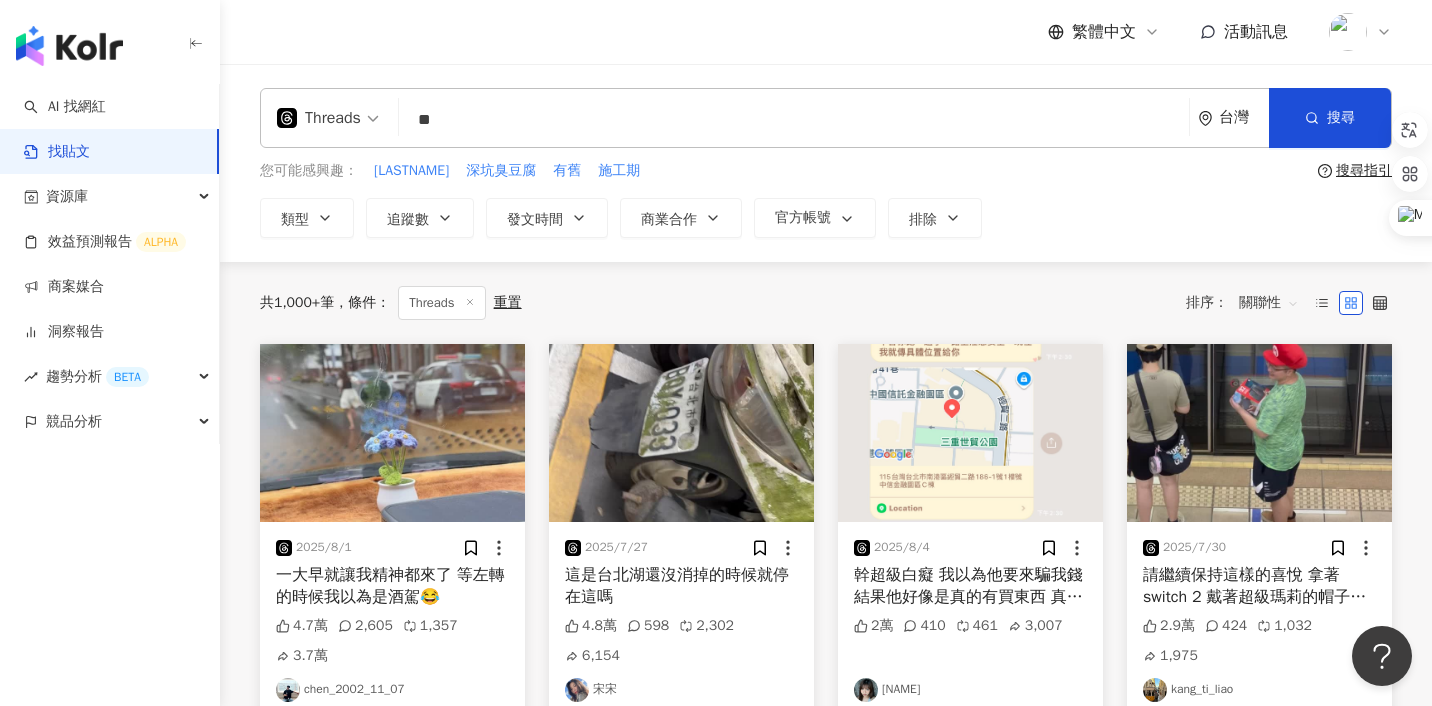 type on "*" 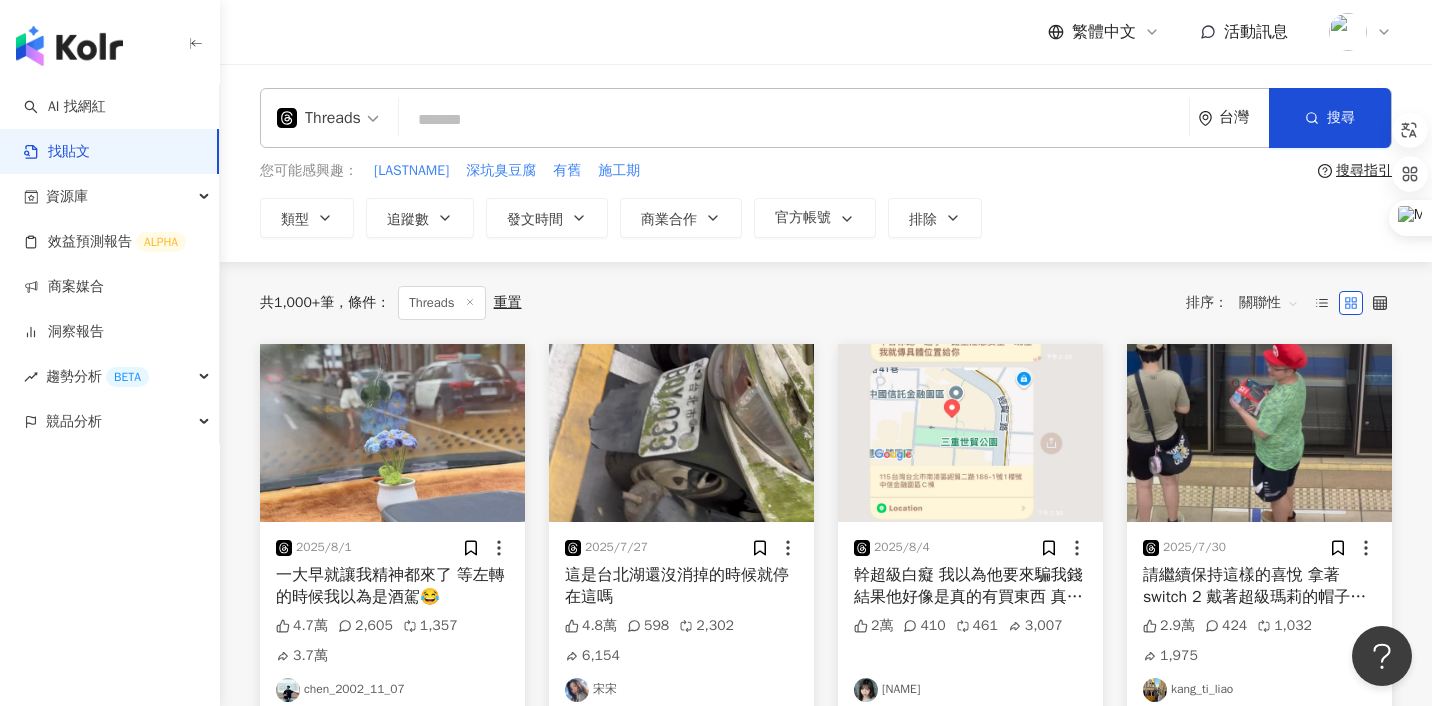 type on "*" 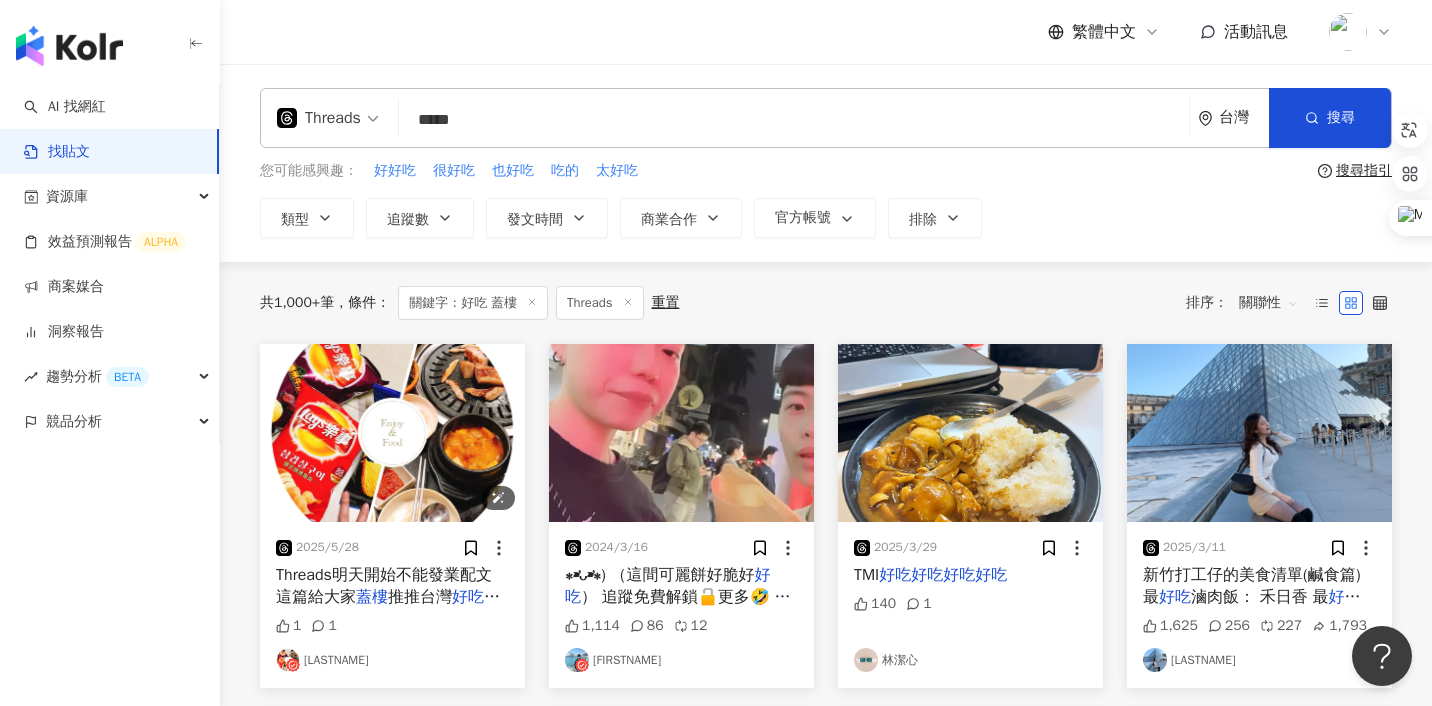 click at bounding box center (392, 433) 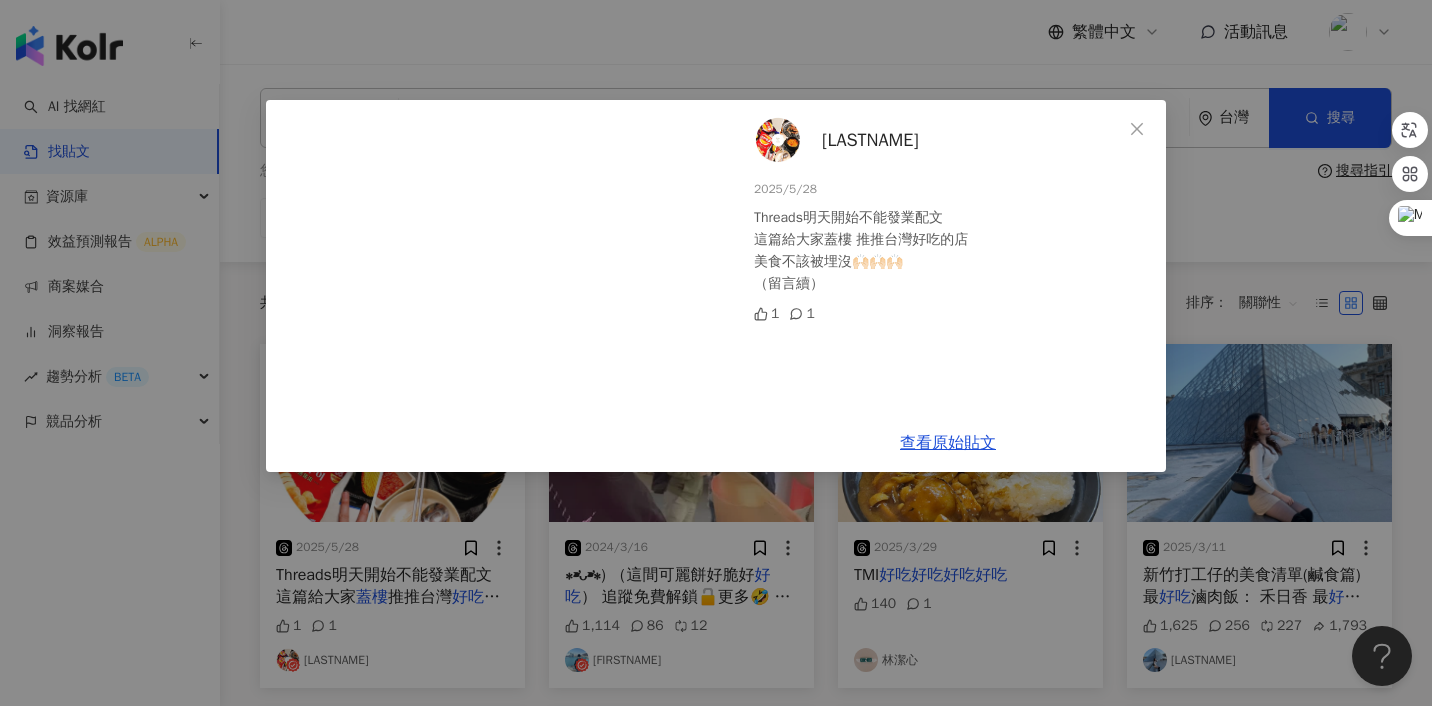 click on "昕慧 2025/5/28 Threads明天開始不能發業配文
這篇給大家蓋樓 推推台灣好吃的店
美食不該被埋沒🙌🏻🙌🏻🙌🏻
（留言續） 1 1 查看原始貼文" at bounding box center [716, 353] 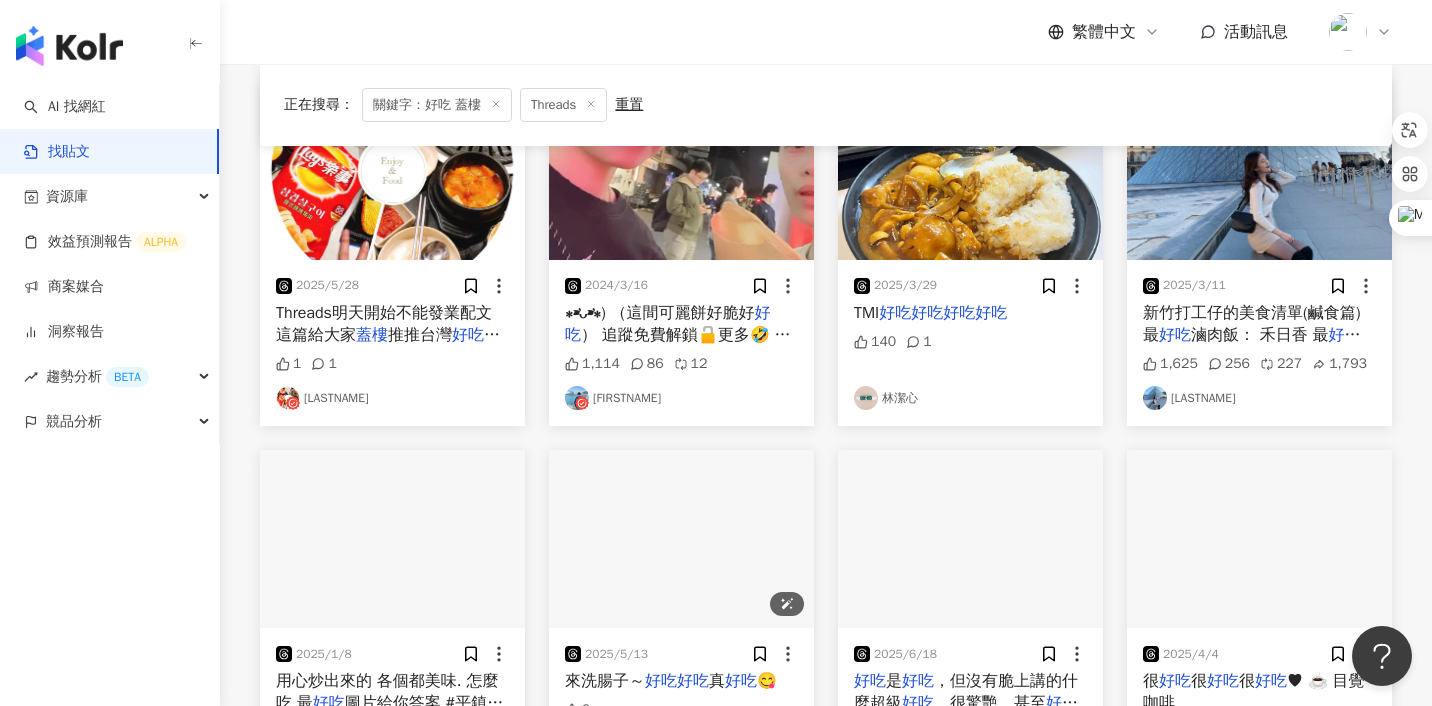 scroll, scrollTop: 0, scrollLeft: 0, axis: both 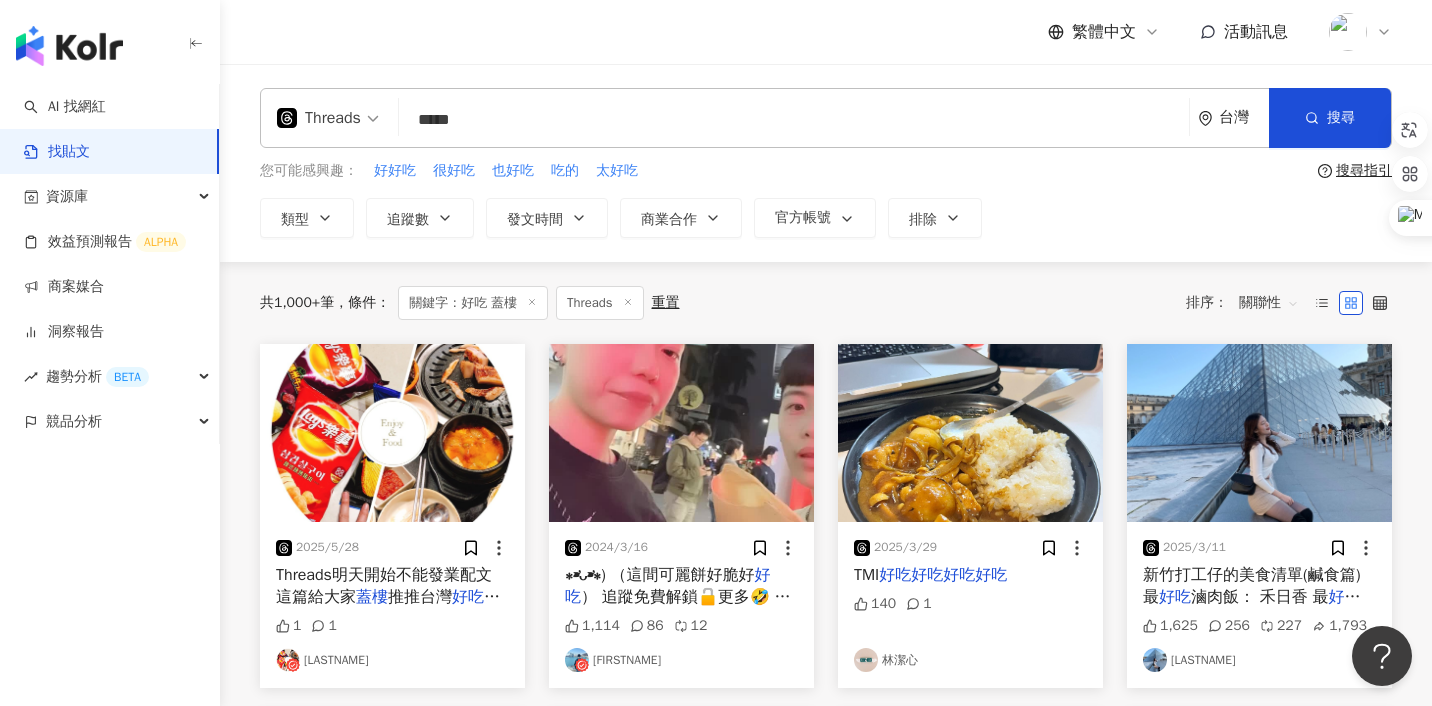 click on "*****" at bounding box center [794, 119] 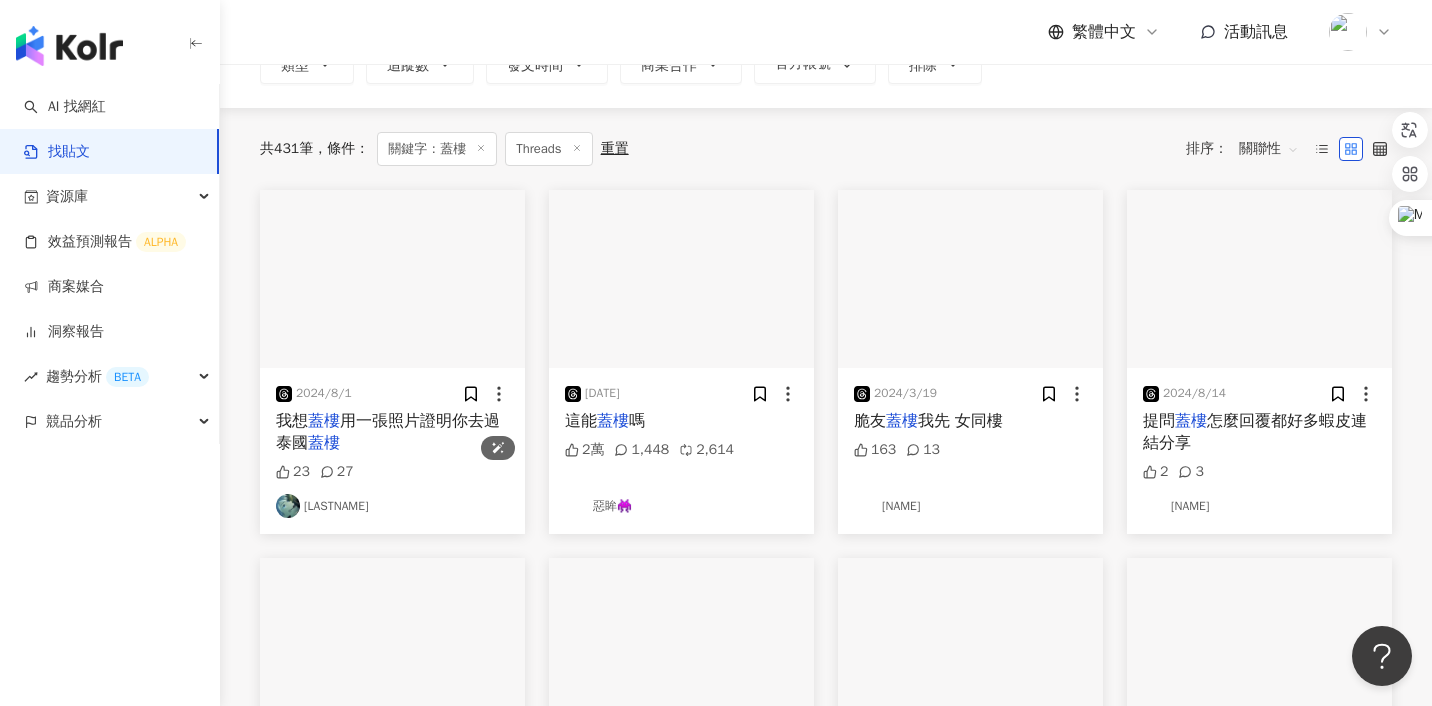 scroll, scrollTop: 165, scrollLeft: 0, axis: vertical 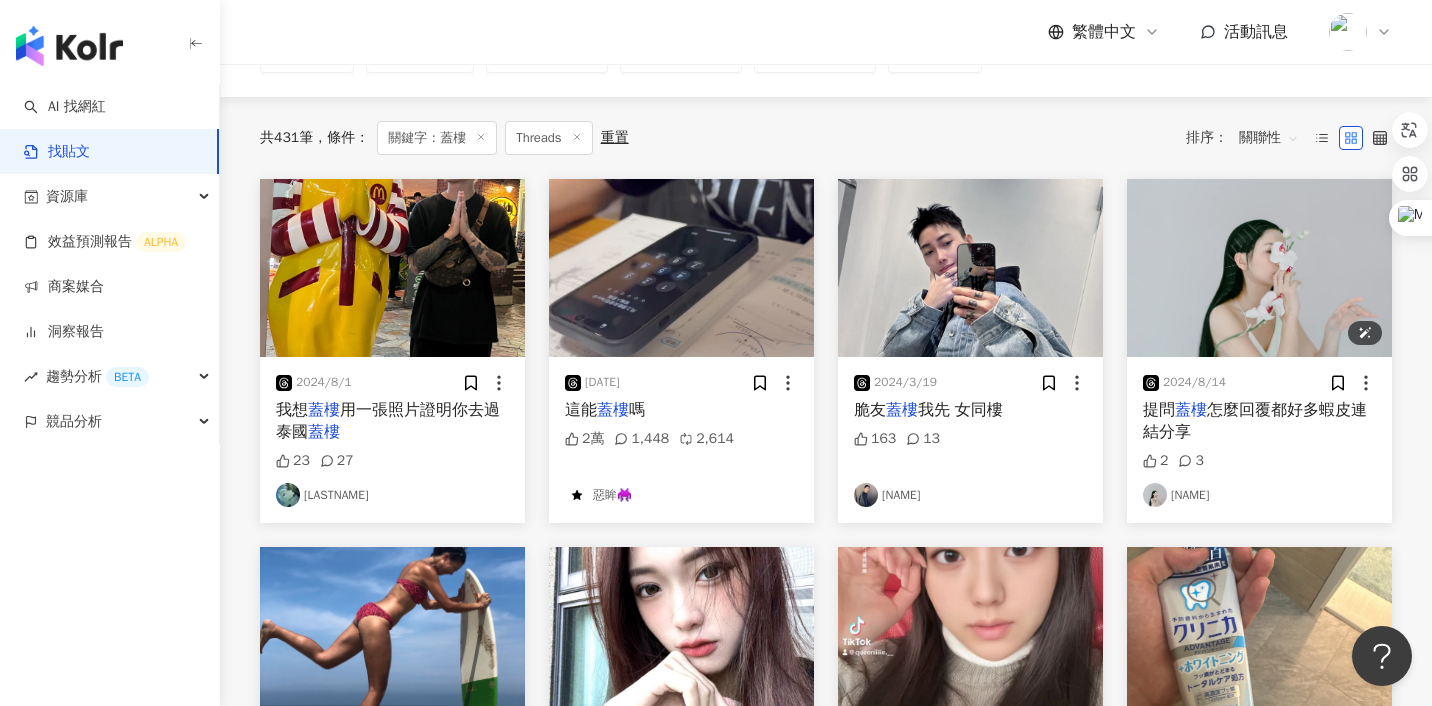 click at bounding box center [1259, 268] 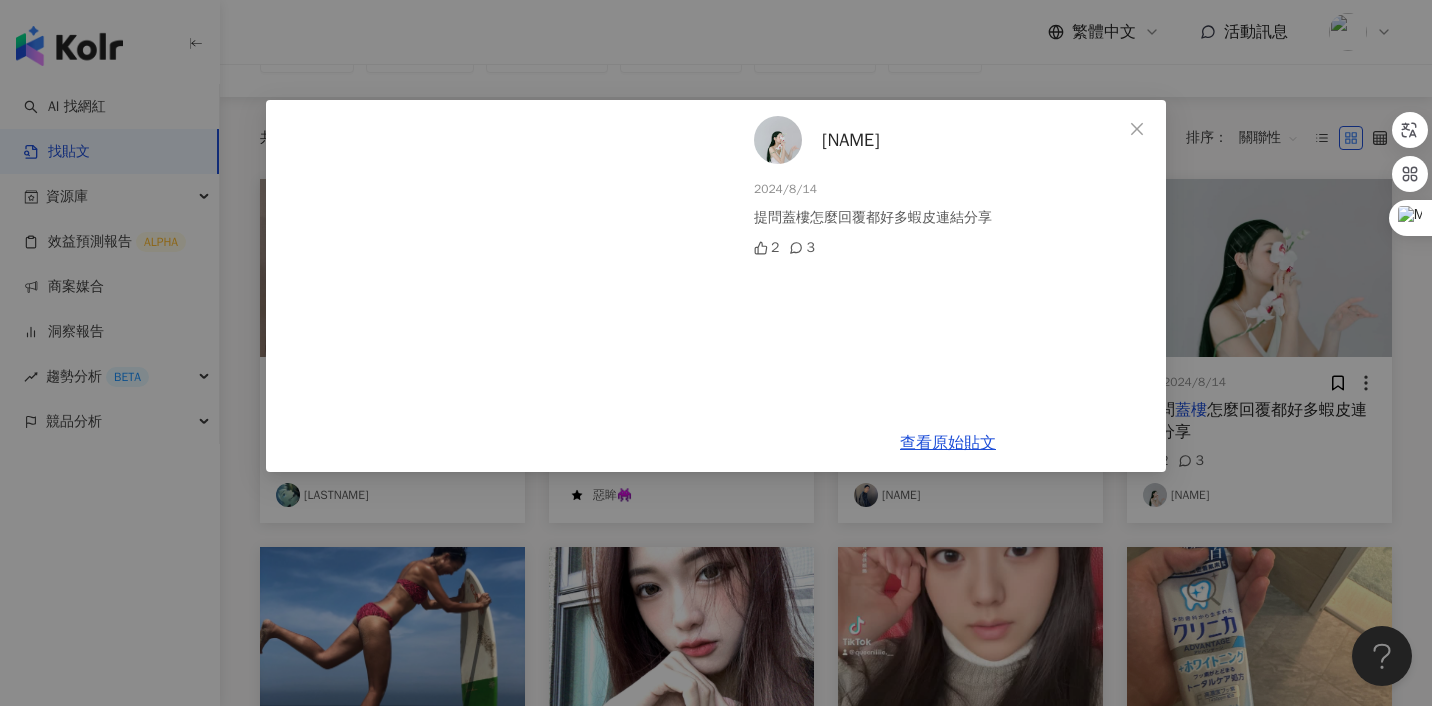 click on "夏慕 MuMu'S Dreams 2024/8/14 提問蓋樓怎麼回覆都好多蝦皮連結分享 2 3 查看原始貼文" at bounding box center (716, 353) 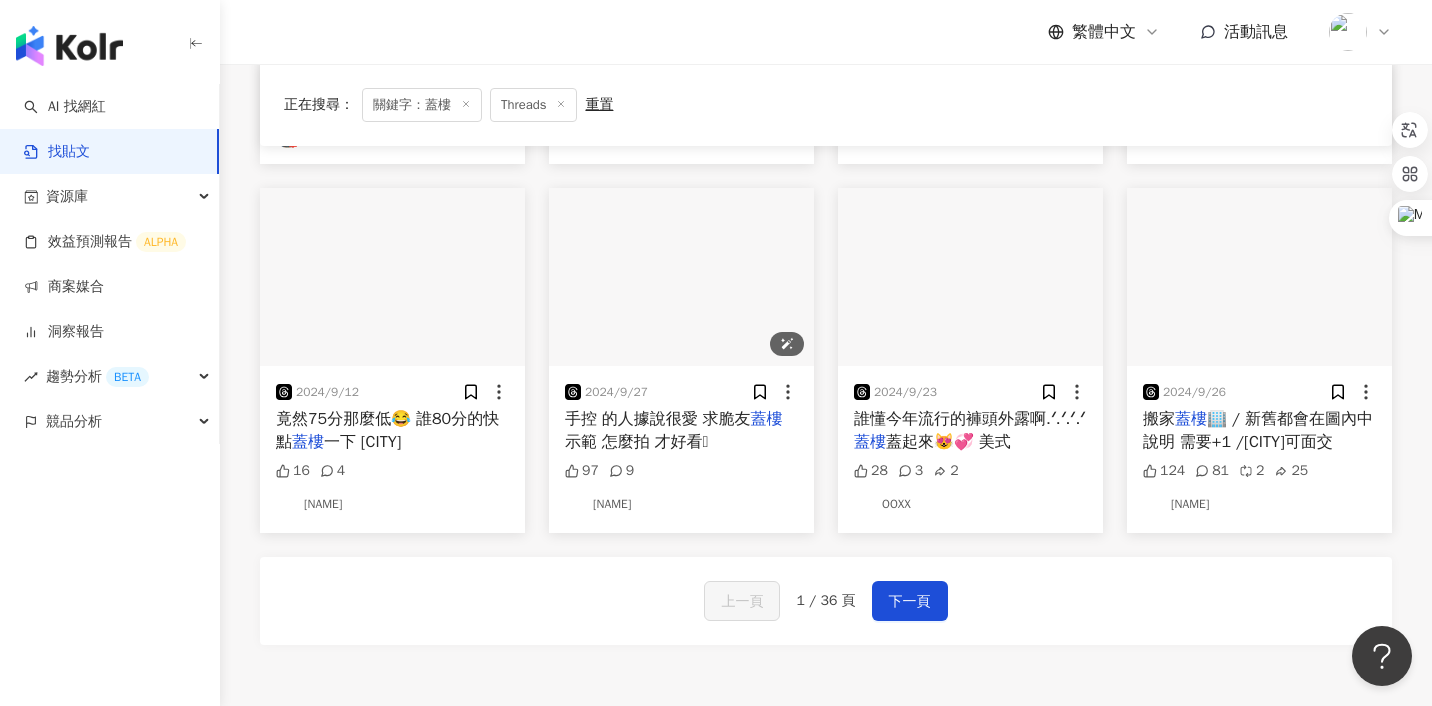 scroll, scrollTop: 897, scrollLeft: 0, axis: vertical 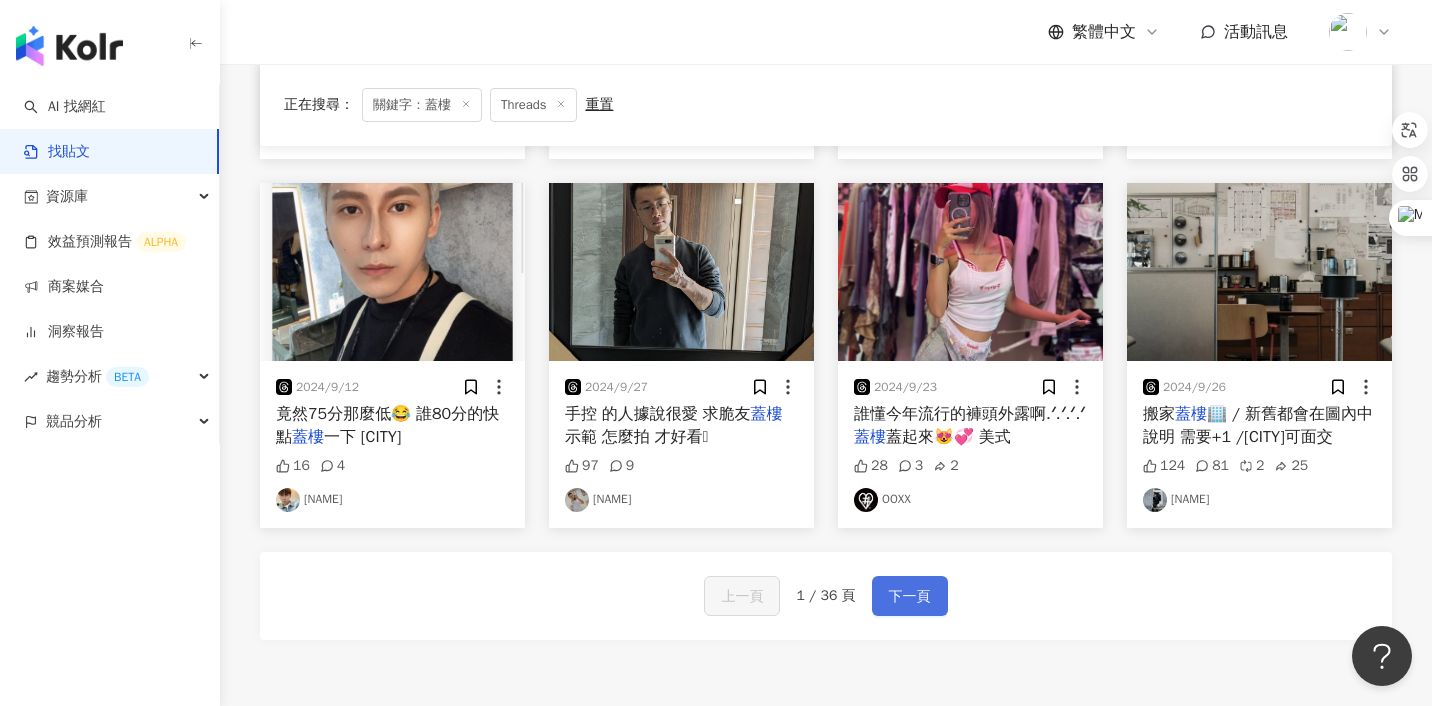 click on "下一頁" at bounding box center (910, 597) 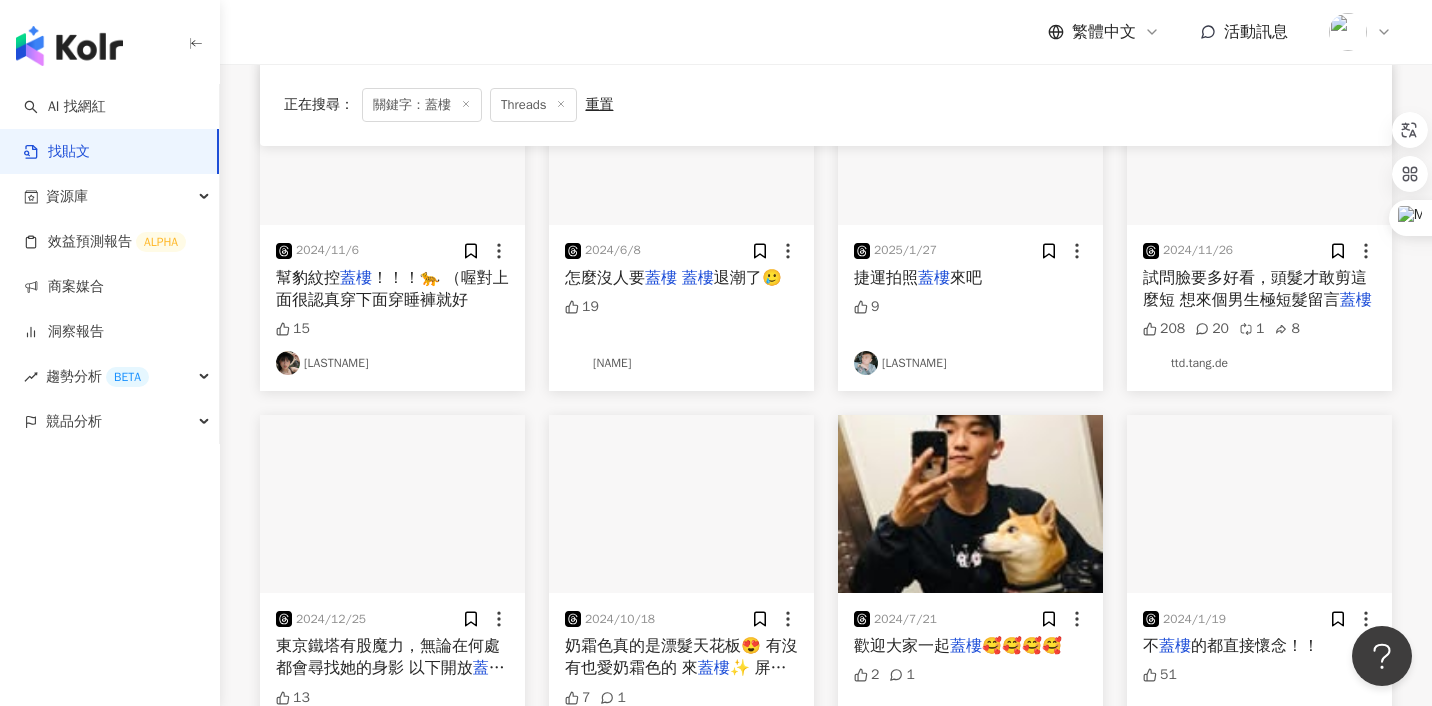 scroll, scrollTop: 0, scrollLeft: 0, axis: both 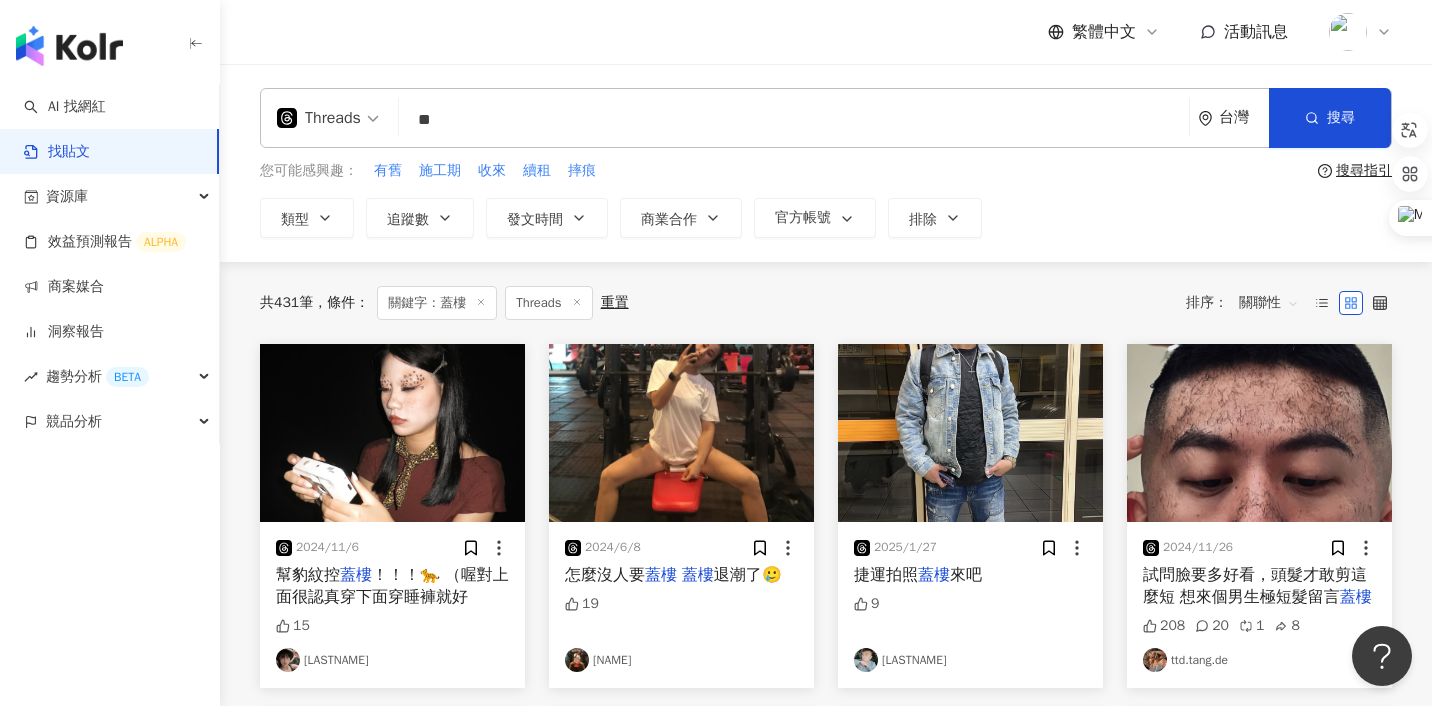 click on "**" at bounding box center [794, 119] 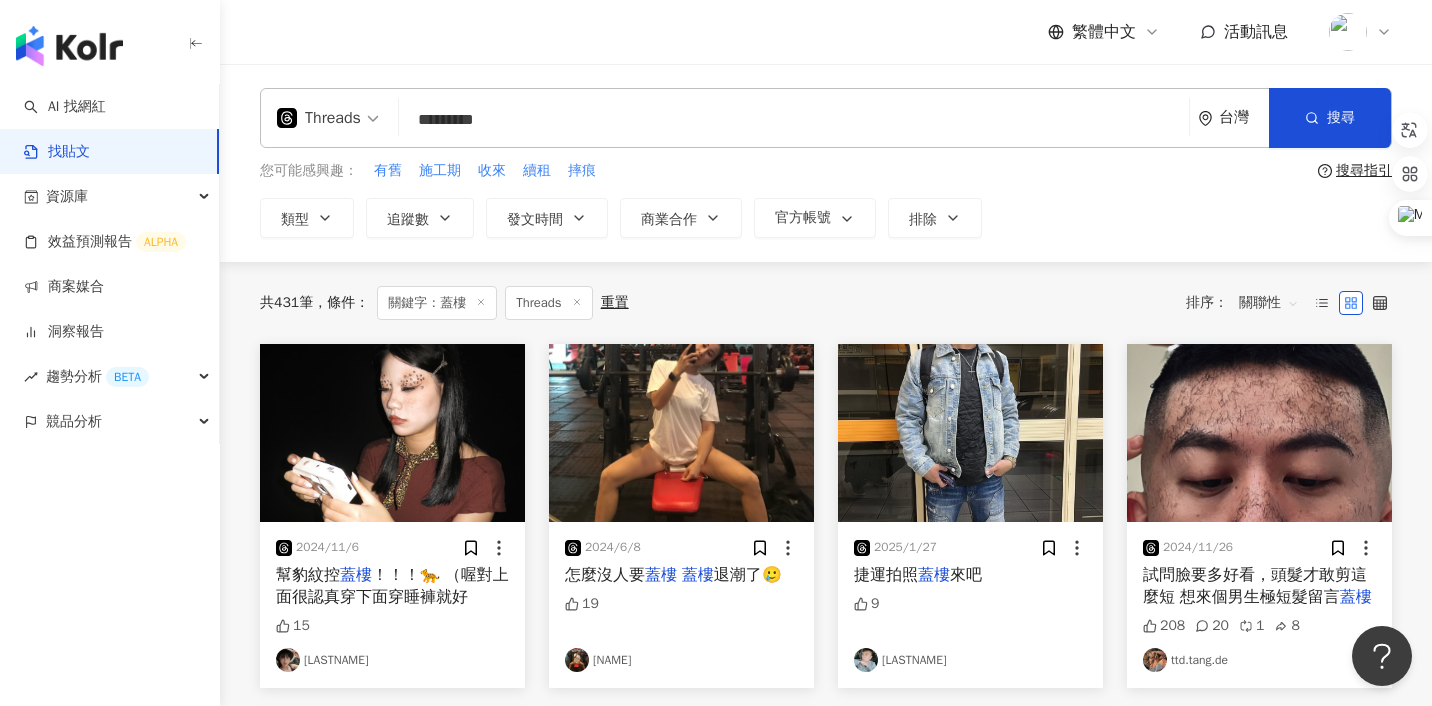 type on "*********" 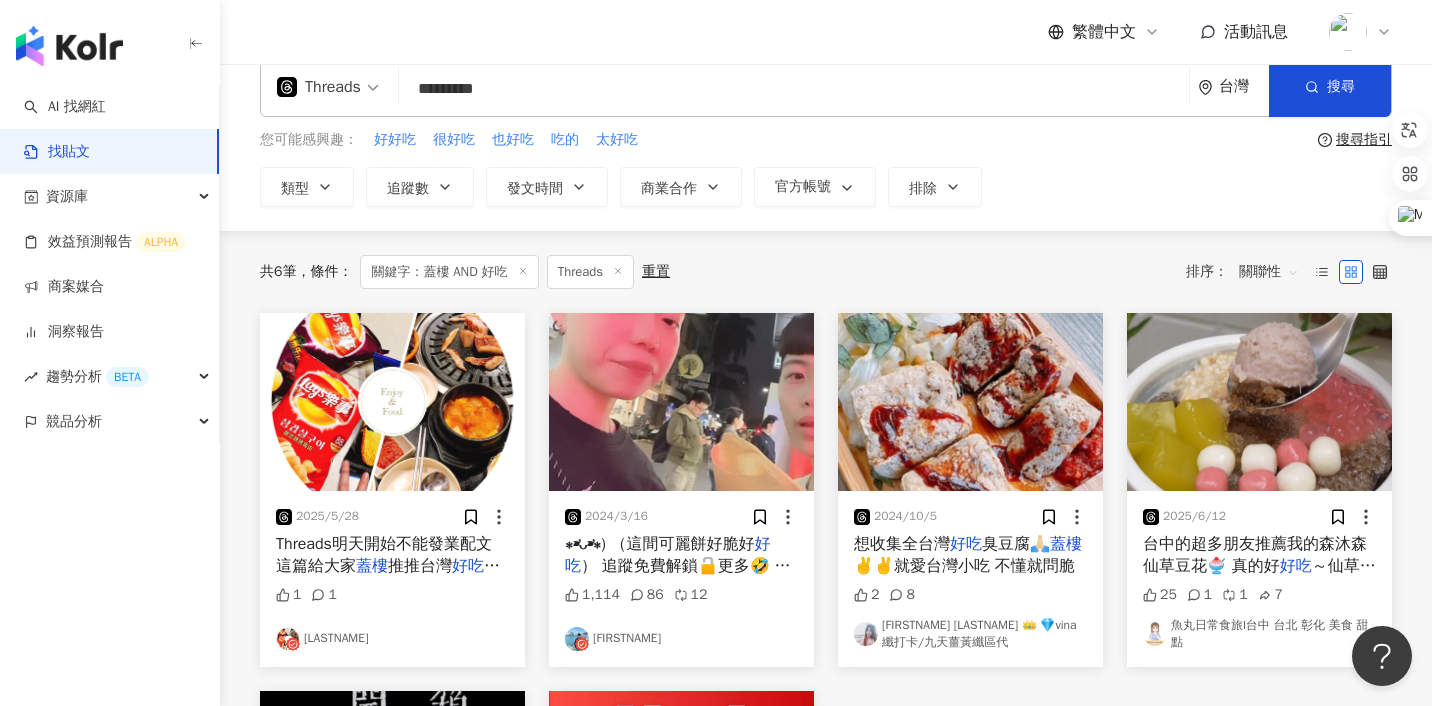 scroll, scrollTop: 63, scrollLeft: 0, axis: vertical 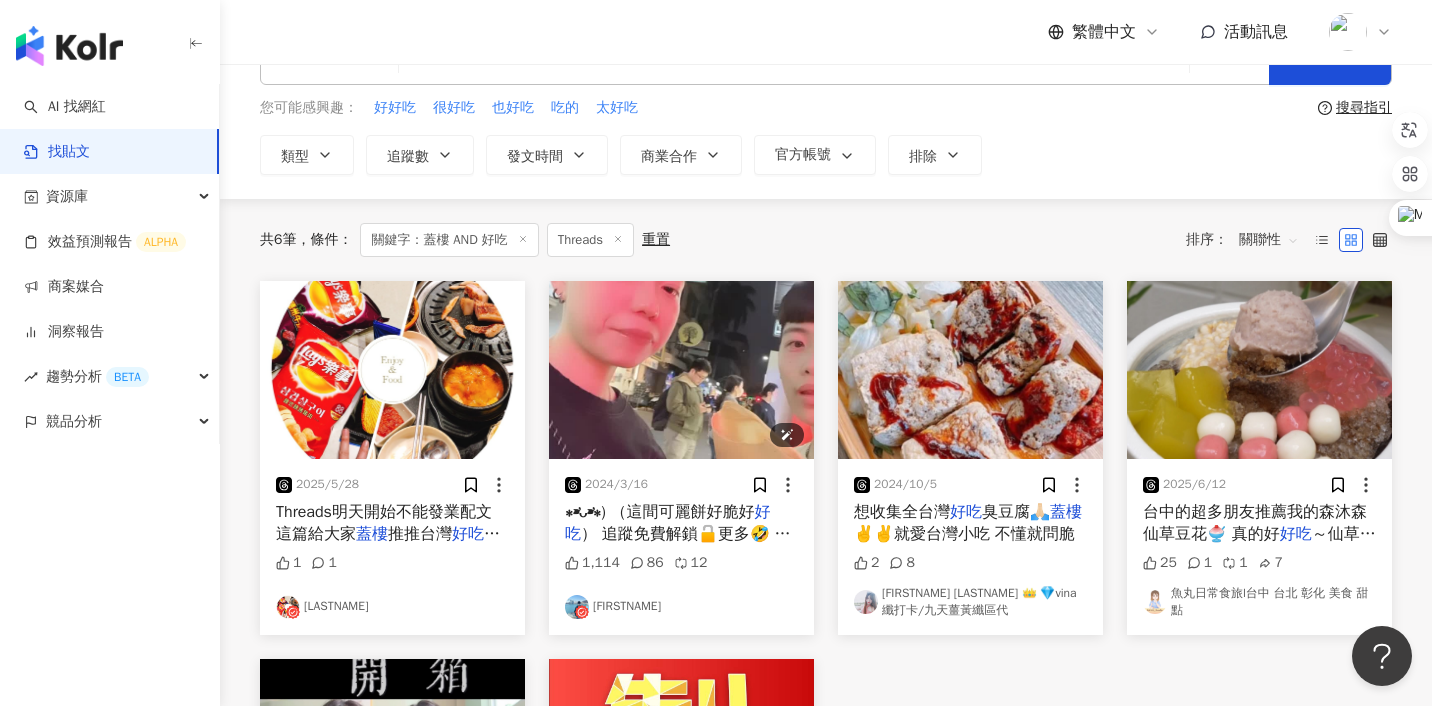 click at bounding box center [681, 370] 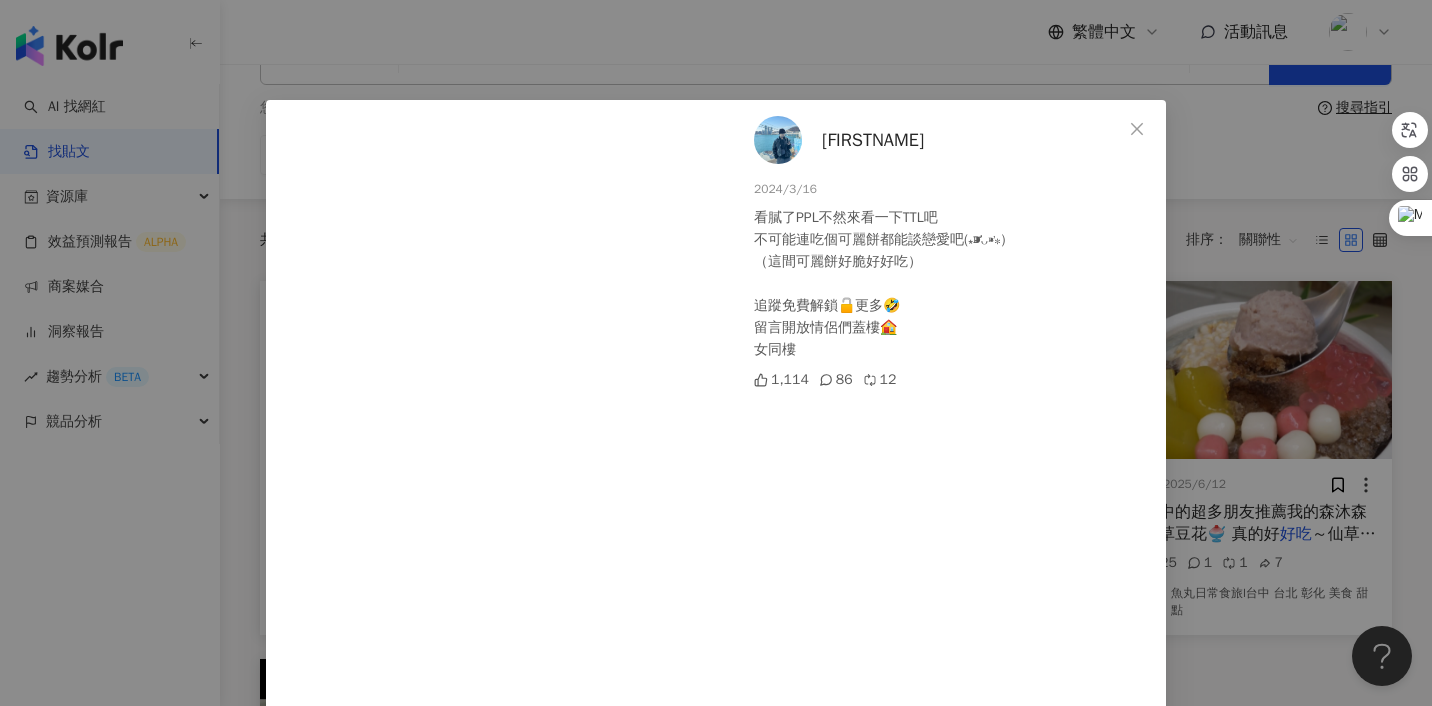 click on "伊恩  2024/3/16 看膩了PPL不然來看一下TTL吧
不可能連吃個可麗餅都能談戀愛吧(⁎⁍̴̛ᴗ⁍̴̛⁎)
（這間可麗餅好脆好好吃）
追蹤免費解鎖🔓更多🤣
留言開放情侶們蓋樓🏠
女同樓 1,114 86 12 查看原始貼文" at bounding box center (716, 353) 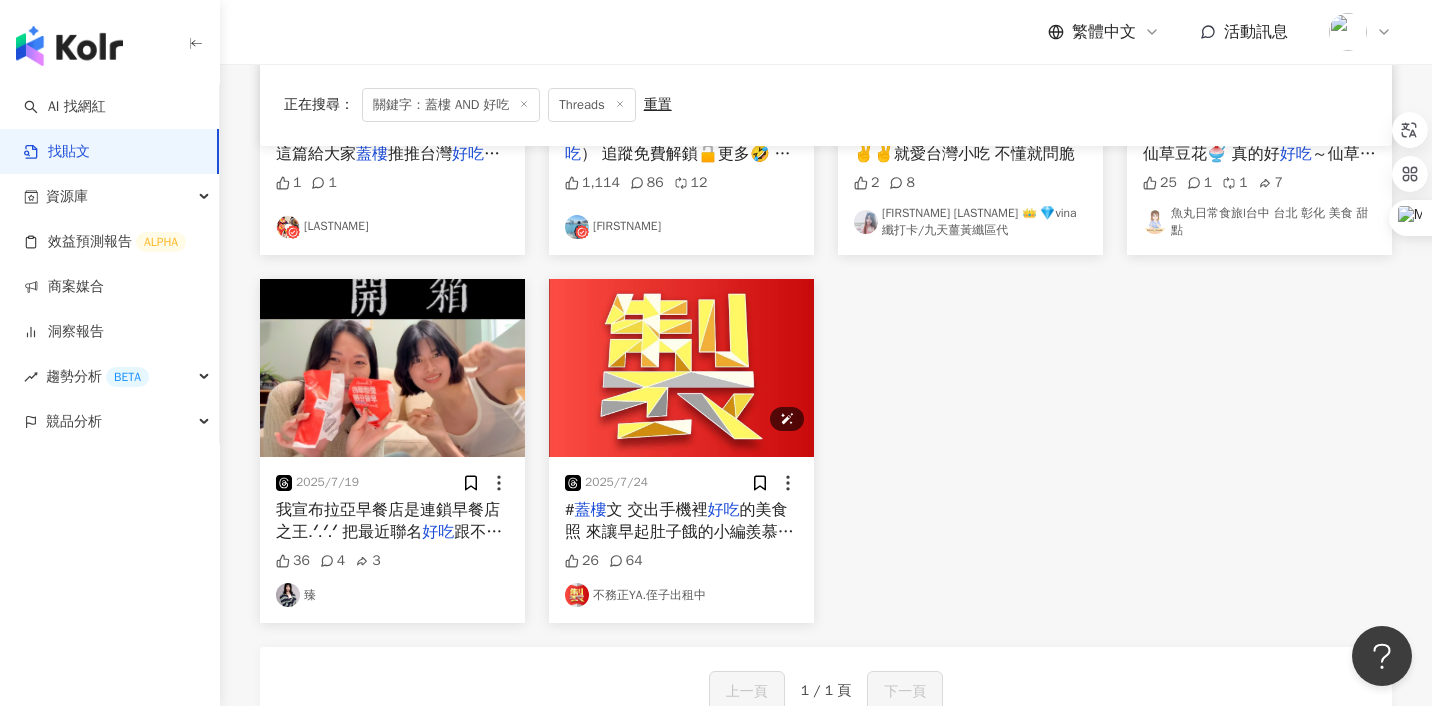 scroll, scrollTop: 466, scrollLeft: 0, axis: vertical 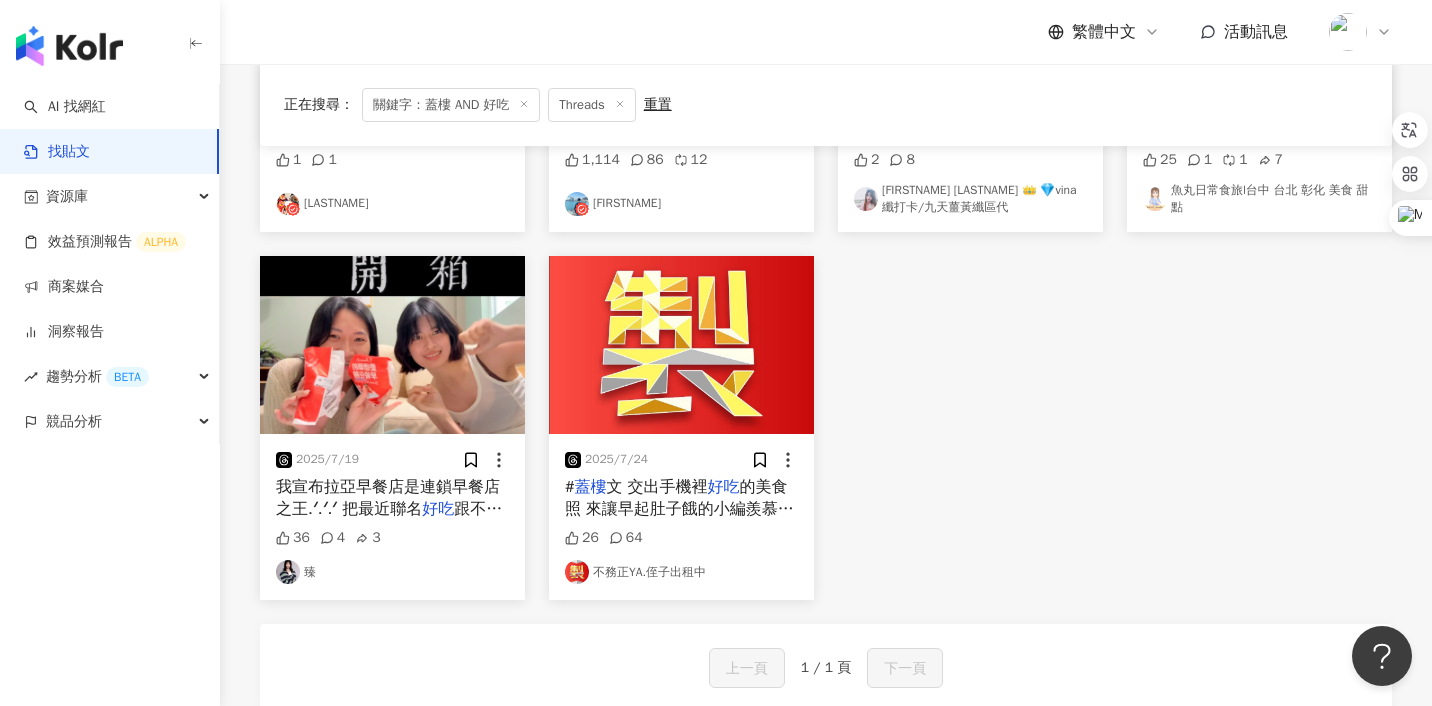 click on "2025/5/28 Threads明天開始不能發業配文
這篇給大家 蓋樓  推推台灣 好吃 的店
美食不該被埋沒🙌🏻🙌🏻🙌🏻
（留言續） 1 1 昕慧 2024/3/16 ⁎⁍̴̛ᴗ⁍̴̛⁎)
（這間可麗餅好脆好 好吃 ）
追蹤免費解鎖🔓更多🤣
留言 1,114 86 12 伊恩  2024/10/5 想收集全台灣 好吃 臭豆腐🙏🏻
蓋樓 ✌️✌️就愛台灣小吃
不懂就問脆 2 8 Eva Lin👑 💎vina纖打卡/九天薑黃纖區代 2025/6/12 台中的超多朋友推薦我的森沐森仙草豆花🍧
真的好 好吃 ～仙草剉冰有夠細緻！！
豆花可以加無糖豆漿很讚欸
還有大湯圓 這個更加分
而且以前沒那麼愛吃冰 但今年熱到扯
突然每天都很想吃
誰也是比起冰淇淋又更愛清爽的剉冰
歡迎留言 蓋樓 推薦台中 好吃 的剉冰！！ 25 1 1 7 魚丸日常食旅l台中 台北 彰化 美食 甜點 2025/7/19 我宣布拉亞早餐店是連鎖早餐店之王.ᐟ.ᐟ.ᐟ
把最近聯名 好吃 跟不 好吃 蓋樓" at bounding box center (826, 239) 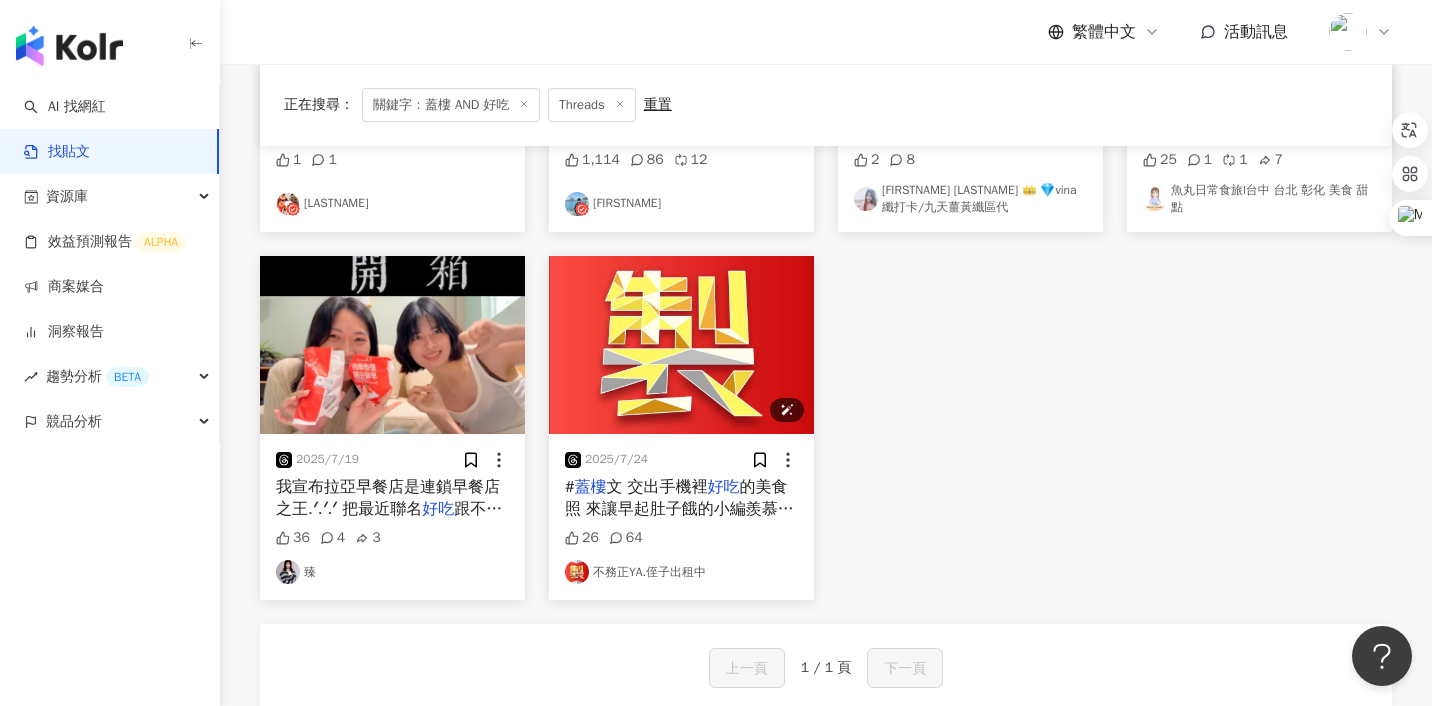 click at bounding box center [681, 345] 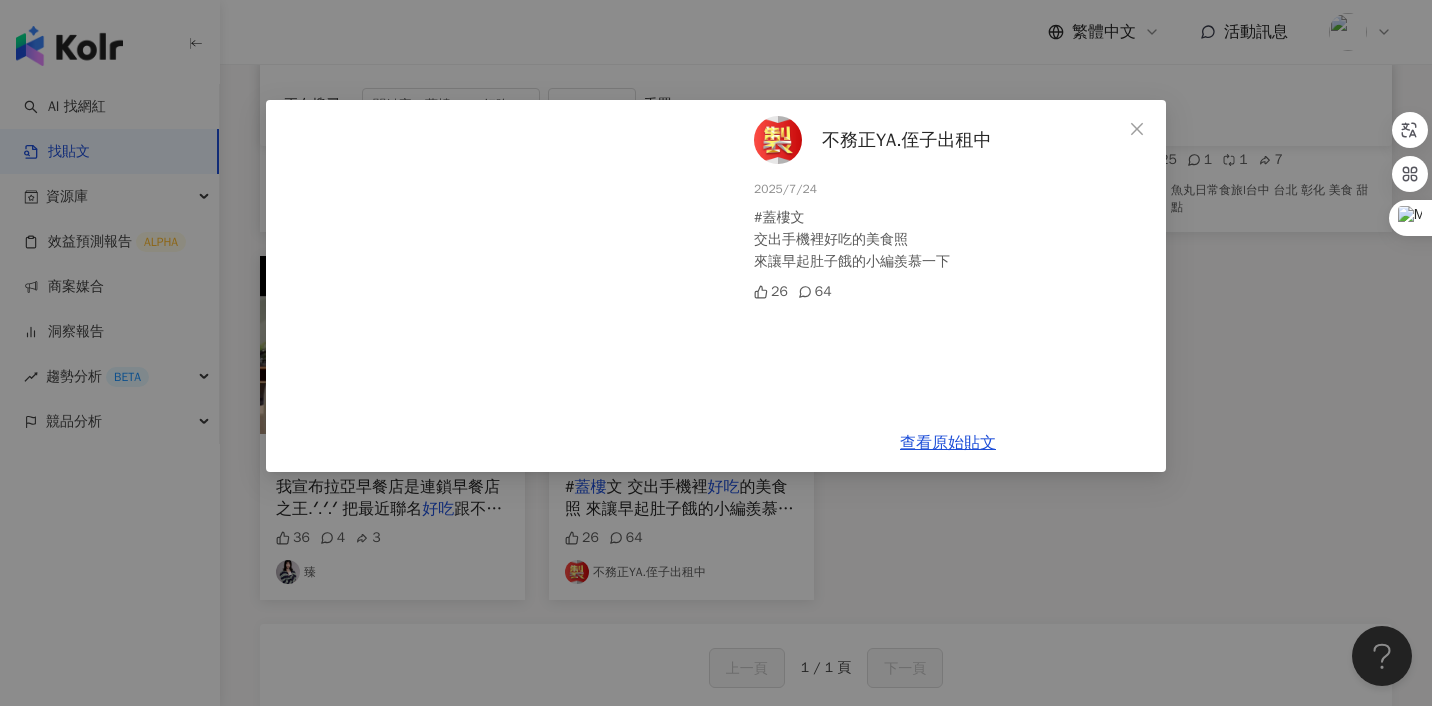 click on "不務正YA.侄子出租中 2025/7/24 #蓋樓文
交出手機裡好吃的美食照
來讓早起肚子餓的小編羨慕一下 26 64 查看原始貼文" at bounding box center (716, 353) 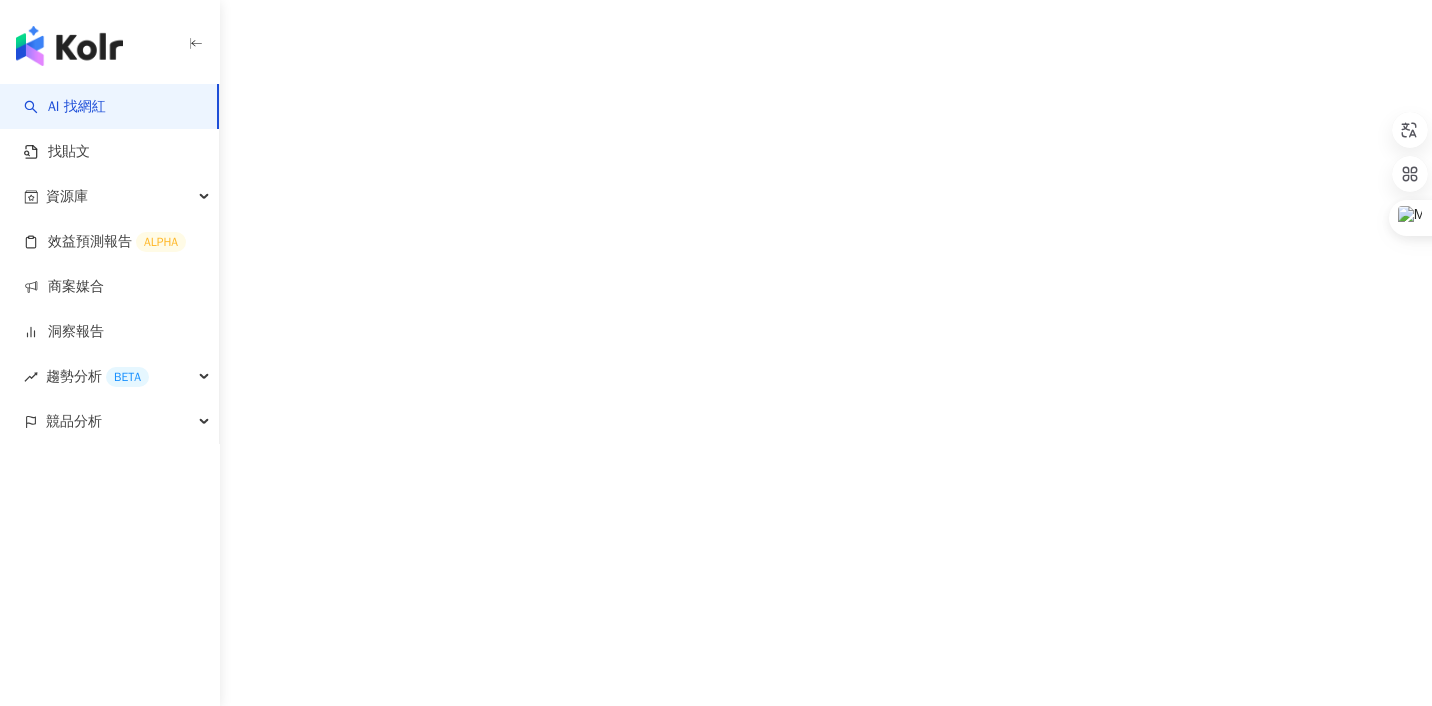 scroll, scrollTop: 0, scrollLeft: 0, axis: both 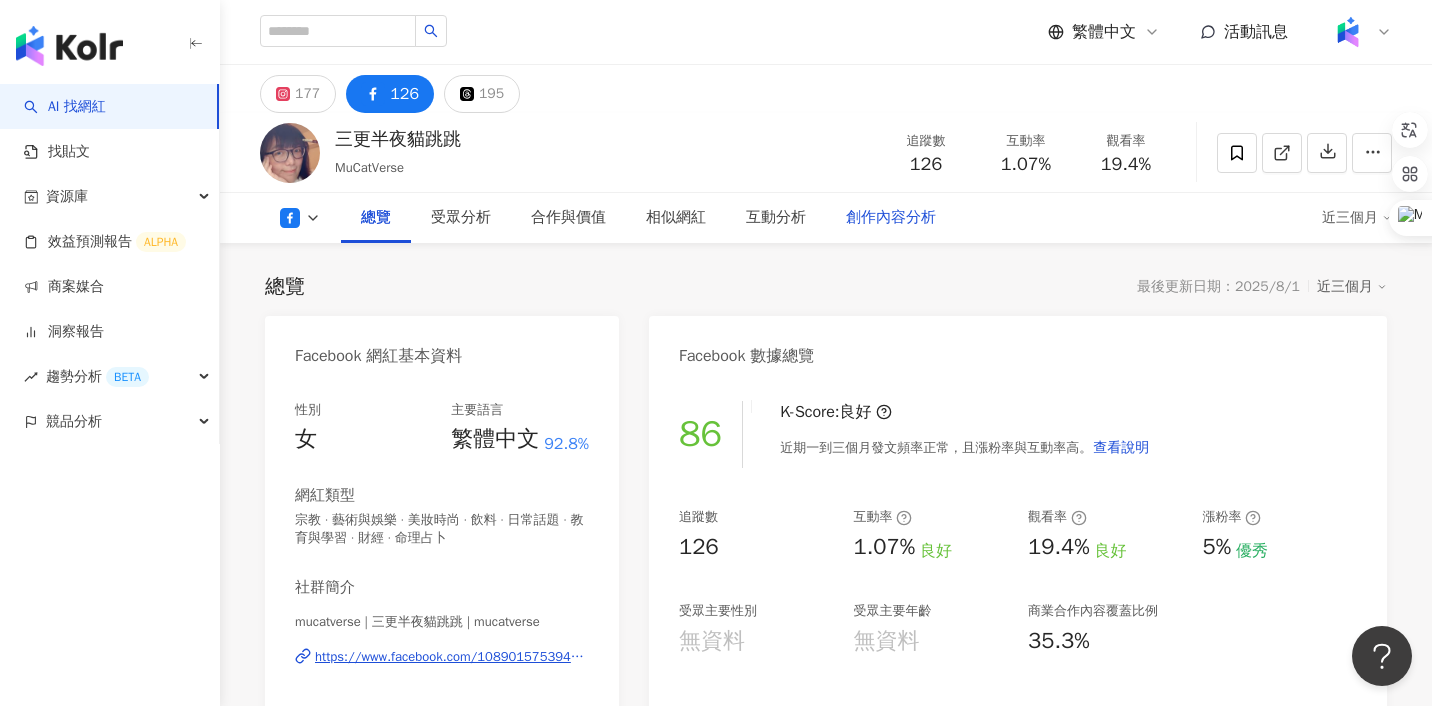 click on "創作內容分析" at bounding box center [891, 218] 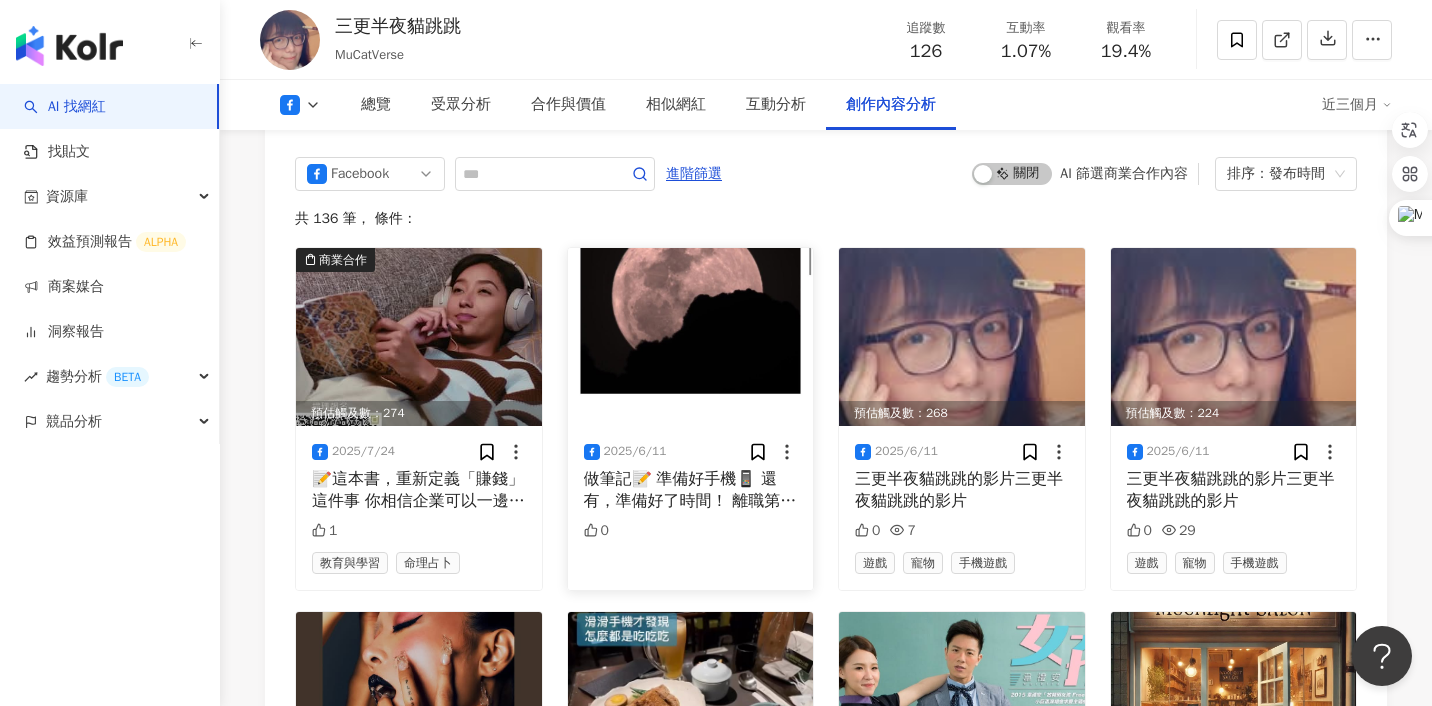 scroll, scrollTop: 5259, scrollLeft: 0, axis: vertical 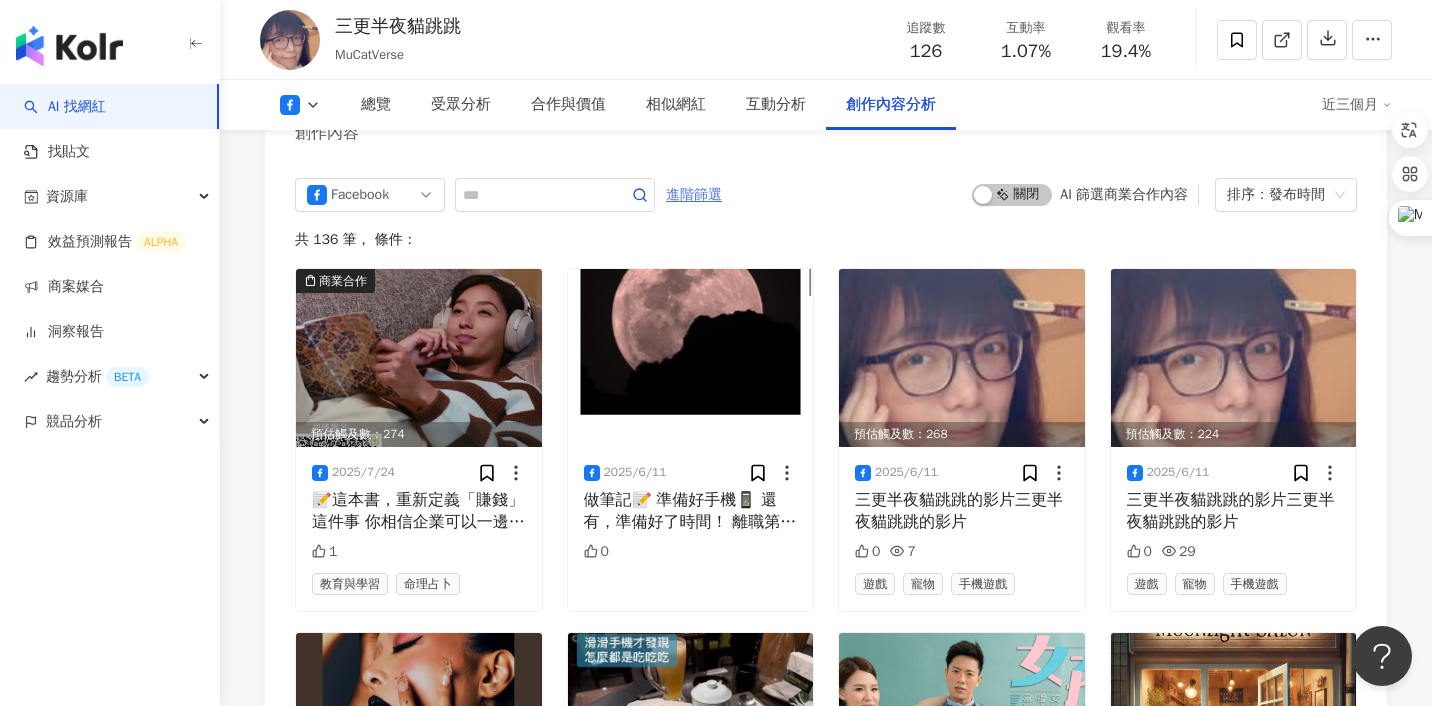 click on "進階篩選" at bounding box center (694, 195) 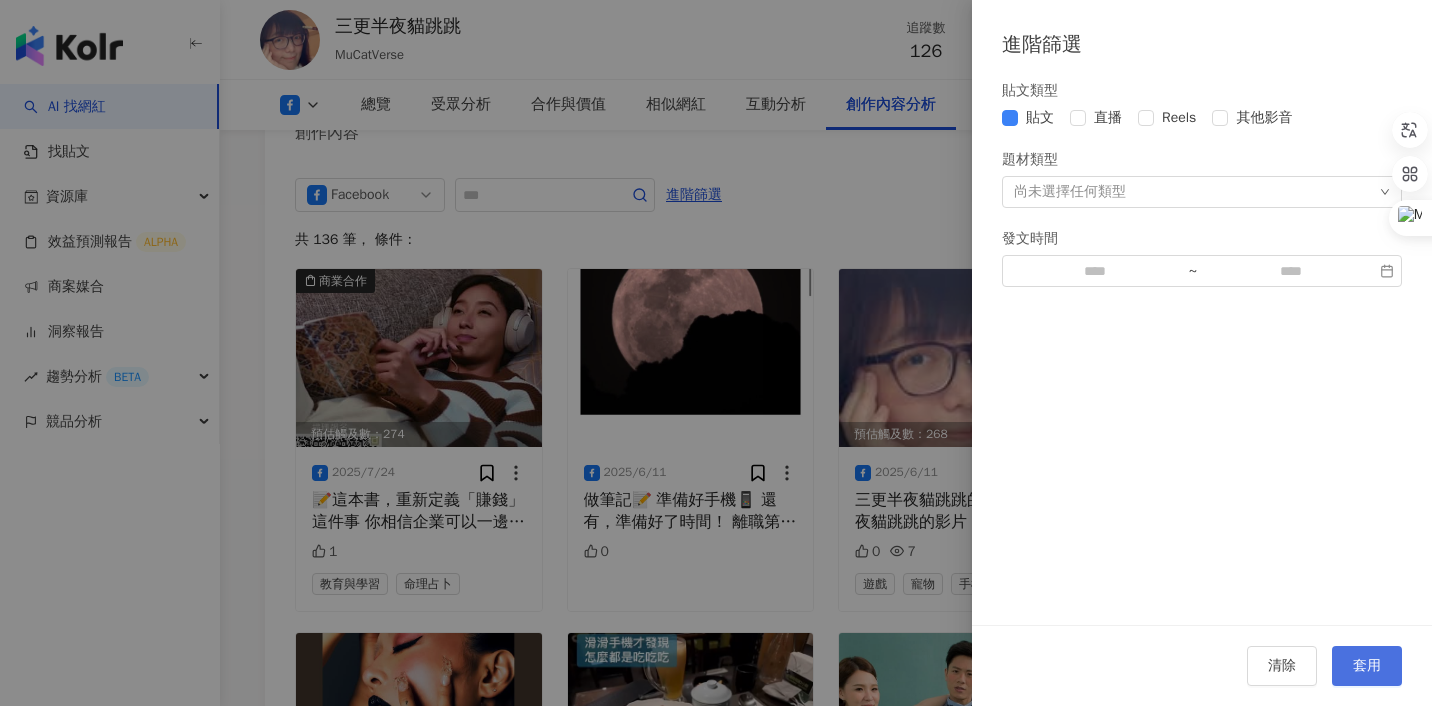 click on "套用" at bounding box center [1367, 666] 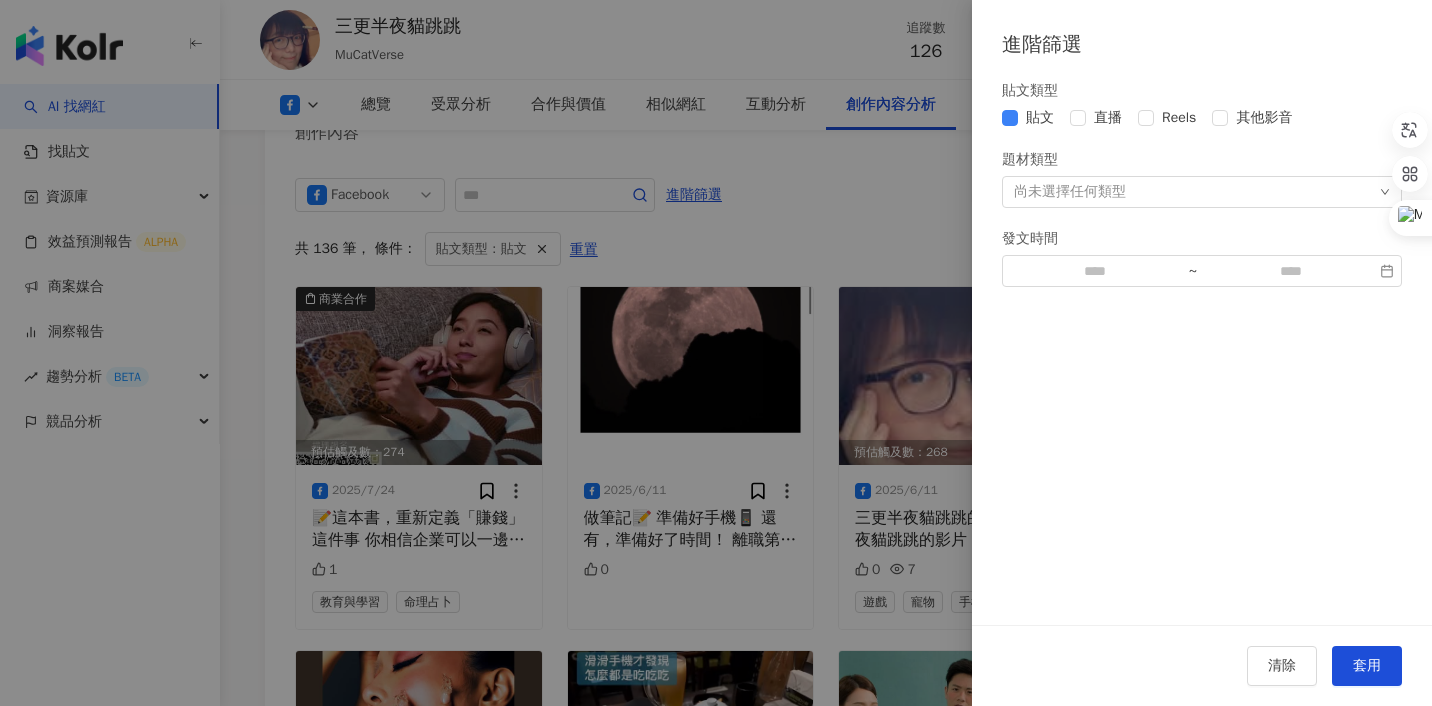 scroll, scrollTop: 5222, scrollLeft: 0, axis: vertical 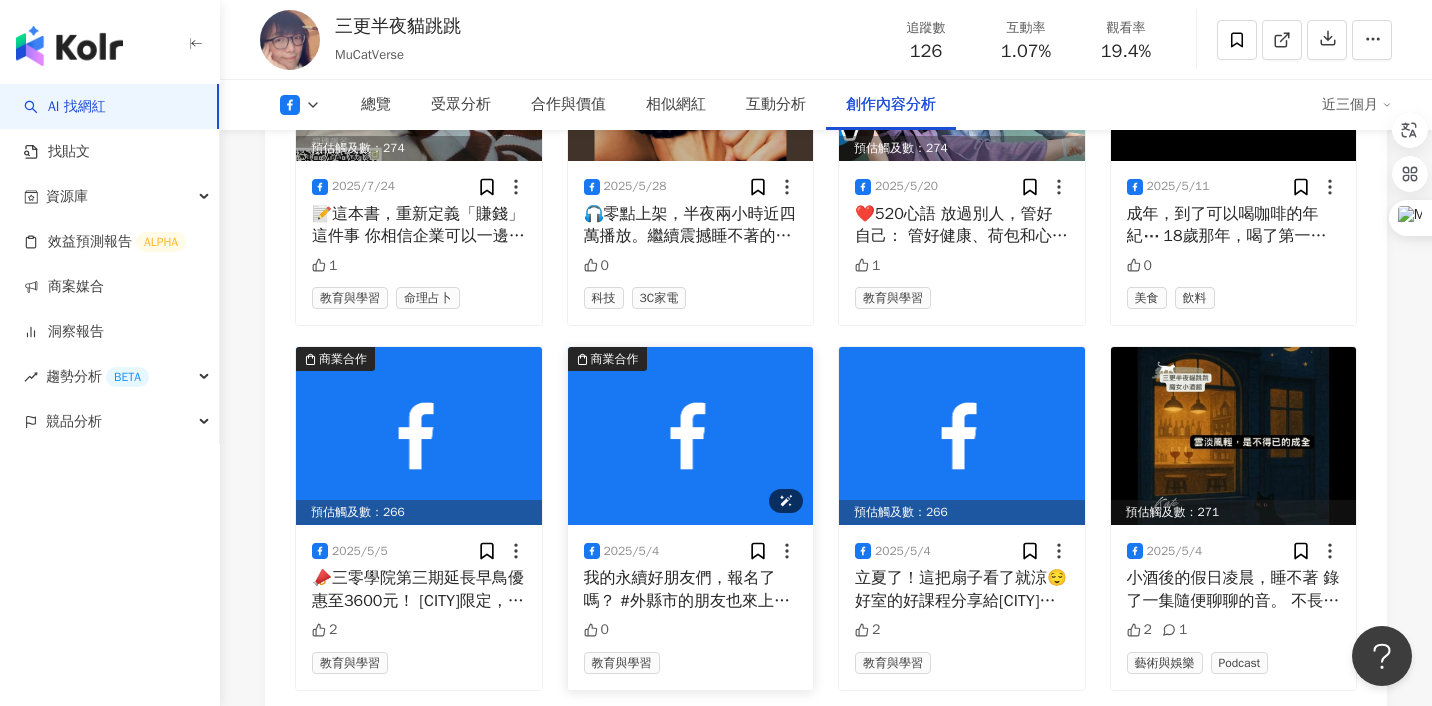 click at bounding box center [691, 436] 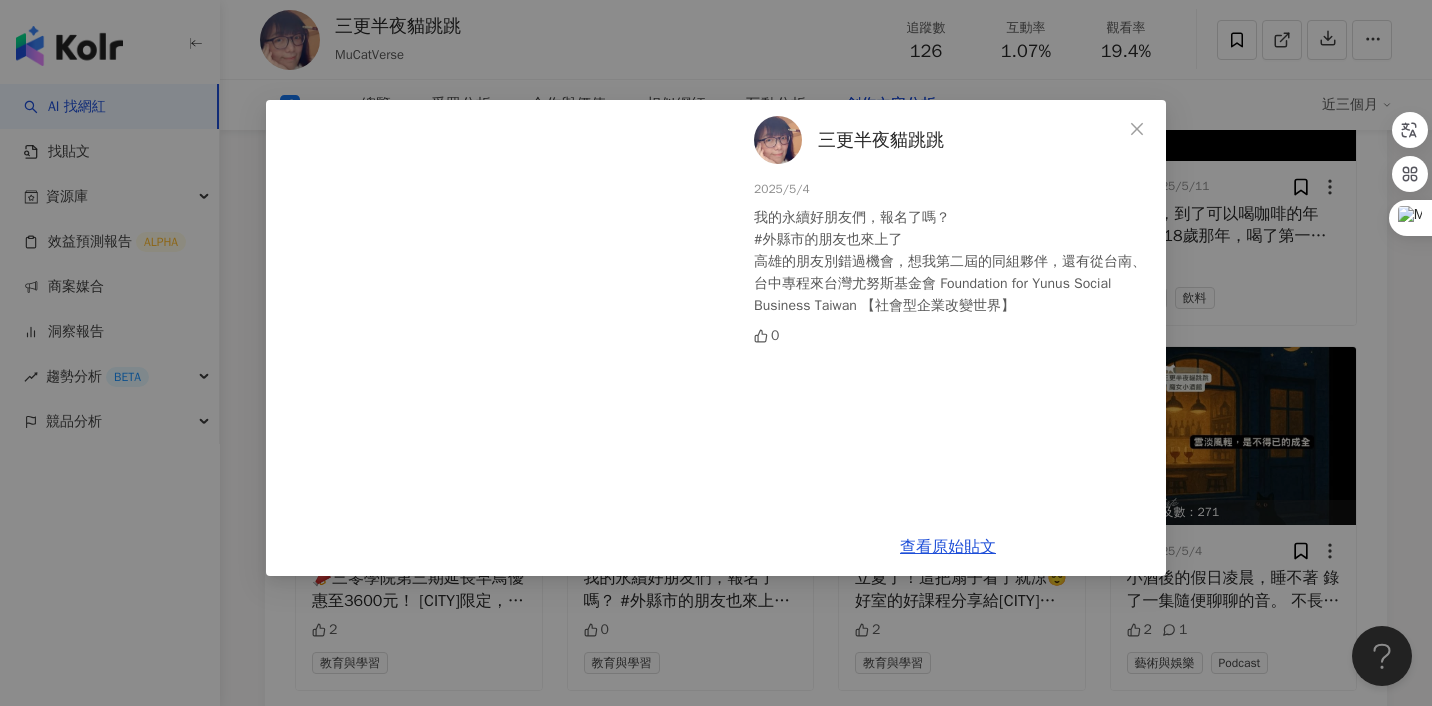 click on "三更半夜貓跳跳 [DATE]  我的永續好朋友們，報名了嗎？
#外縣市的朋友也來上了
高雄的朋友別錯過機會，想我第二屆的同組夥伴，還有從台南、台中專程來台灣尤努斯基金會 Foundation for Yunus Social Business Taiwan 【社會型企業改變世界】 0 查看原始貼文" at bounding box center (716, 353) 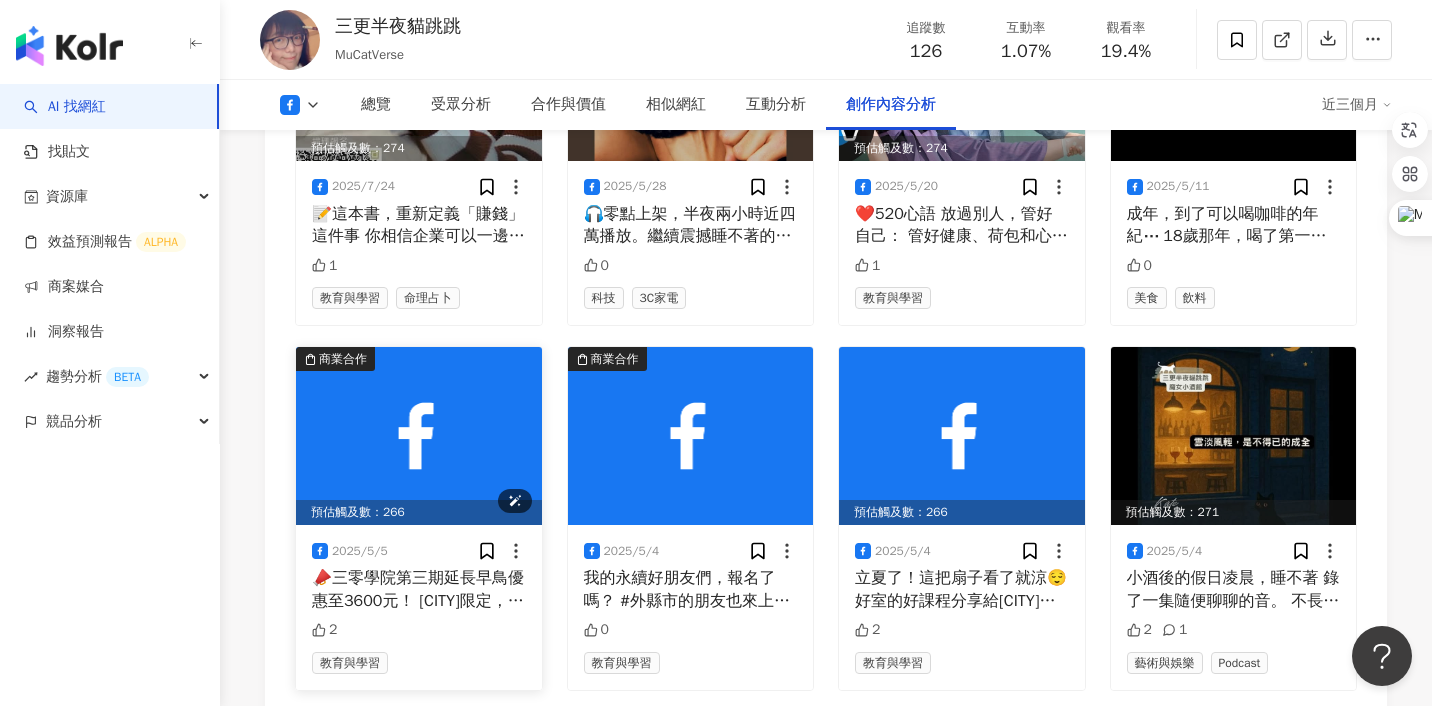 click at bounding box center [419, 436] 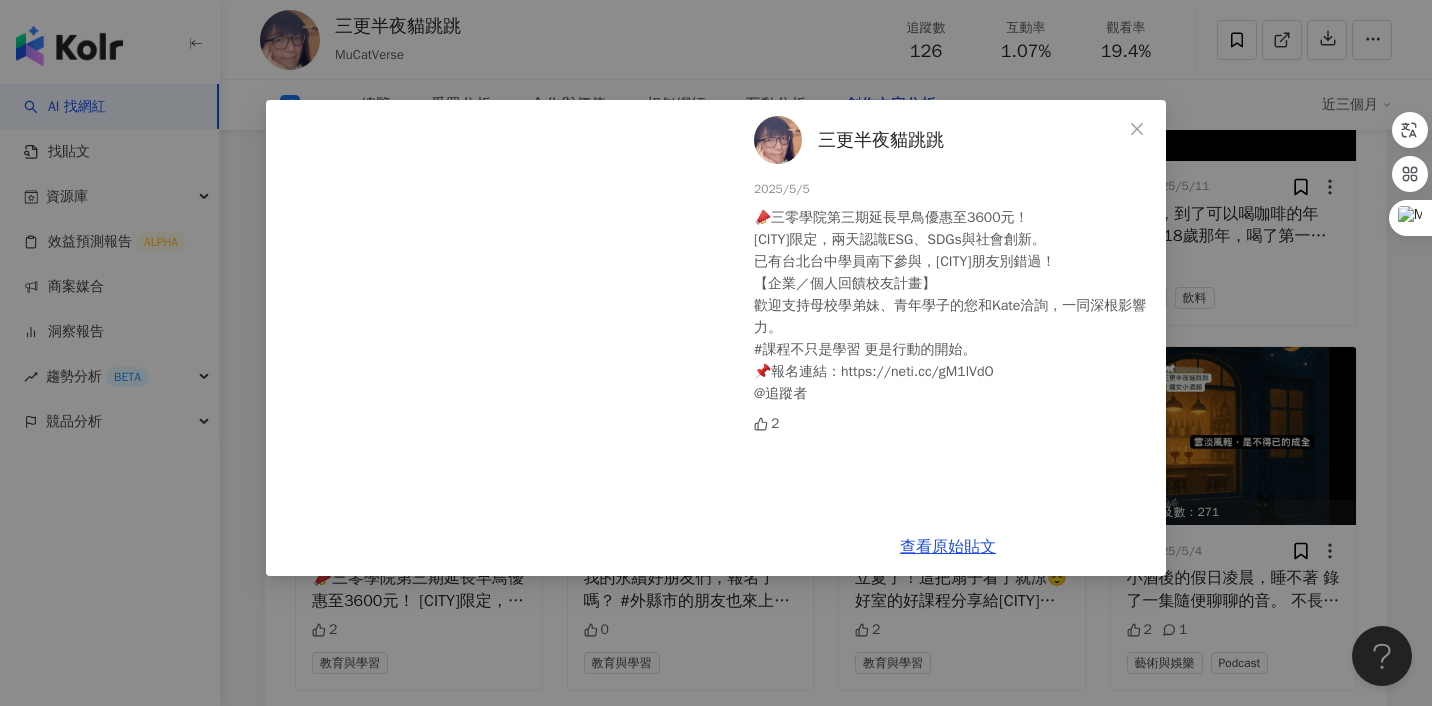 click on "三更半夜貓跳跳 [DATE]  📣三零學院第三期延長早鳥優惠至3600元！
[CITY]限定，兩天認識ESG、SDGs與社會創新。
已有台北台中學員南下參與，[CITY]朋友別錯過！
【企業／個人回饋校友計畫】
歡迎支持母校學弟妹、青年學子的您和Kate洽詢，一同深根影響力。
#課程不只是學習 更是行動的開始。
📌報名連結：https://neti.cc/gM1lVdO
@追蹤者 2 查看原始貼文" at bounding box center (716, 353) 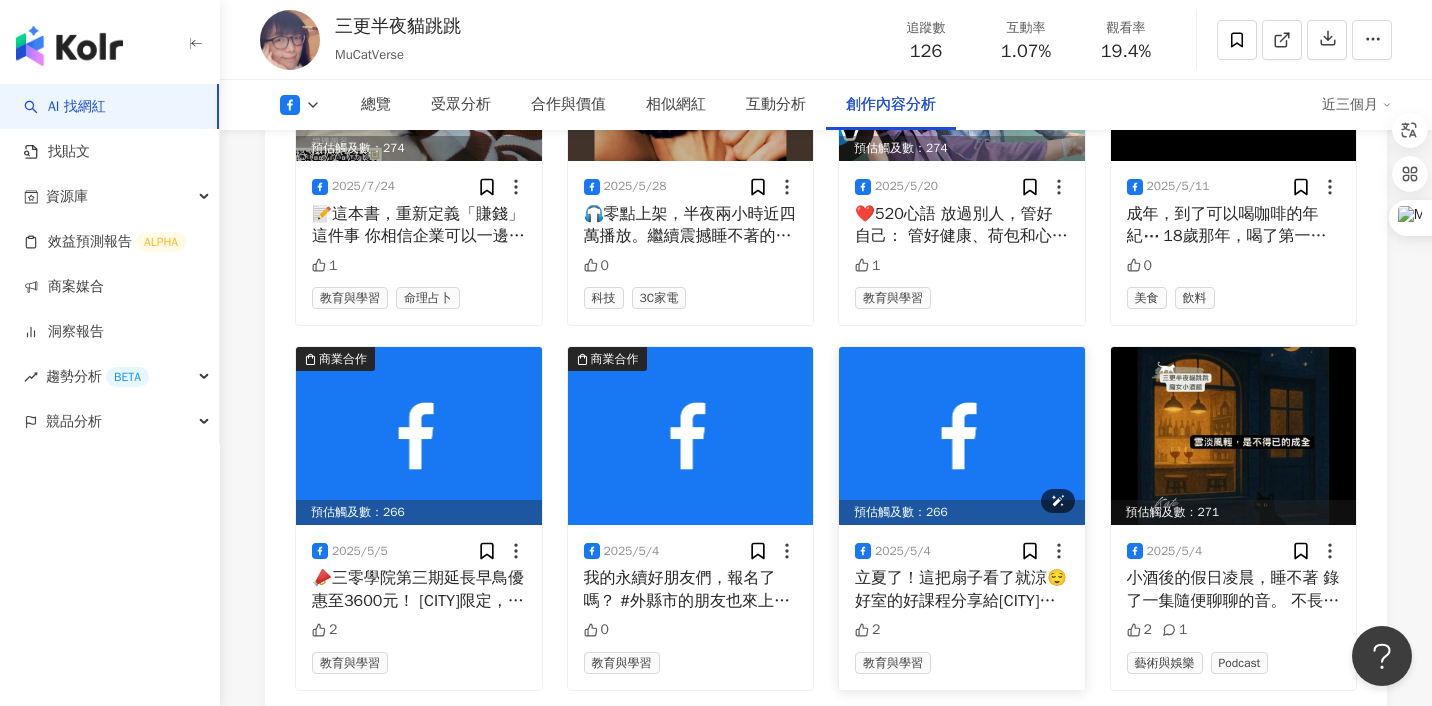 click at bounding box center (962, 436) 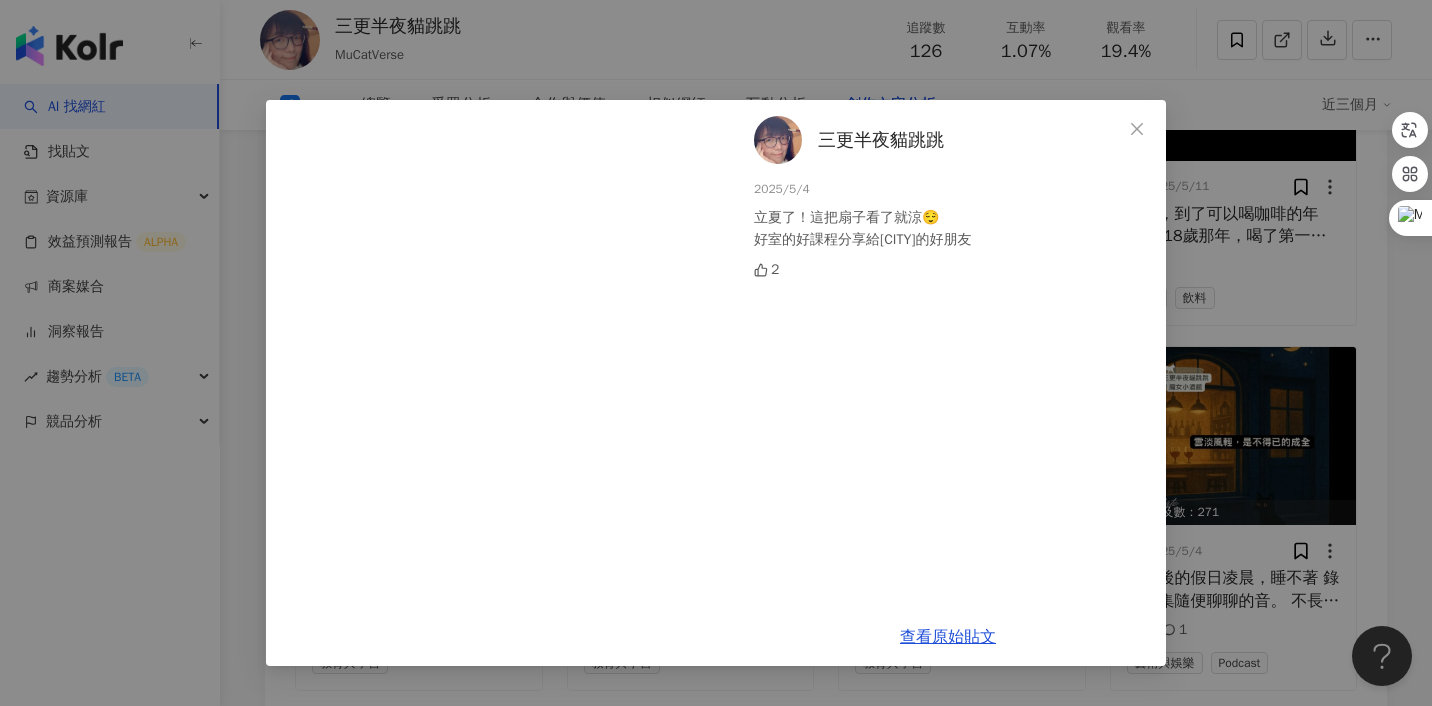 click on "三更半夜貓跳跳 [DATE]  立夏了！這把扇子看了就涼😌
好室的好課程分享給[CITY]的好朋友 2 查看原始貼文" at bounding box center (716, 353) 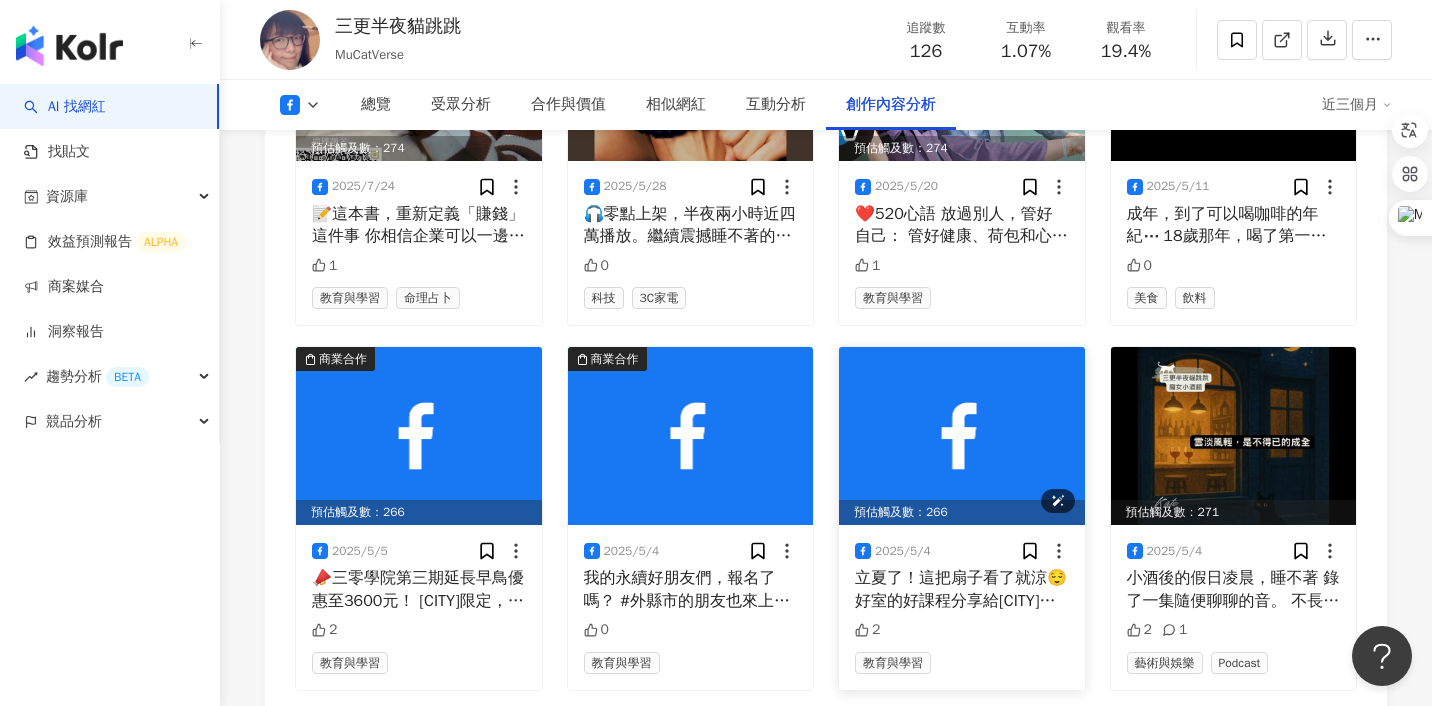 click at bounding box center [962, 436] 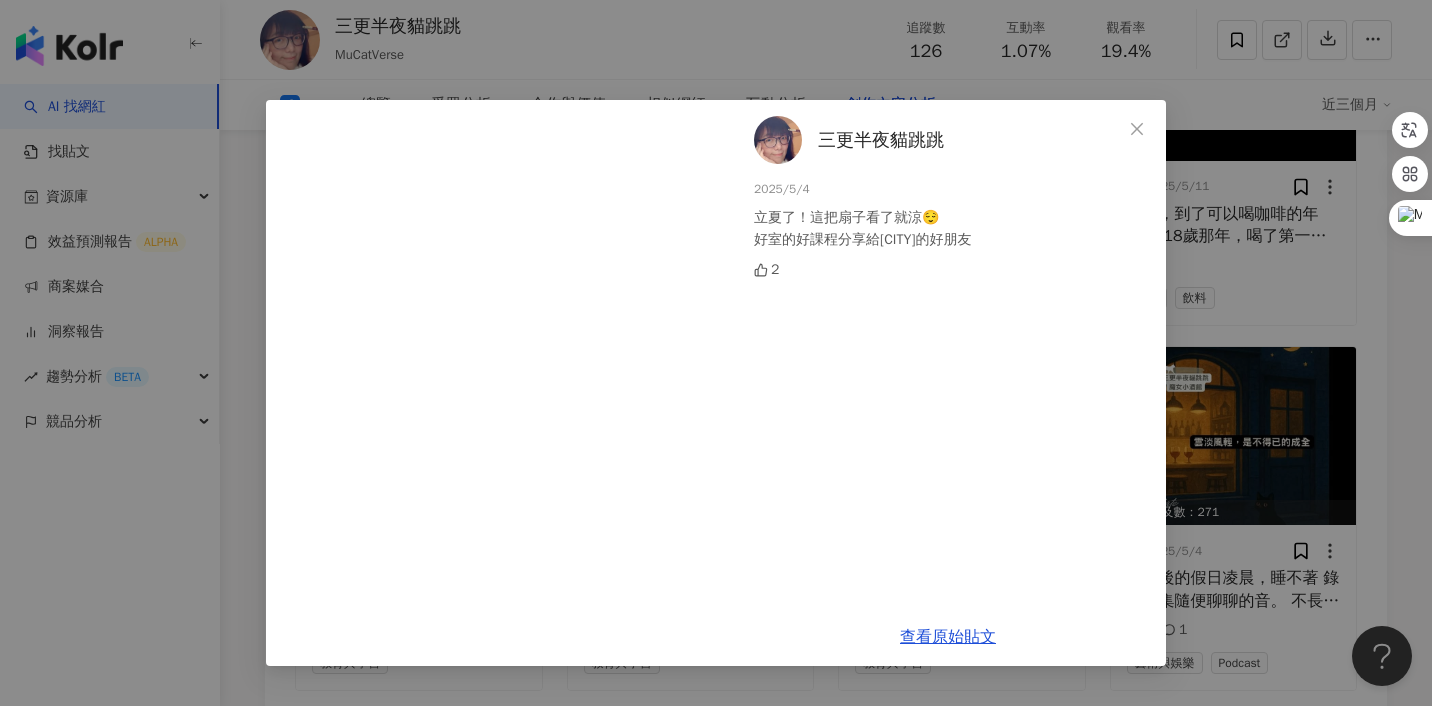 click on "三更半夜貓跳跳 [DATE]  立夏了！這把扇子看了就涼😌
好室的好課程分享給[CITY]的好朋友 2 查看原始貼文" at bounding box center [716, 353] 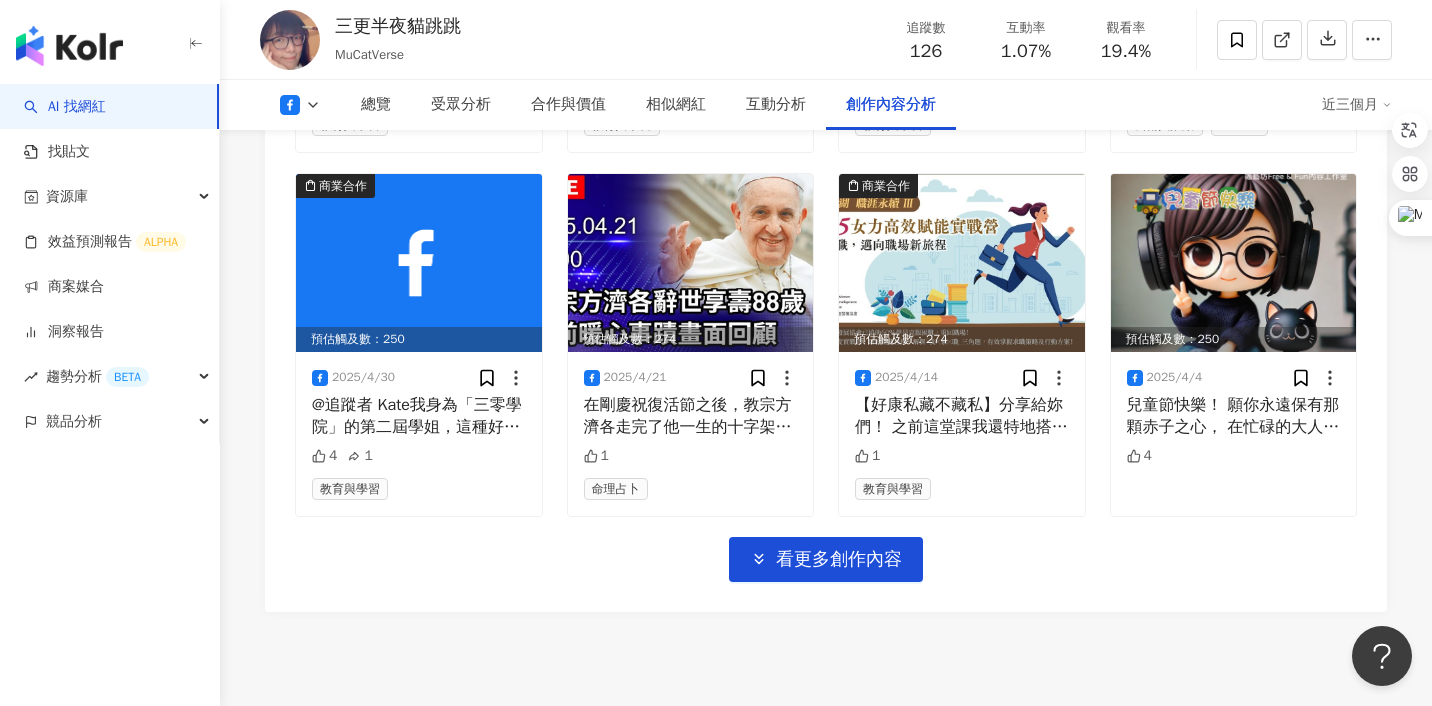 scroll, scrollTop: 6229, scrollLeft: 0, axis: vertical 